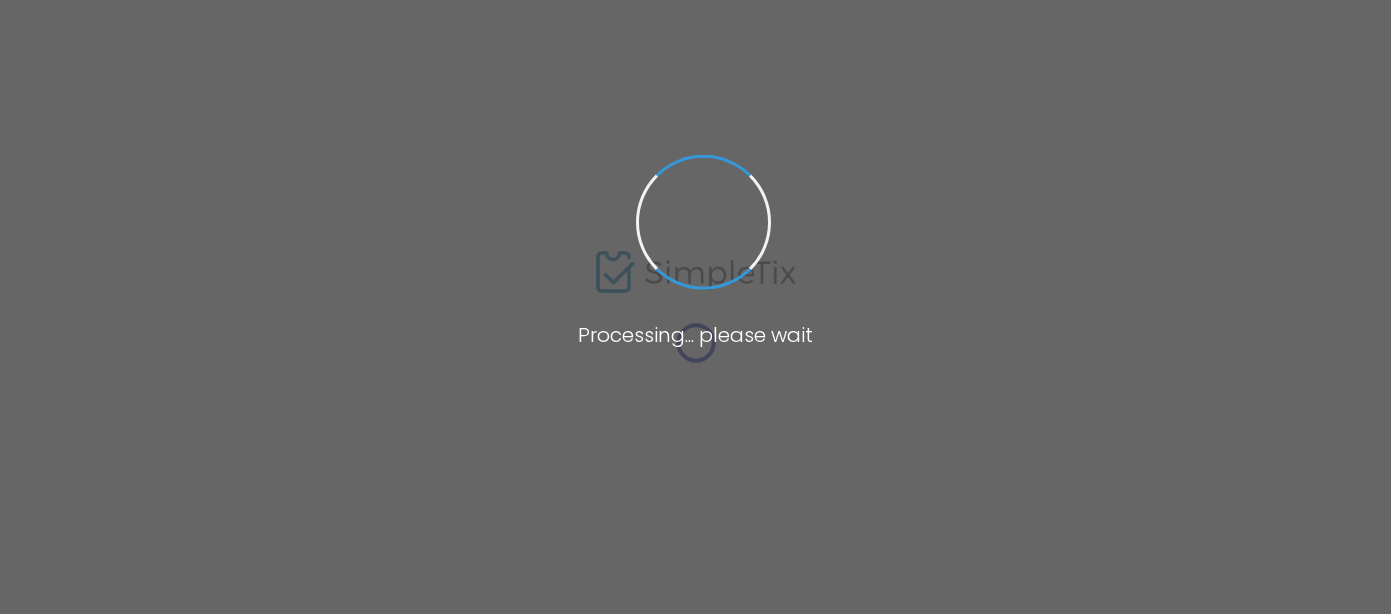 scroll, scrollTop: 0, scrollLeft: 0, axis: both 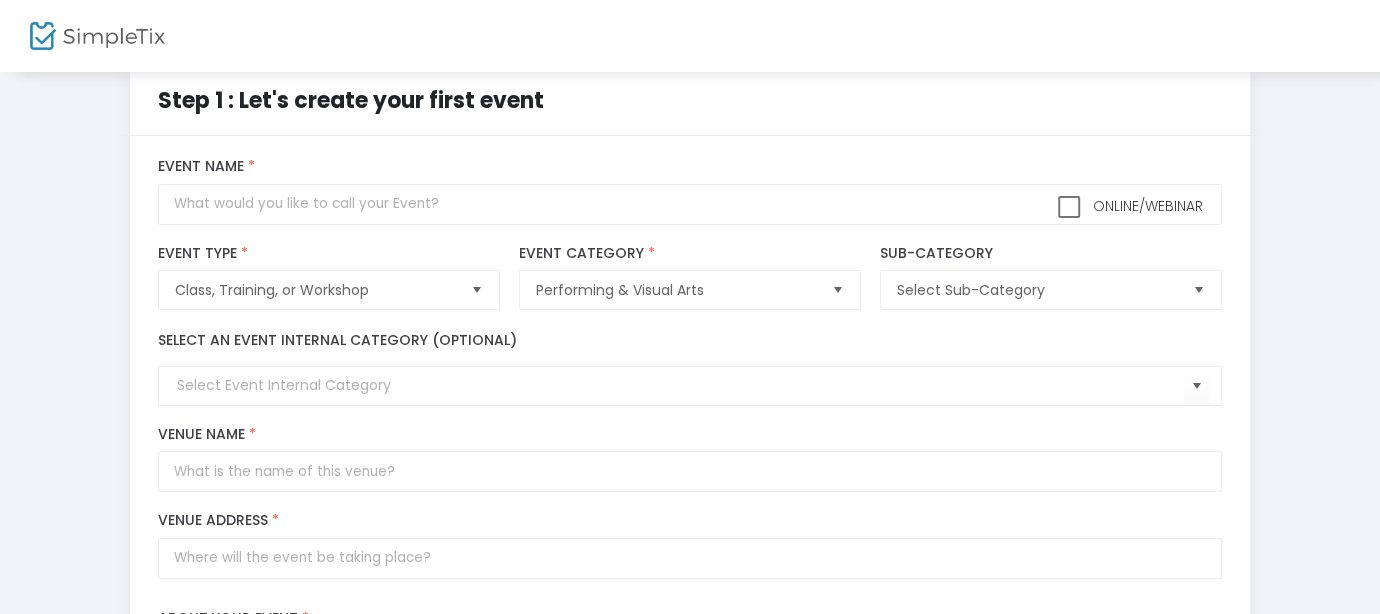 click 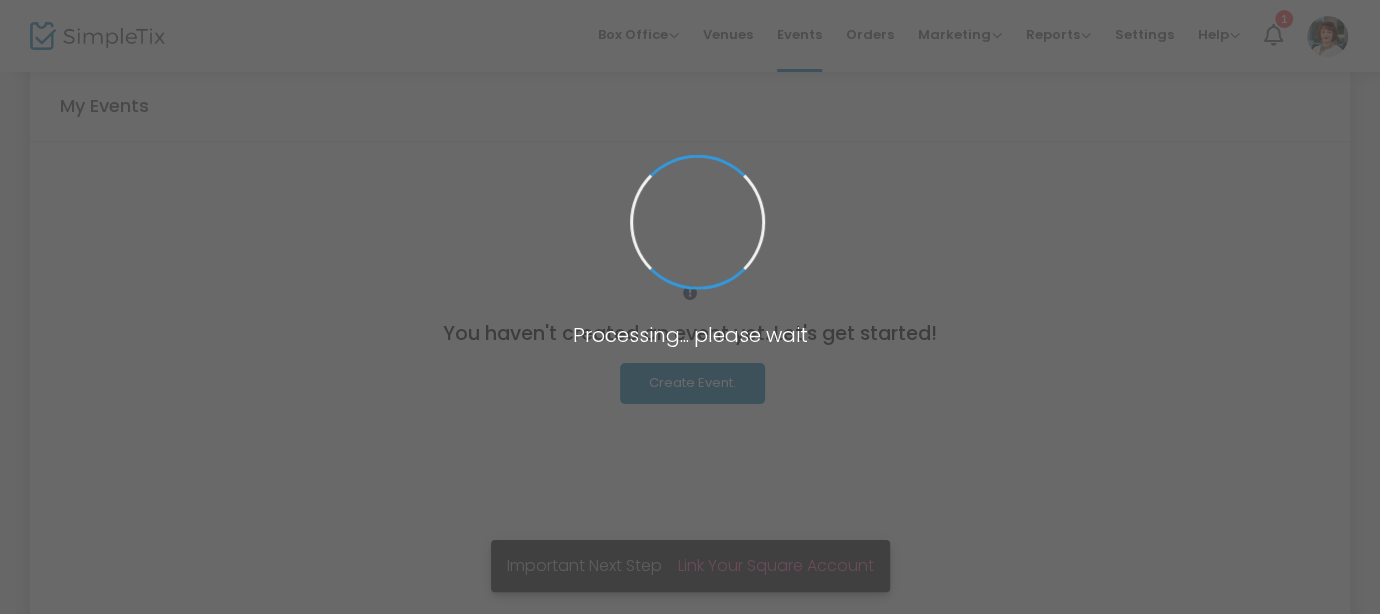 scroll, scrollTop: 0, scrollLeft: 0, axis: both 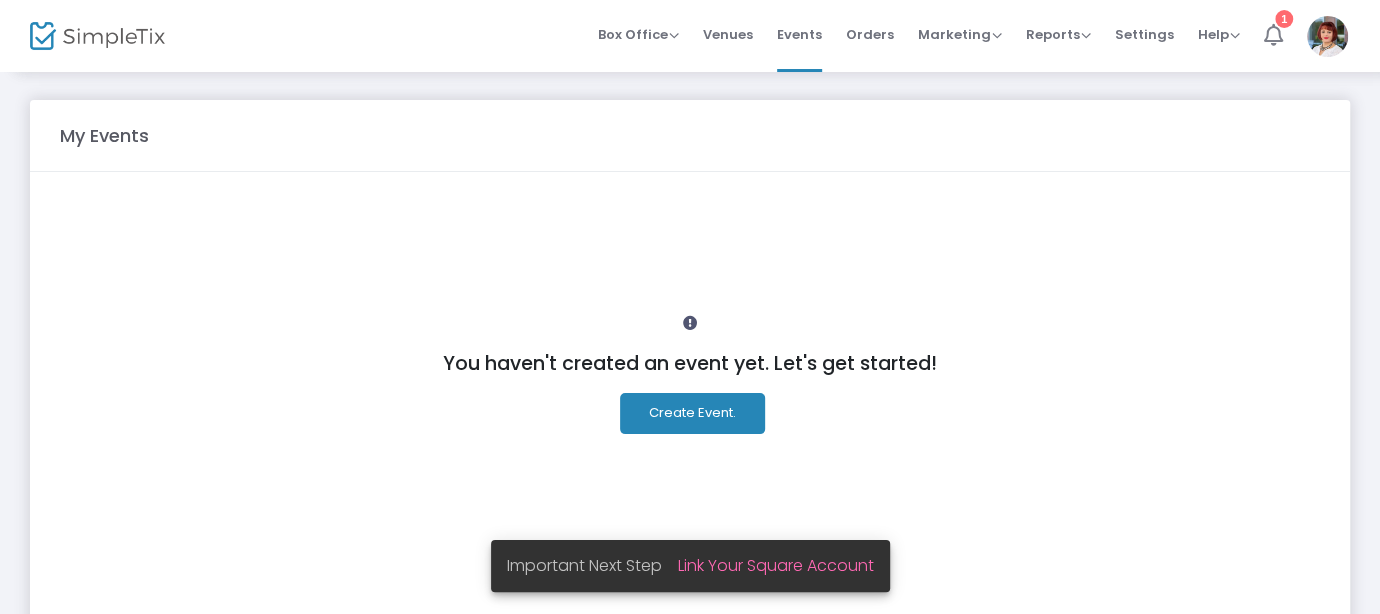 click on "1" at bounding box center (1284, 19) 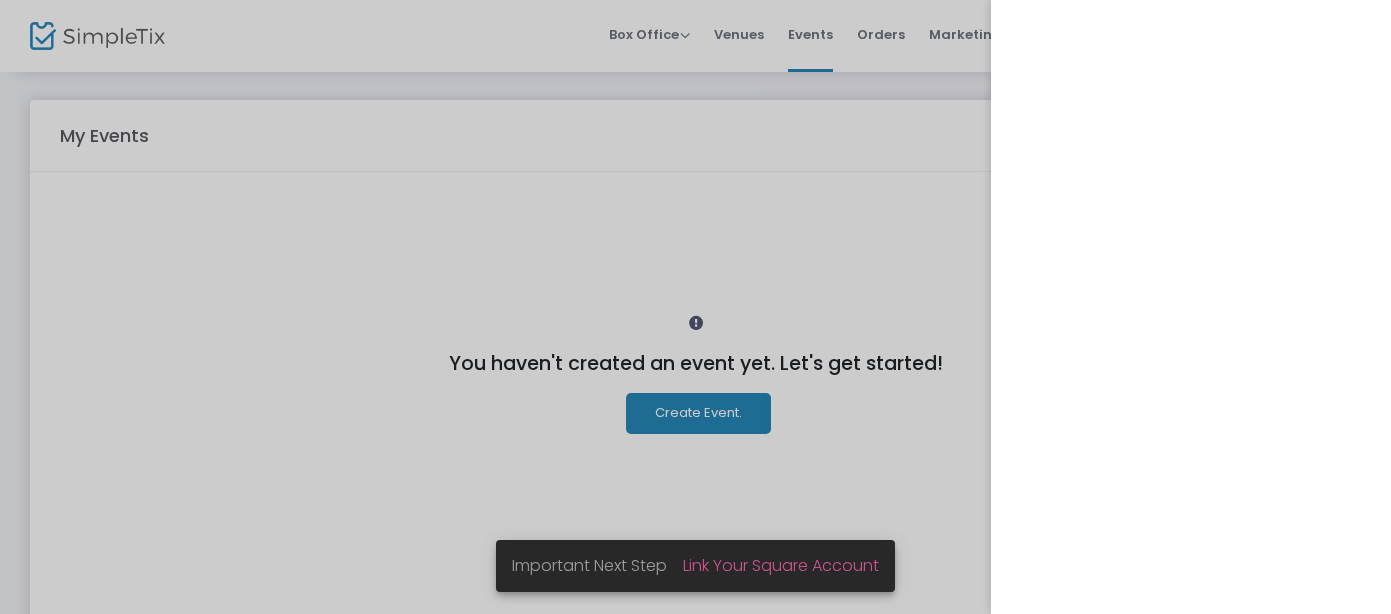 click at bounding box center [695, 307] 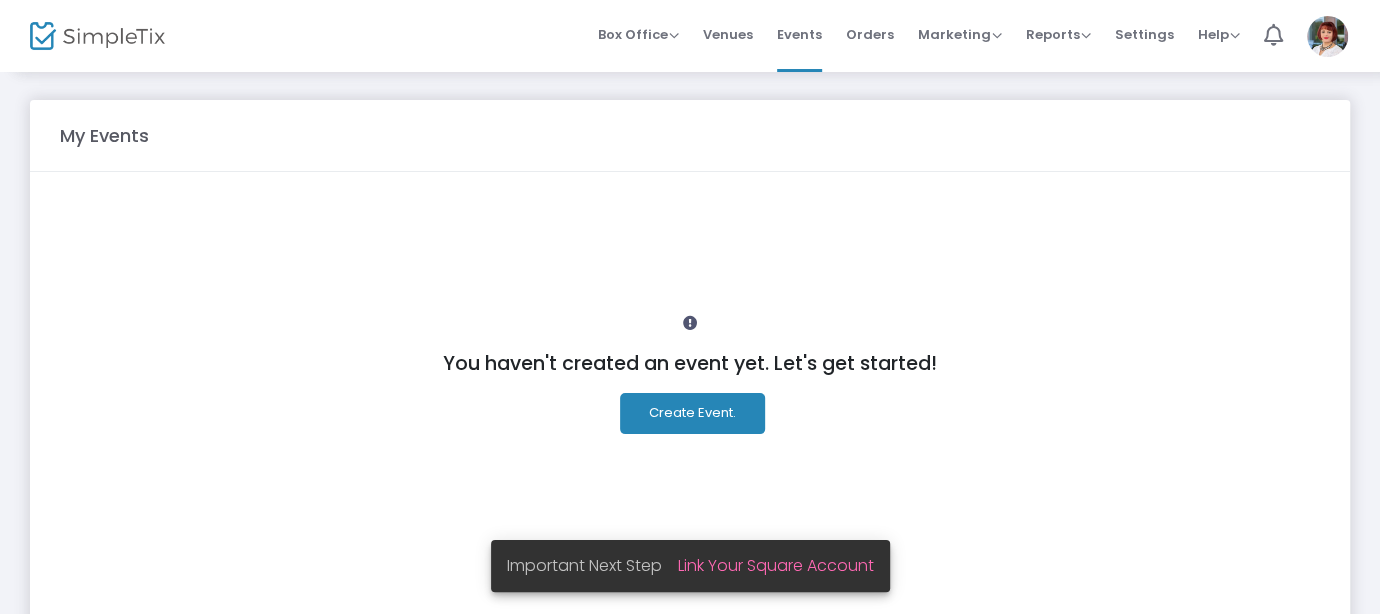 click at bounding box center [1327, 36] 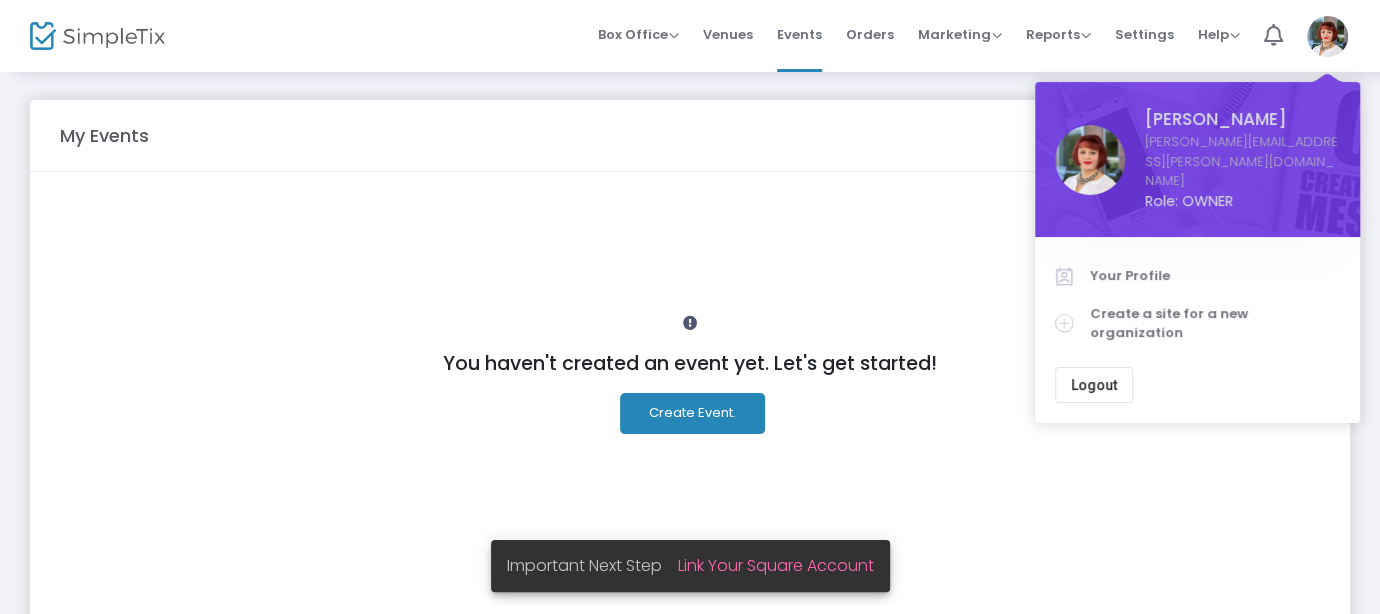click at bounding box center (1090, 160) 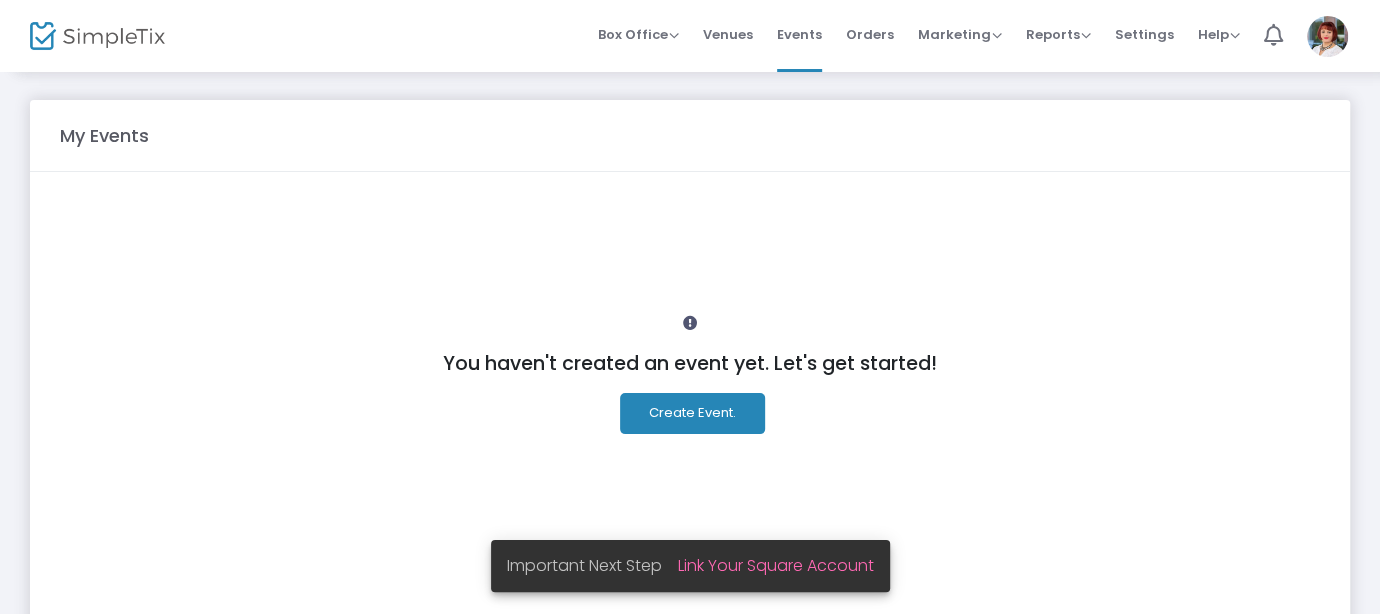click at bounding box center (1327, 36) 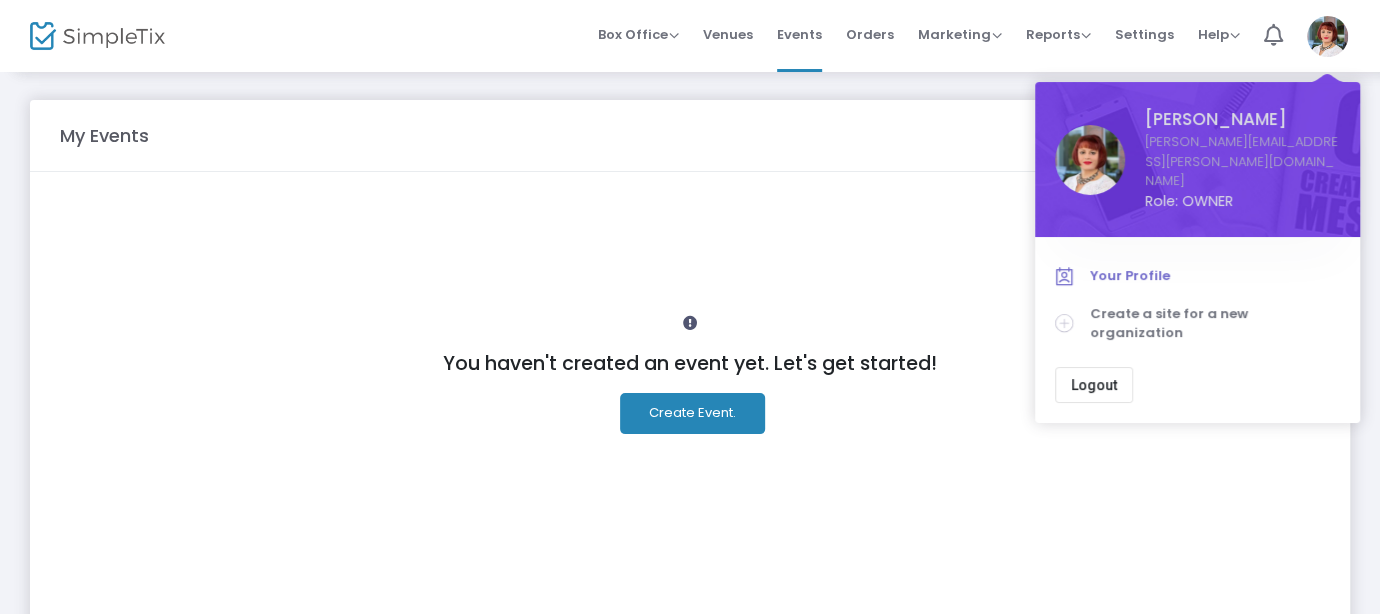 click on "Your Profile" at bounding box center [1215, 276] 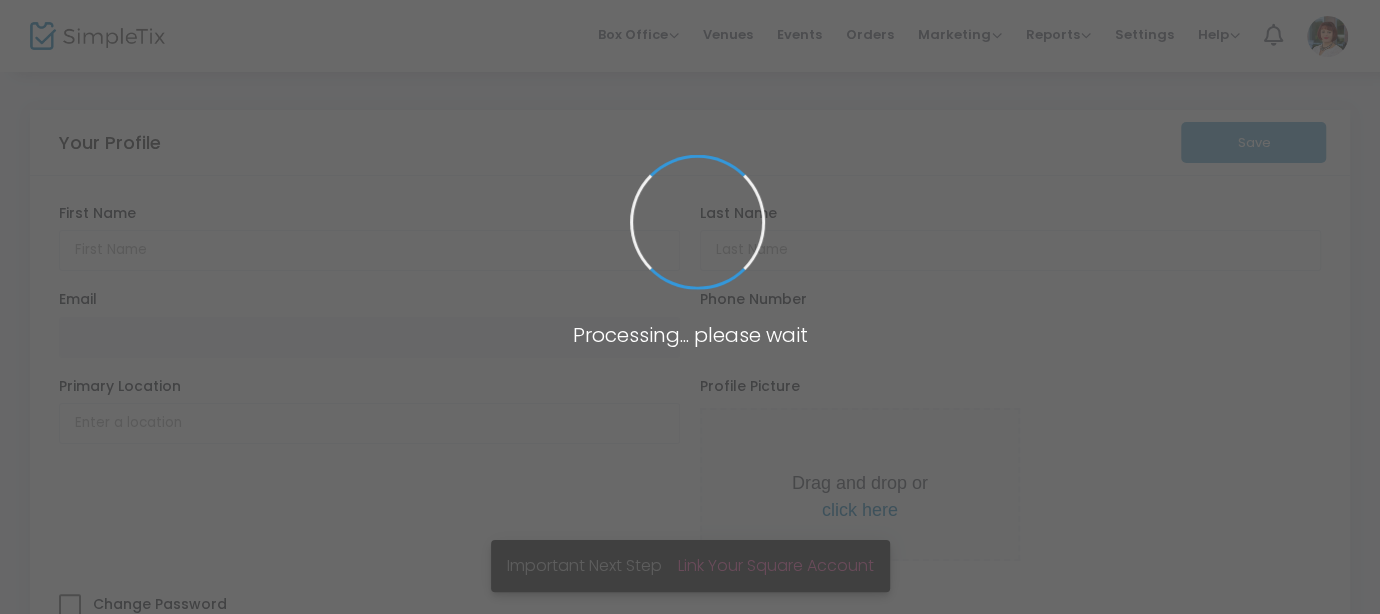 type on "Catherine" 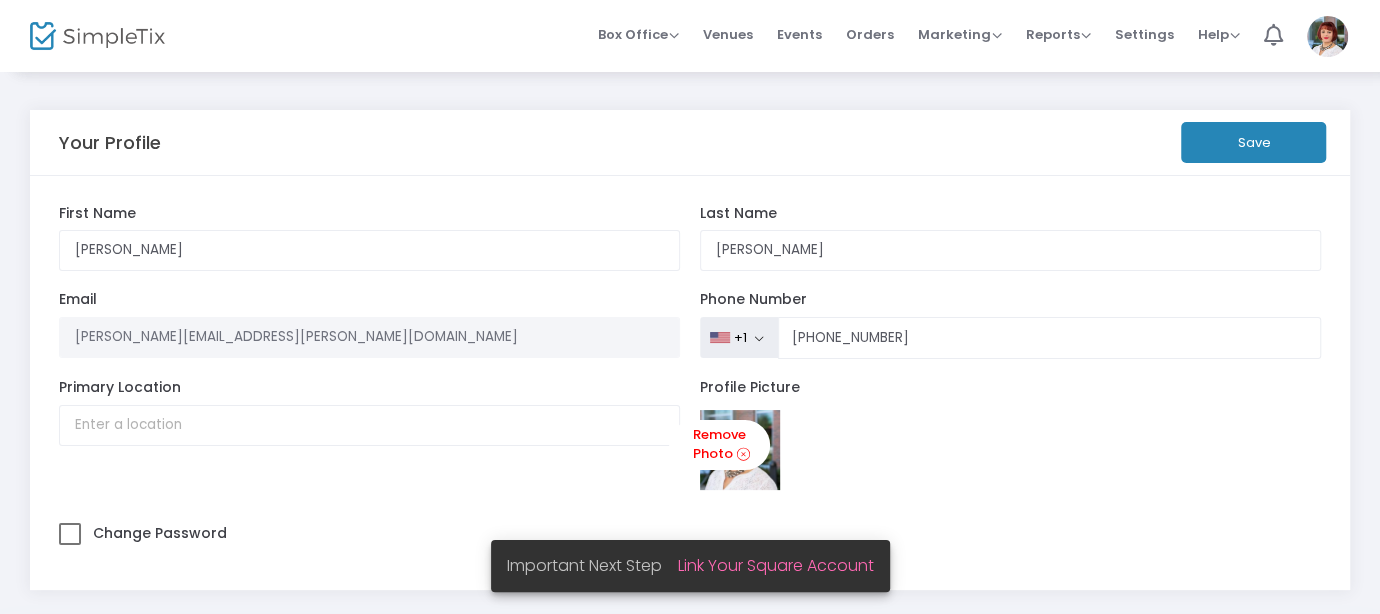 scroll, scrollTop: 0, scrollLeft: 0, axis: both 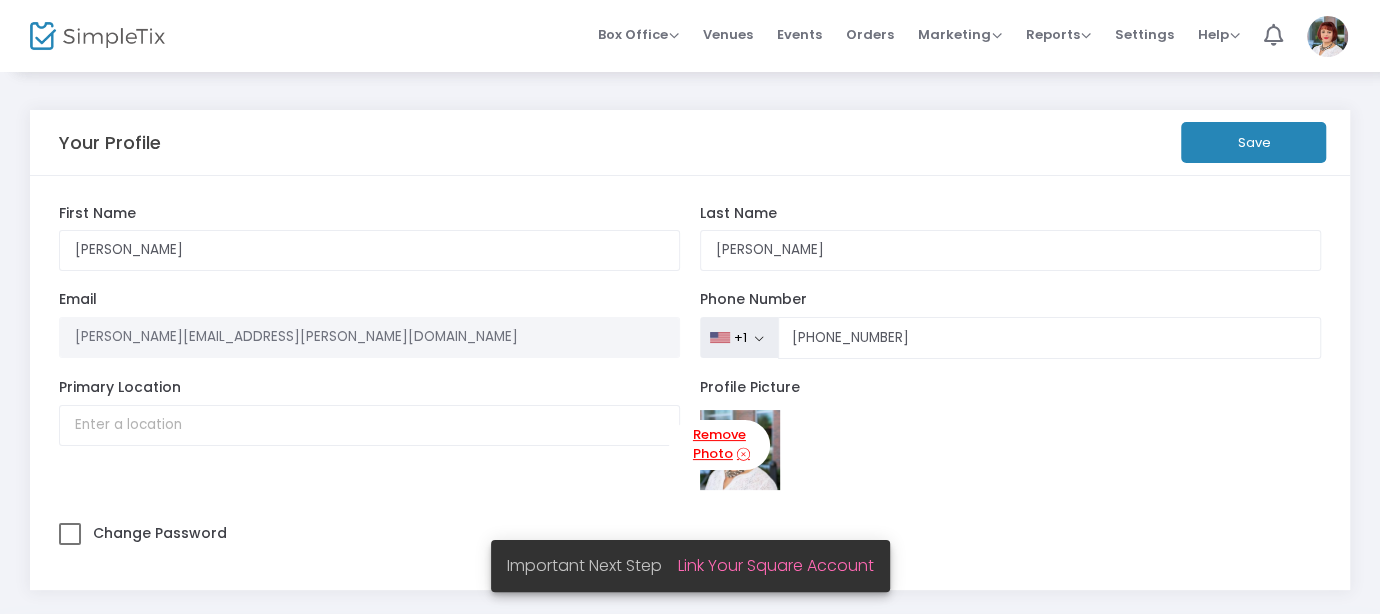 click on "Remove Photo" at bounding box center (719, 445) 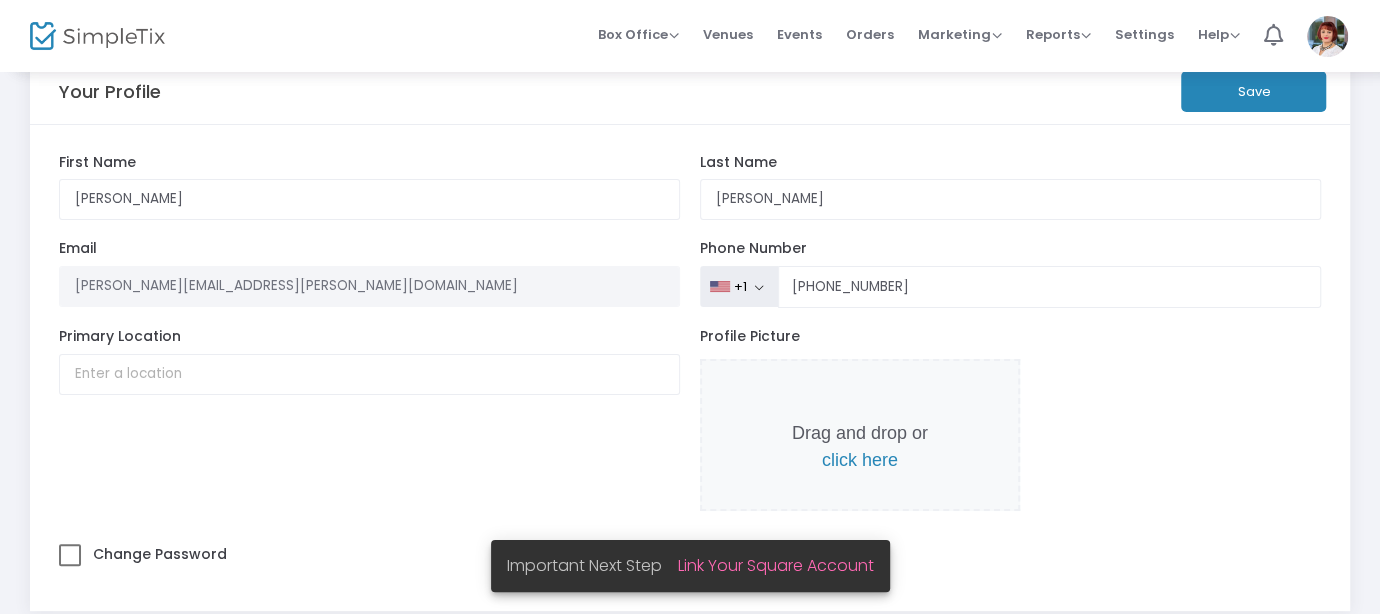 scroll, scrollTop: 57, scrollLeft: 0, axis: vertical 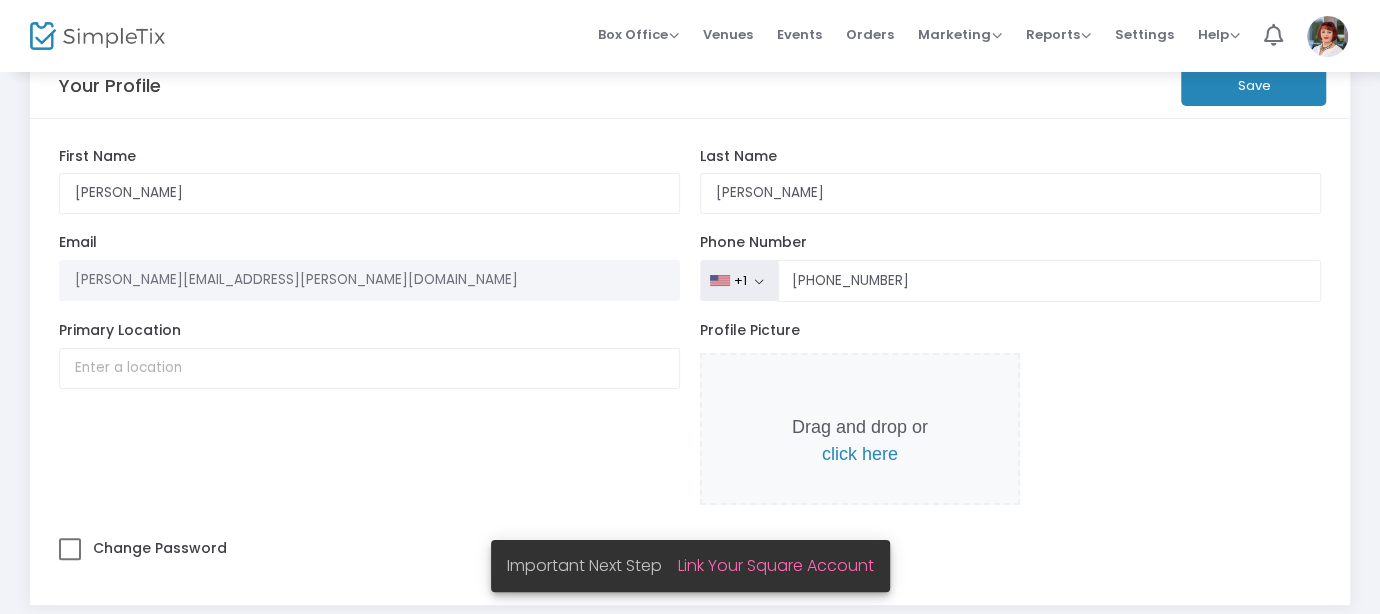 click on "click here" at bounding box center [860, 454] 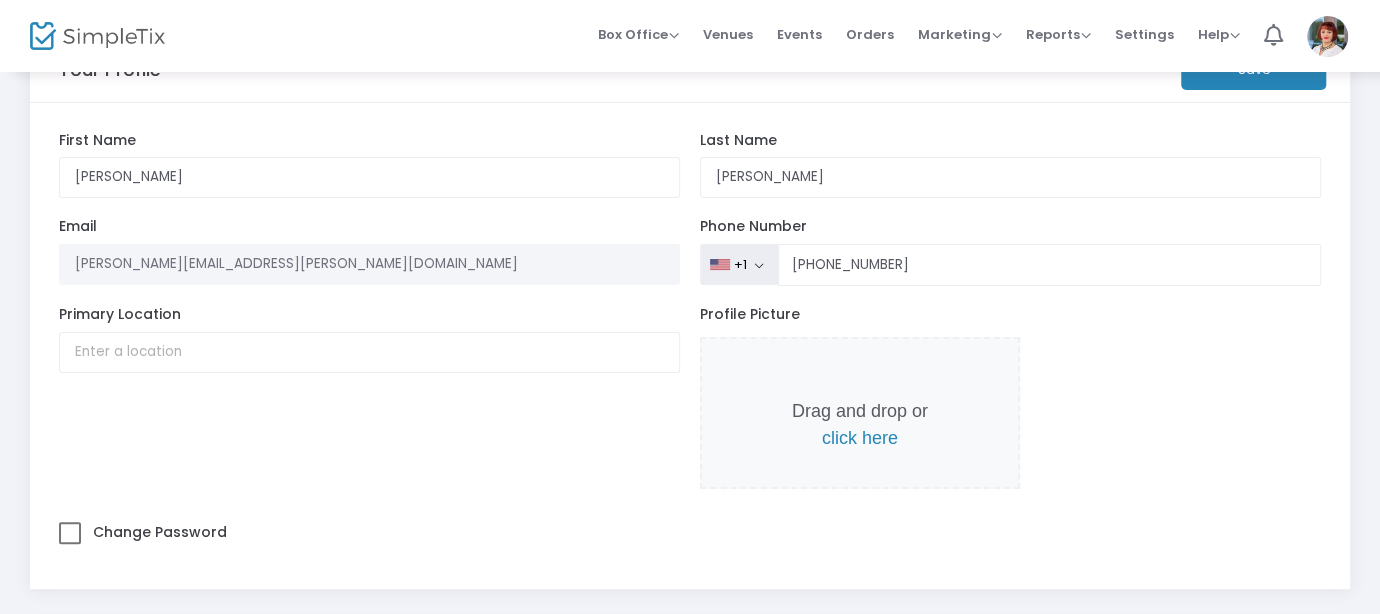 scroll, scrollTop: 87, scrollLeft: 0, axis: vertical 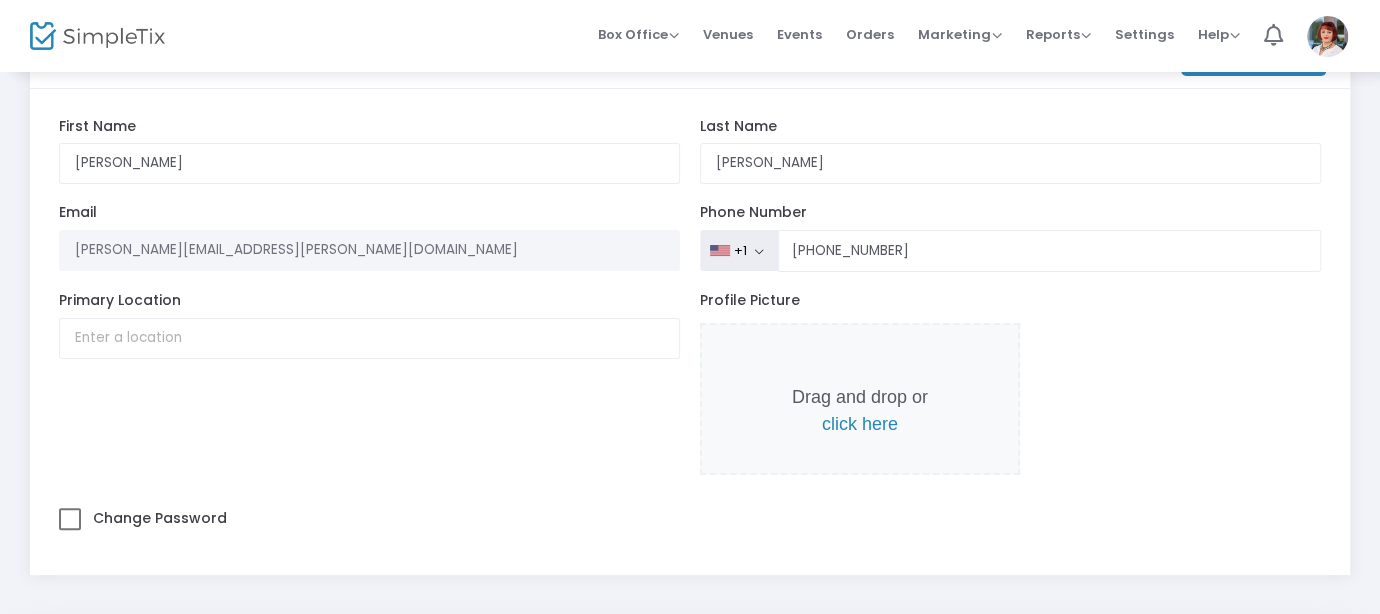 click on "click here" at bounding box center [860, 424] 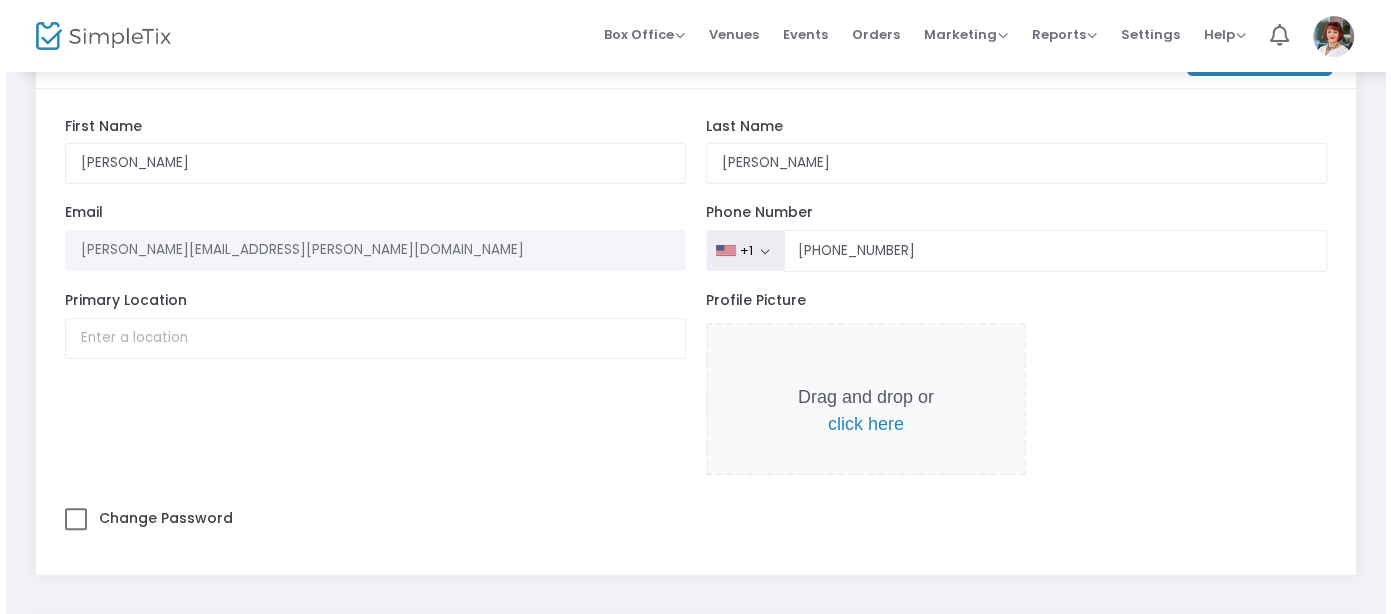 scroll, scrollTop: 0, scrollLeft: 0, axis: both 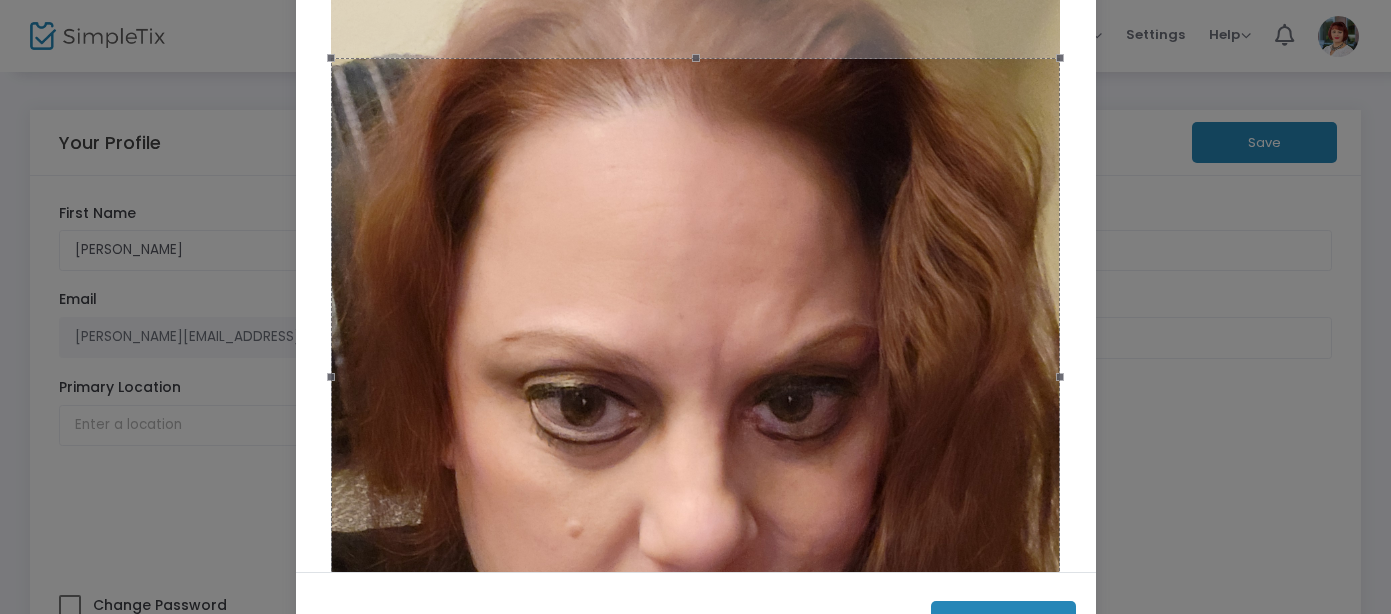 drag, startPoint x: 800, startPoint y: 384, endPoint x: 759, endPoint y: 371, distance: 43.011627 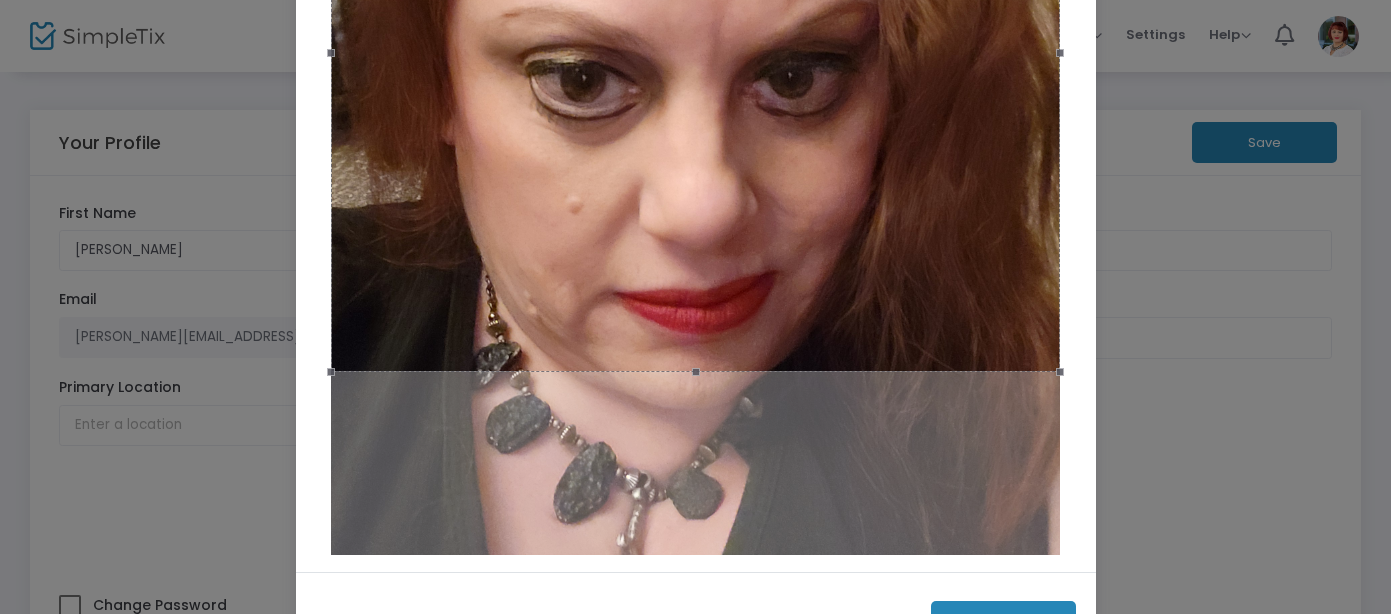 scroll, scrollTop: 319, scrollLeft: 0, axis: vertical 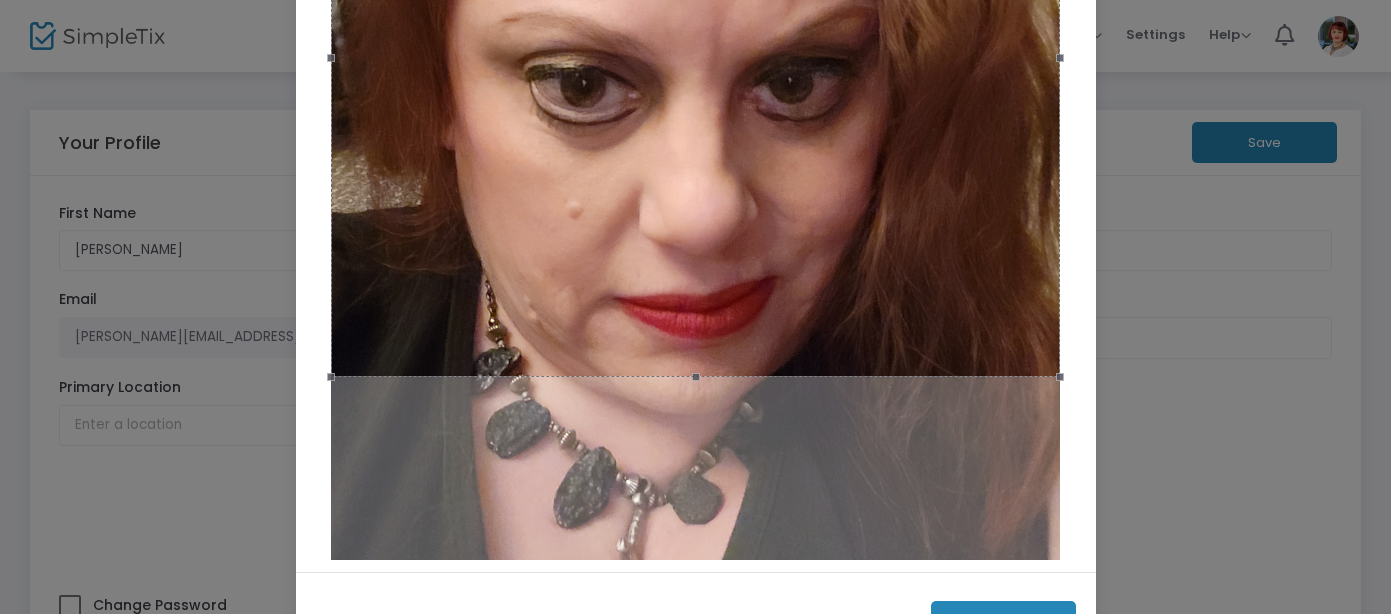 drag, startPoint x: 680, startPoint y: 378, endPoint x: 669, endPoint y: 451, distance: 73.82411 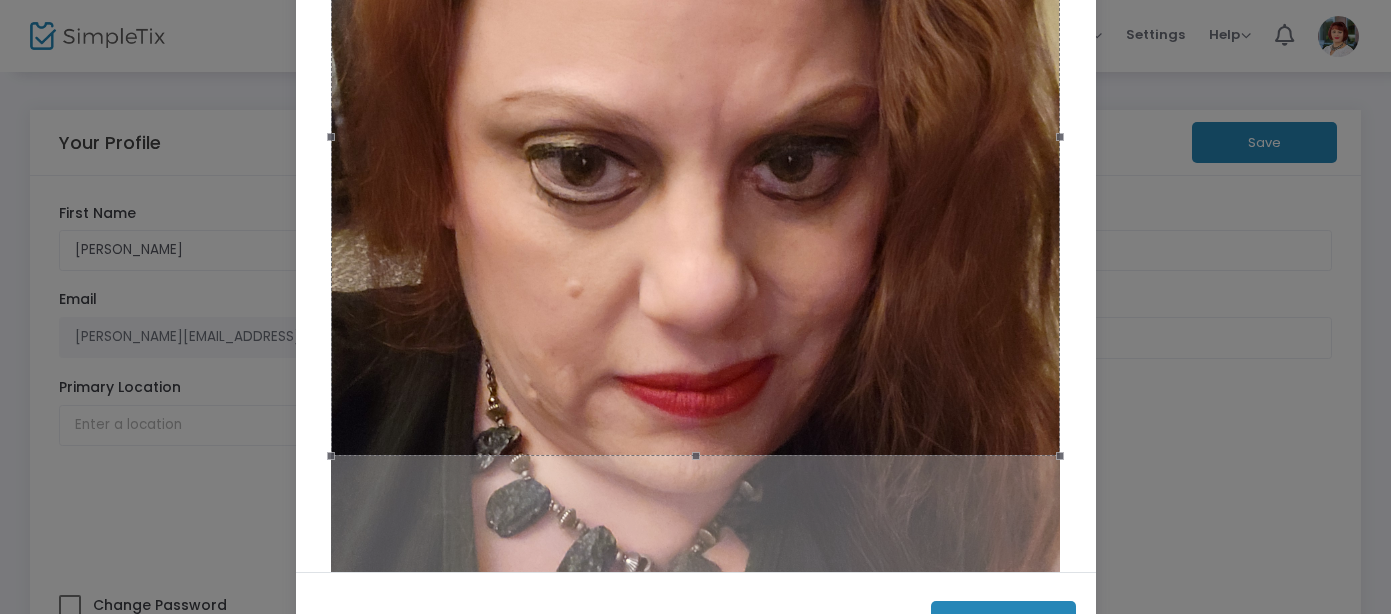 scroll, scrollTop: 250, scrollLeft: 0, axis: vertical 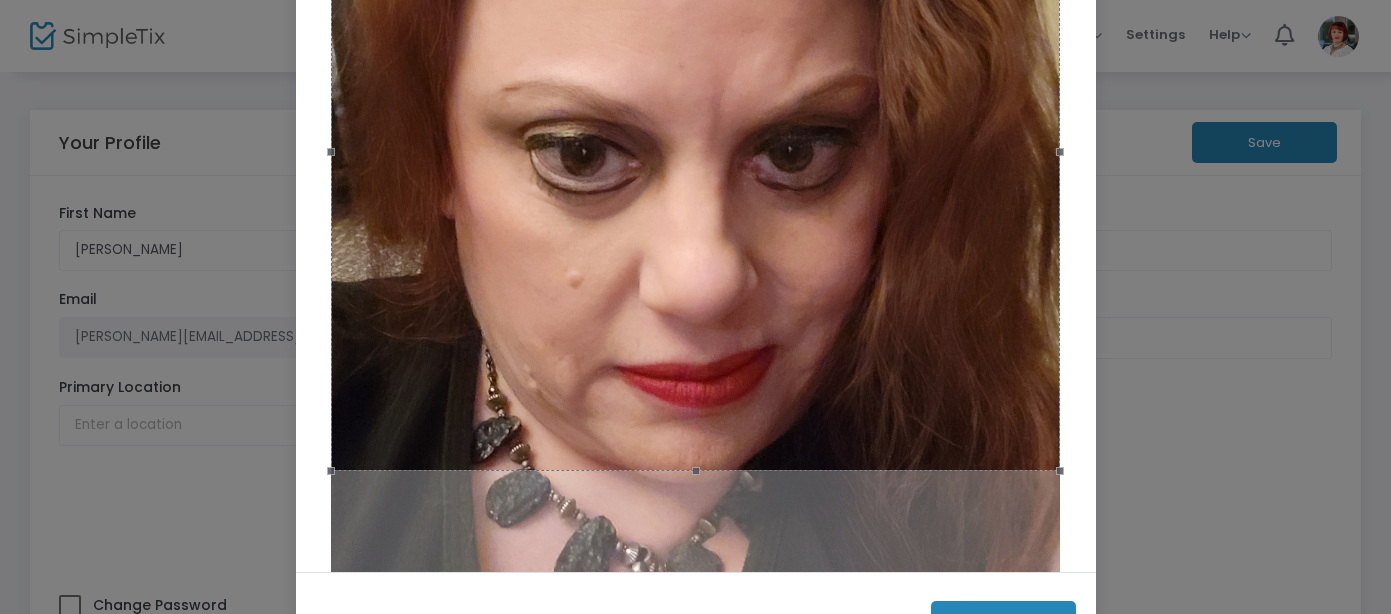drag, startPoint x: 814, startPoint y: 387, endPoint x: 799, endPoint y: 412, distance: 29.15476 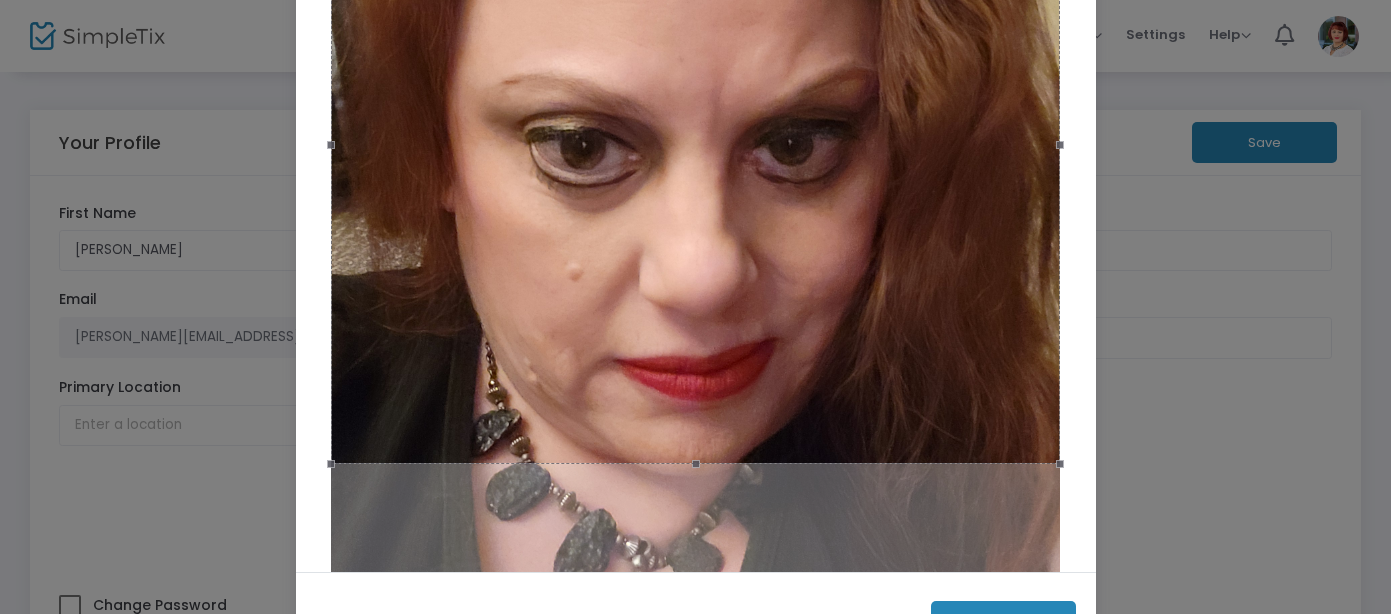 scroll, scrollTop: 258, scrollLeft: 0, axis: vertical 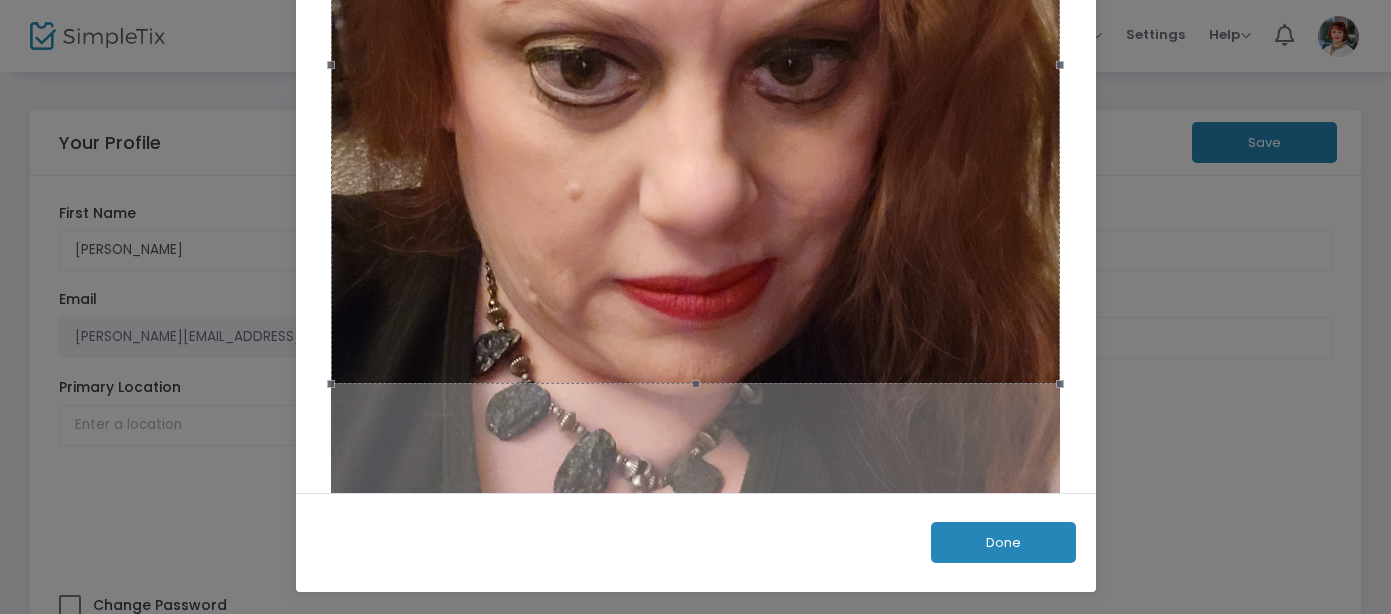 click on "Done" 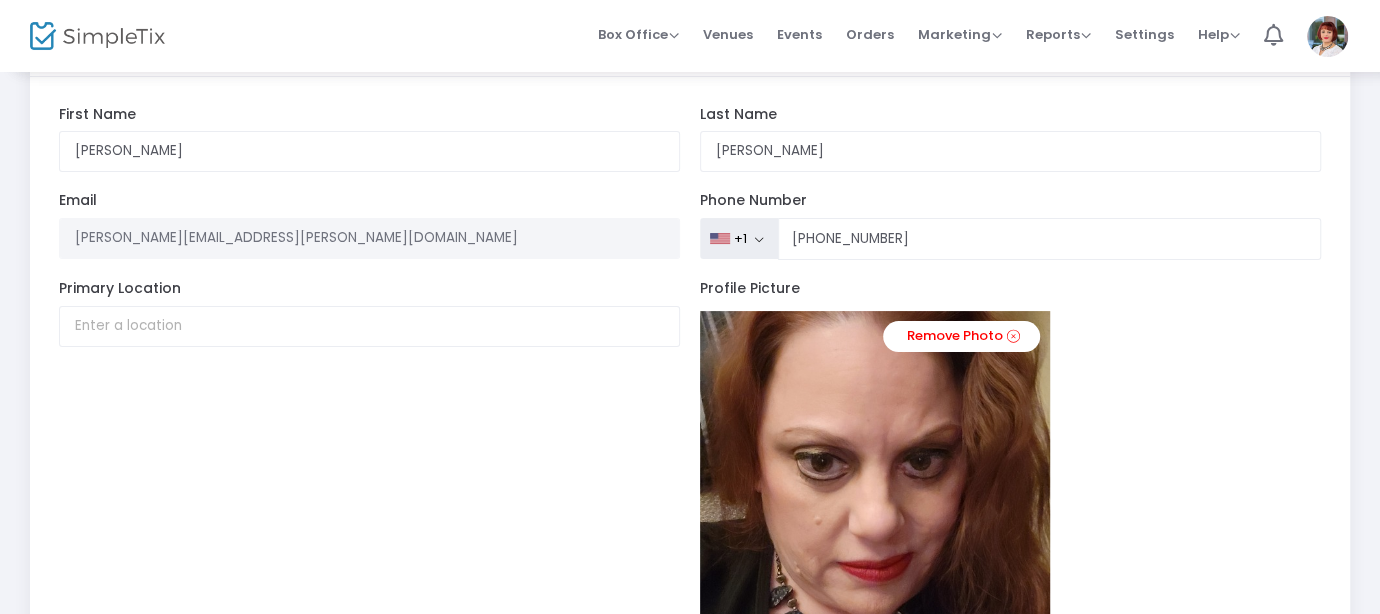 scroll, scrollTop: 0, scrollLeft: 0, axis: both 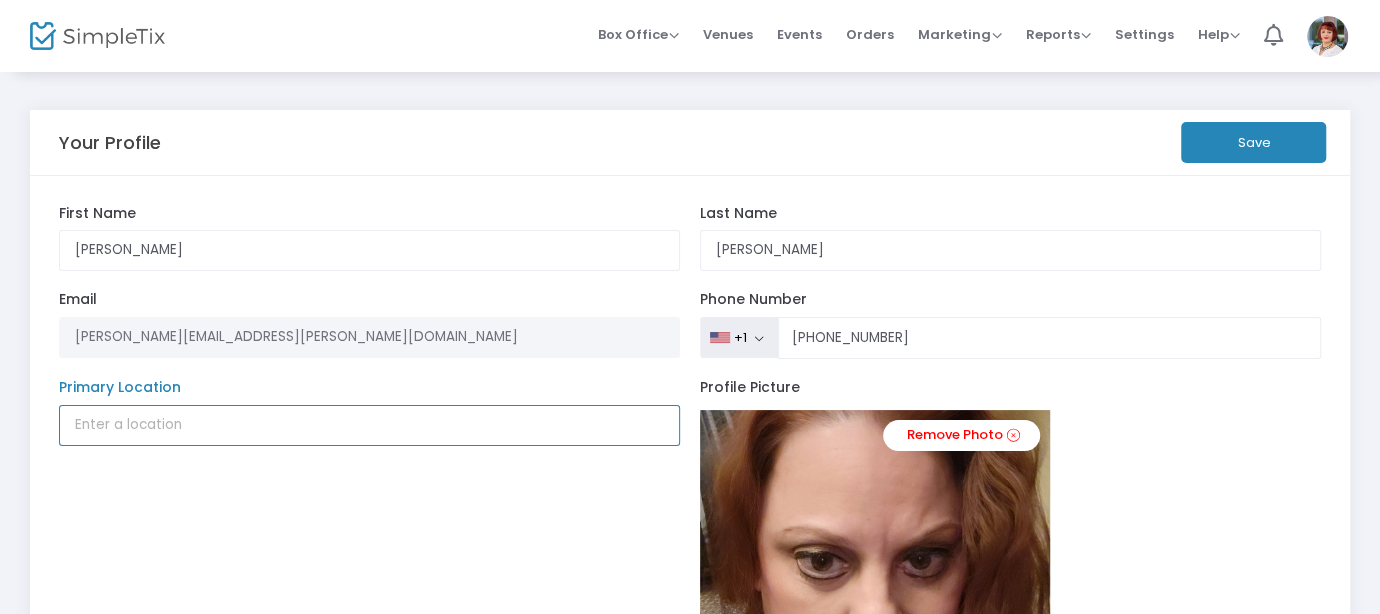 click on "Primary Location" at bounding box center (370, 425) 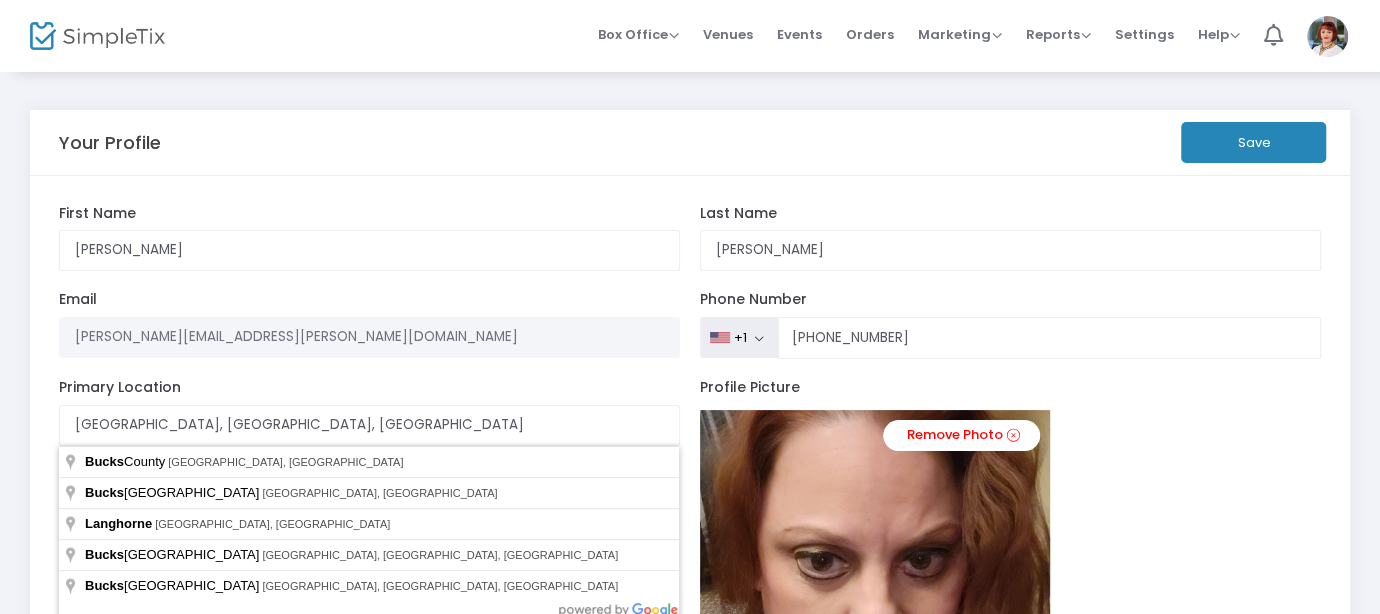 type on "Bucks County, United States" 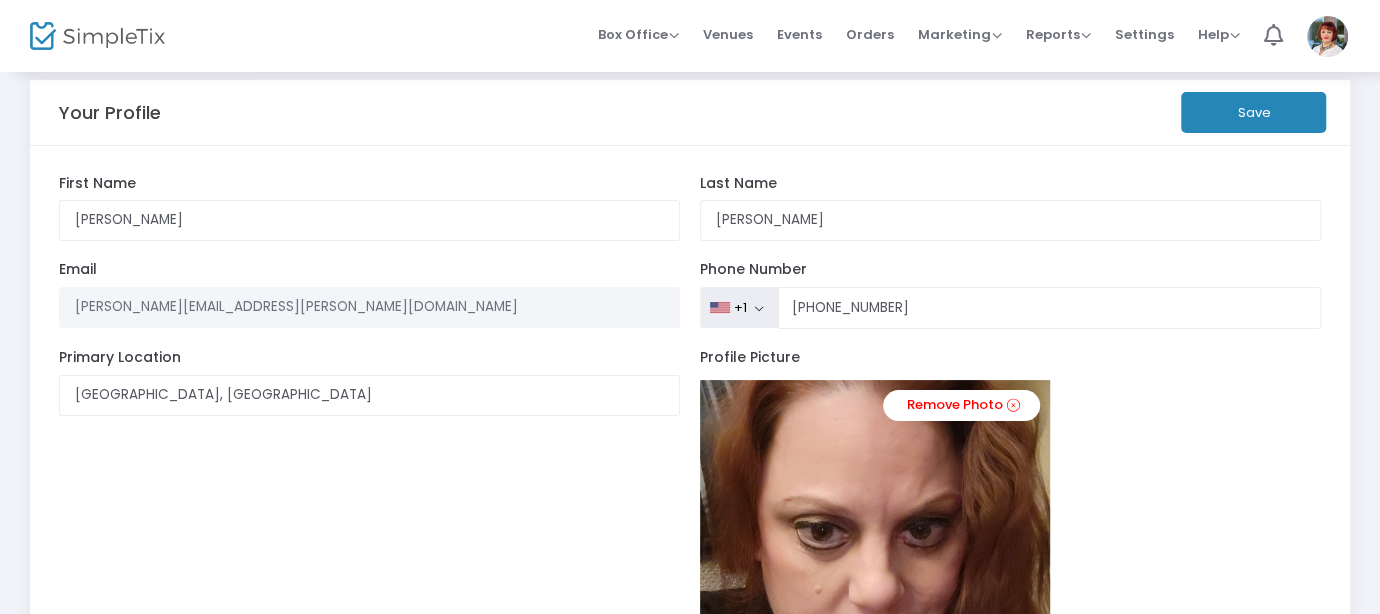 scroll, scrollTop: 31, scrollLeft: 0, axis: vertical 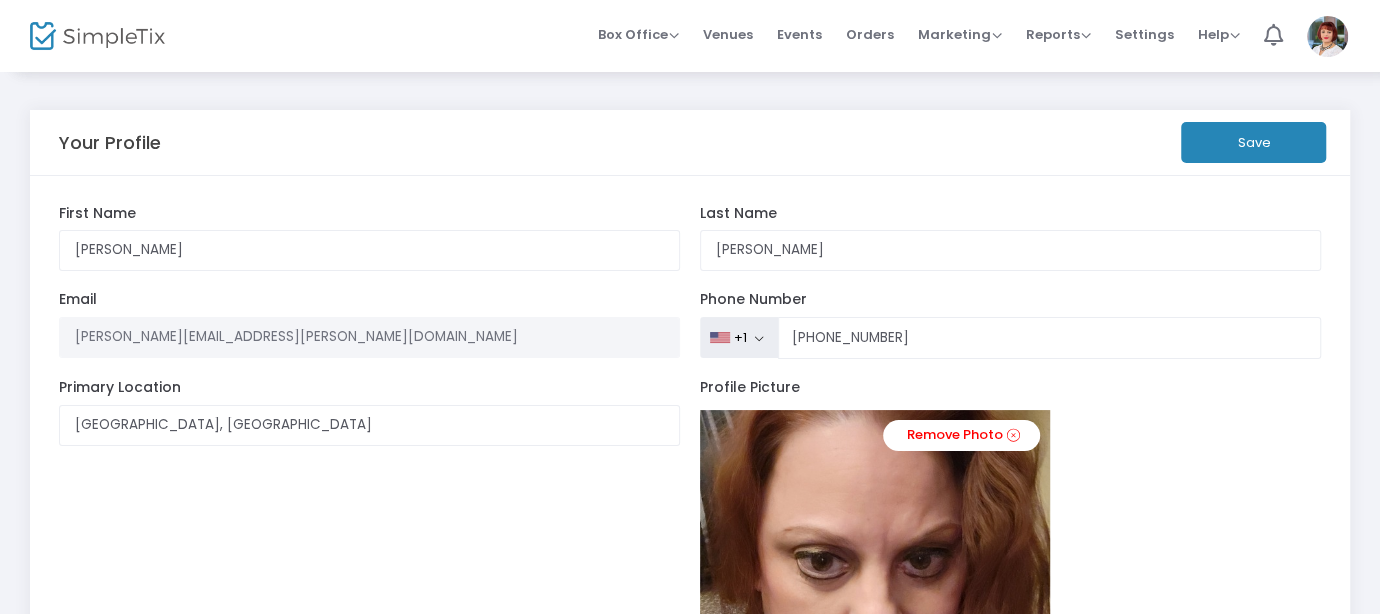 click on "Save" 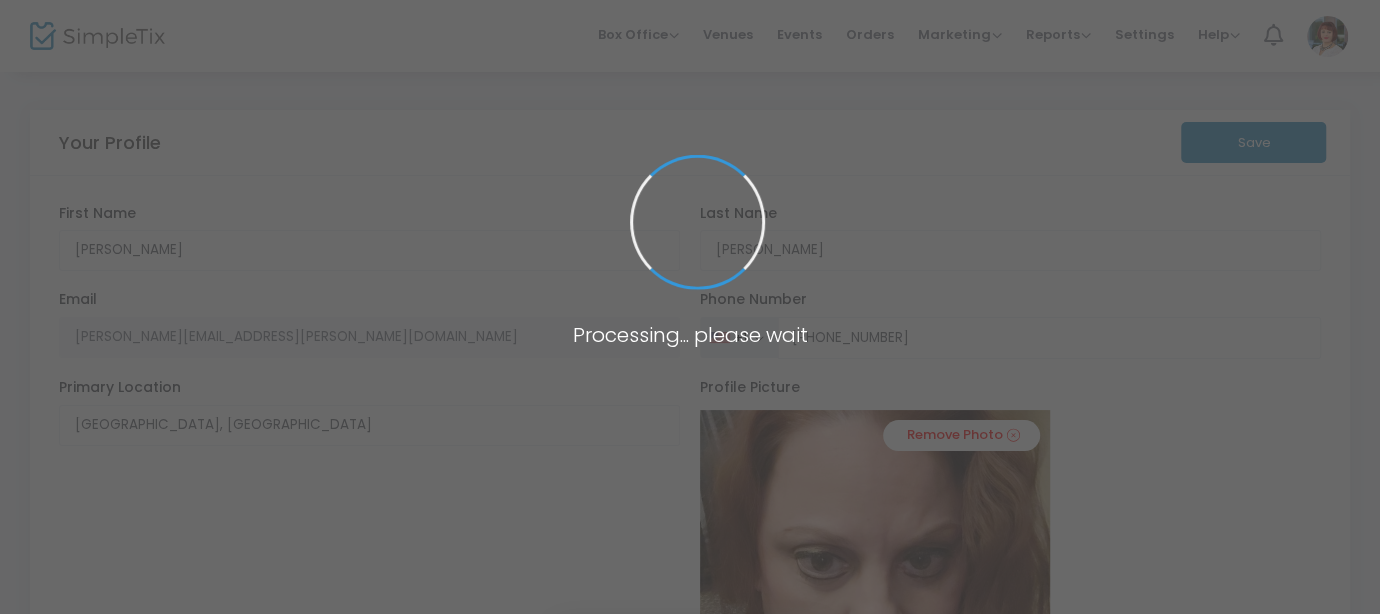 type on "(267) 226-4051" 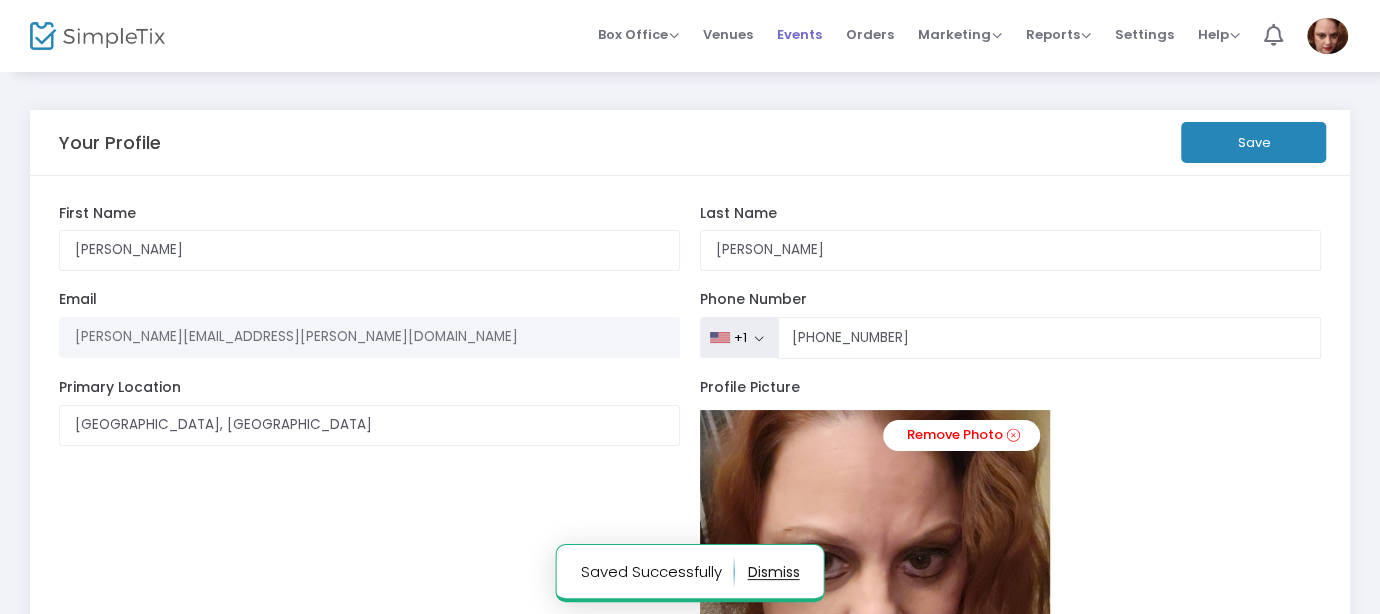 click on "Events" at bounding box center (799, 34) 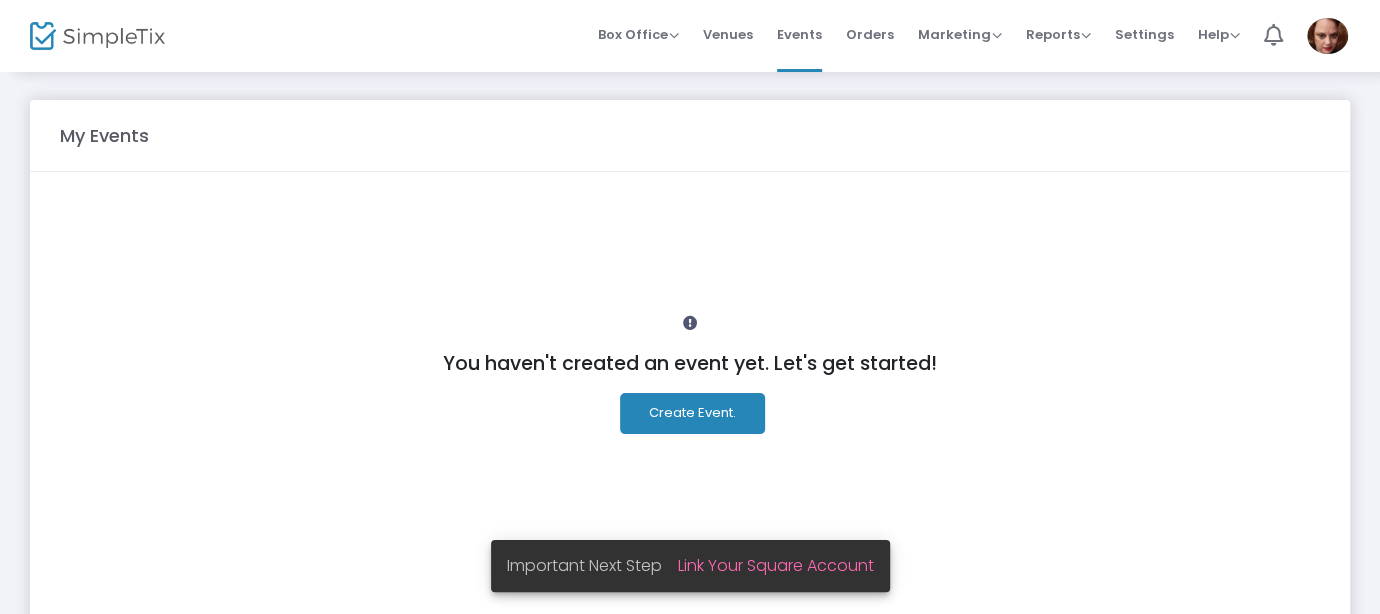click on "Create Event." 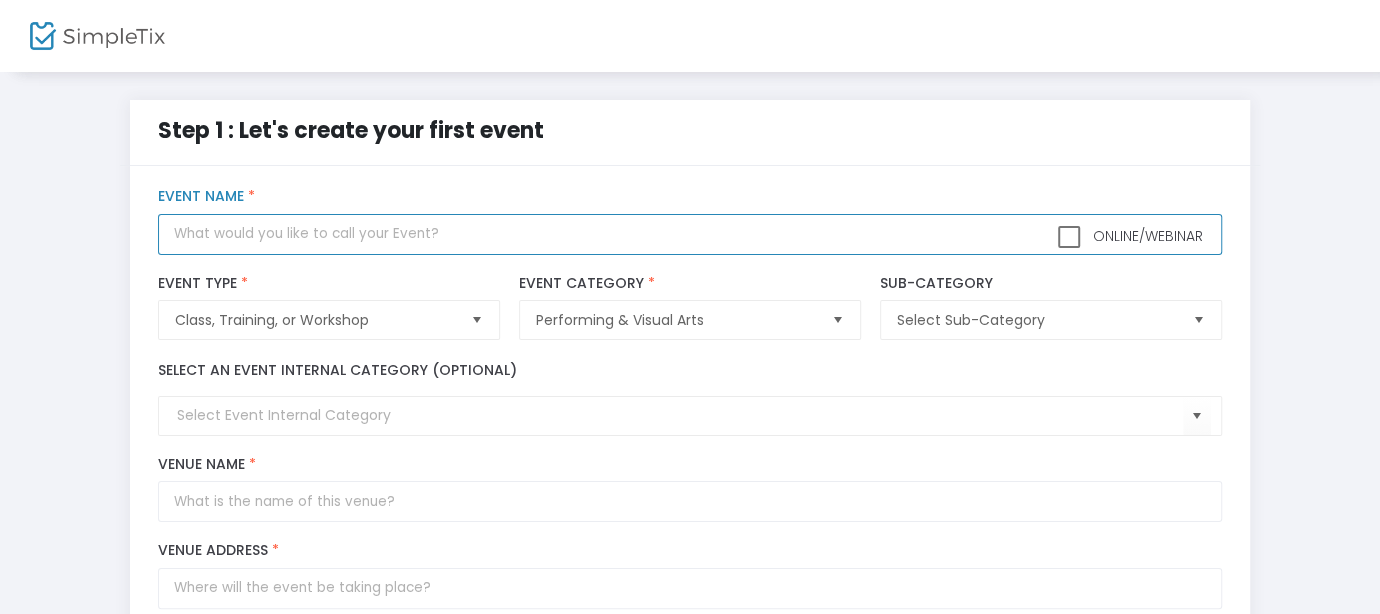 click 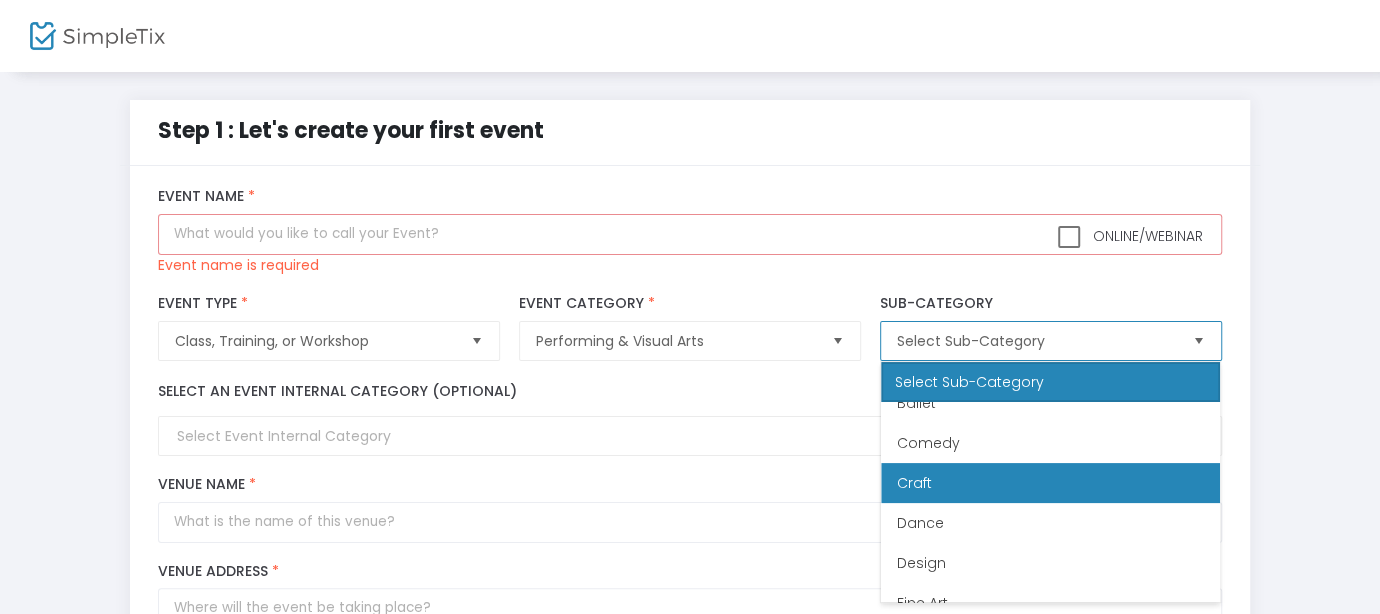 scroll, scrollTop: 19, scrollLeft: 0, axis: vertical 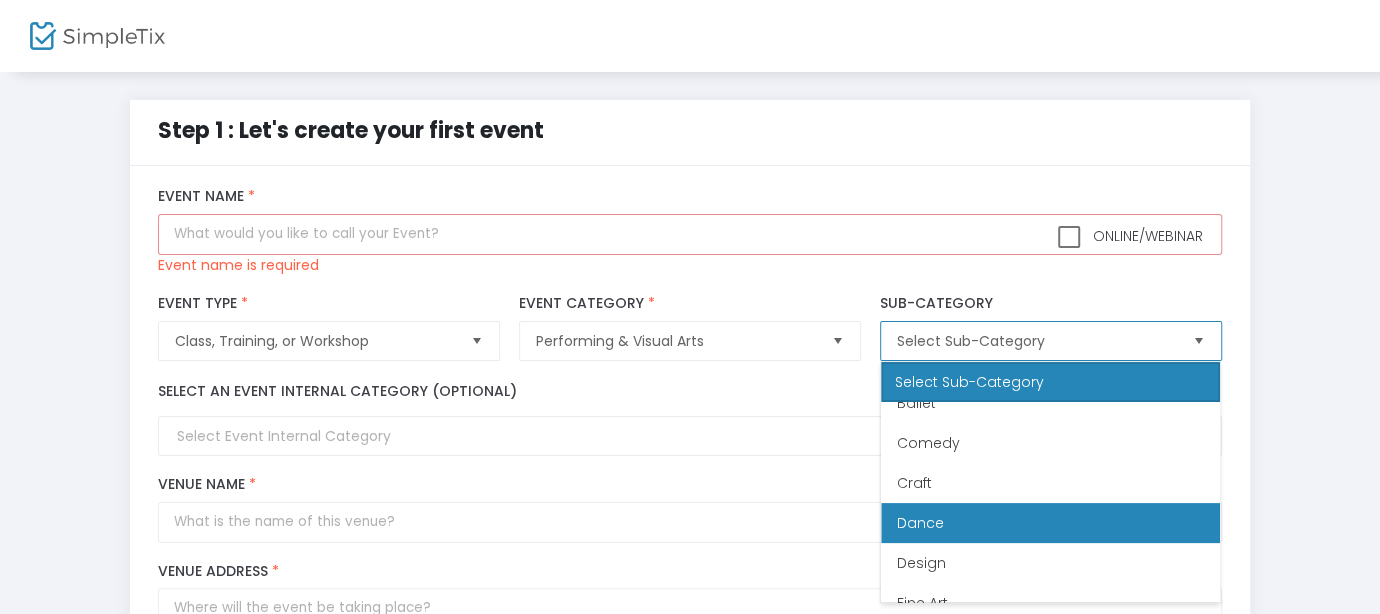 click on "Dance" at bounding box center (920, 523) 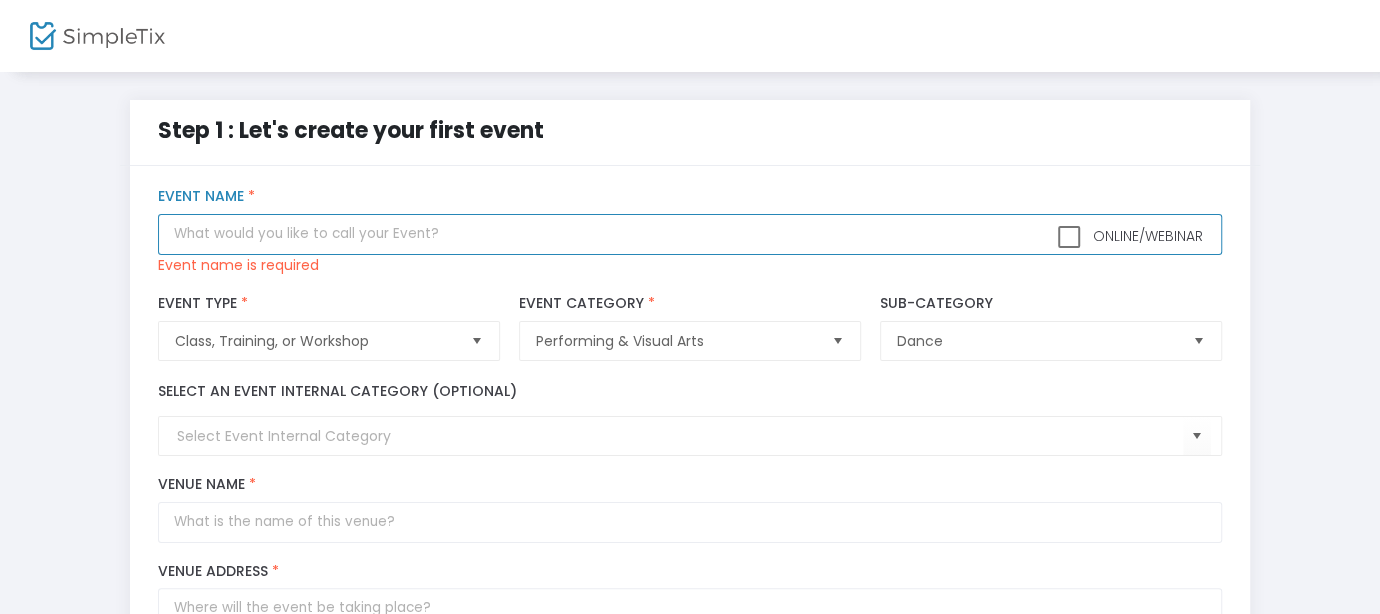 click 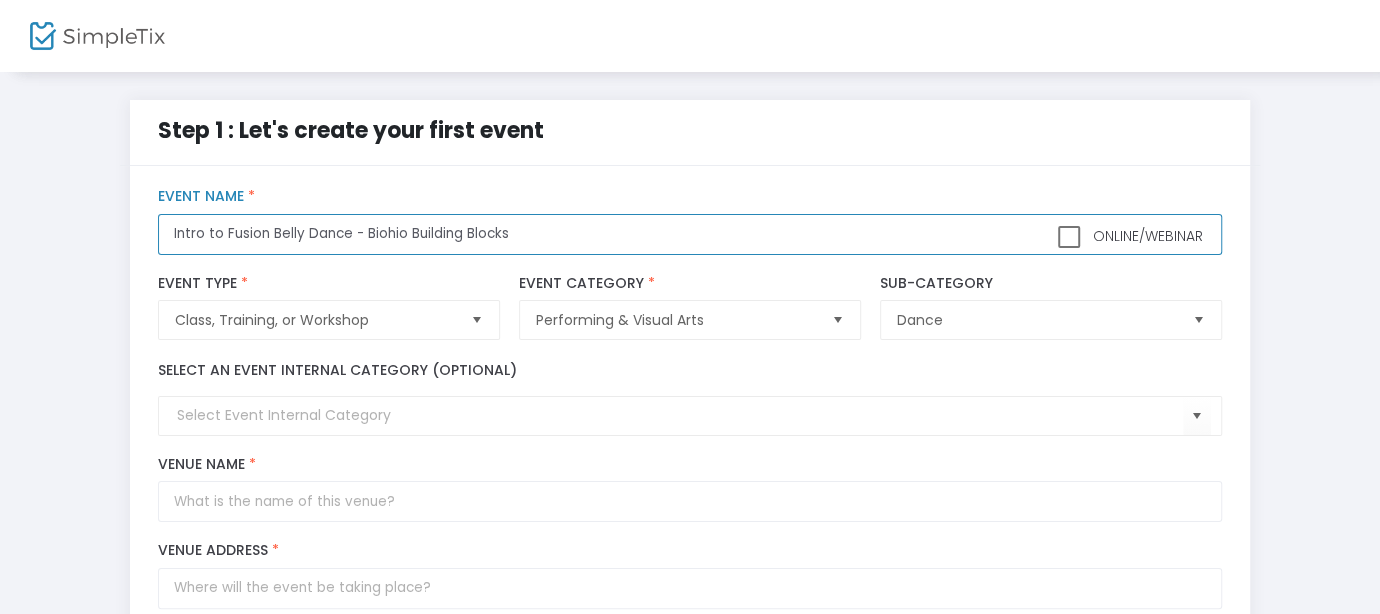 drag, startPoint x: 396, startPoint y: 229, endPoint x: 380, endPoint y: 236, distance: 17.464249 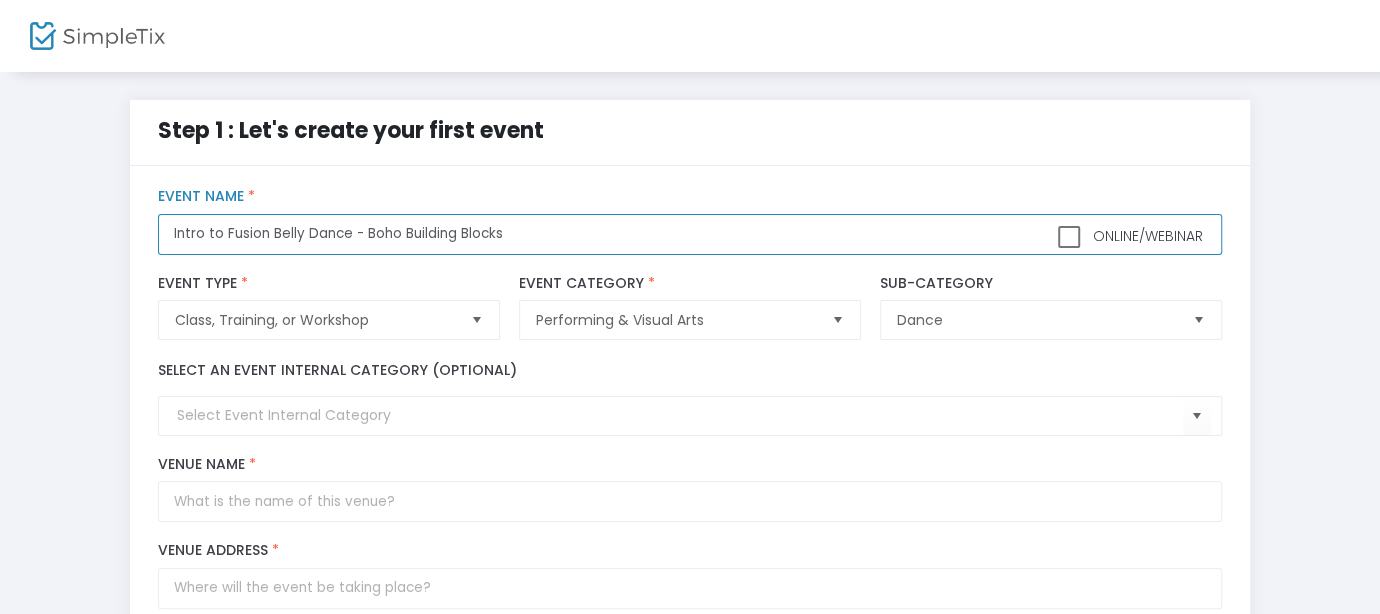 type on "Intro to Fusion Belly Dance - Boho Building Blocks" 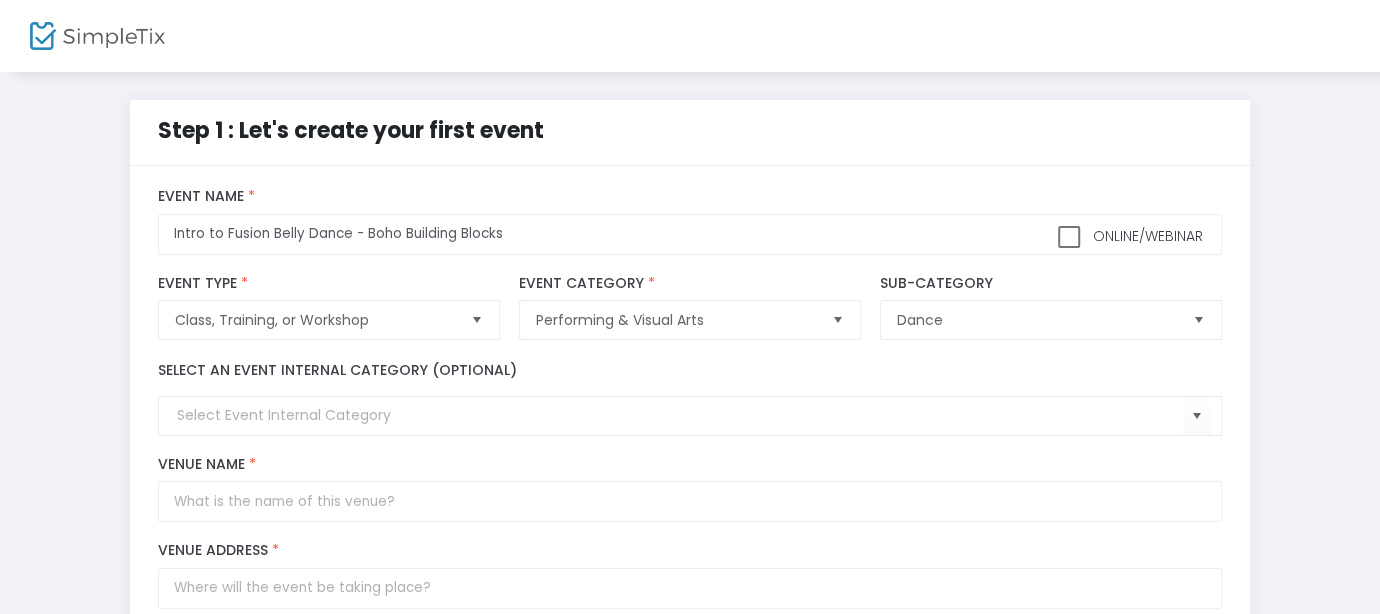 click on "Online/Webinar  Intro to Fusion Belly Dance - Boho Building Blocks Event Name *" 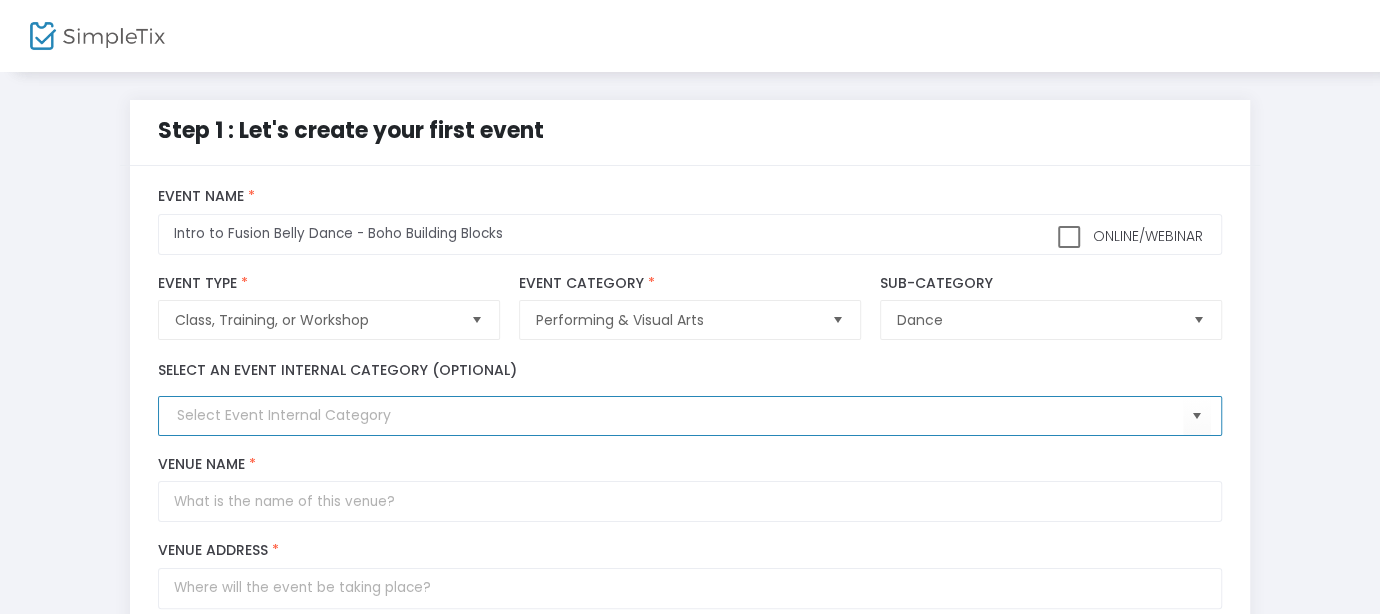 click at bounding box center [679, 415] 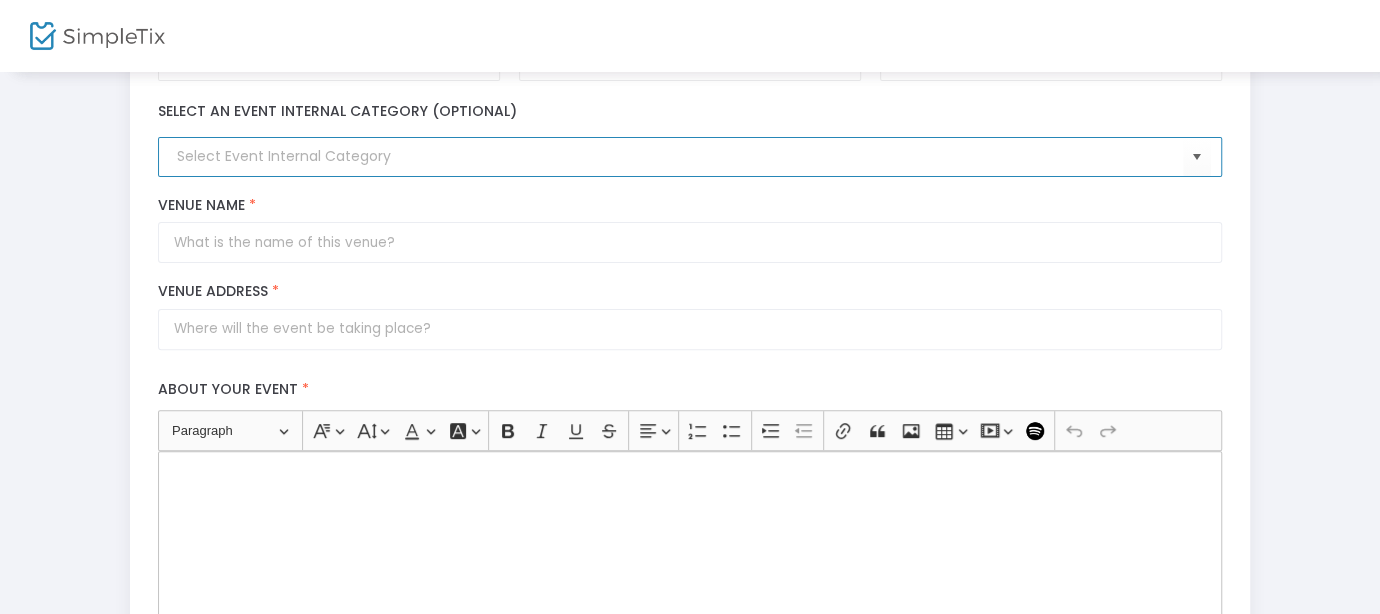 scroll, scrollTop: 245, scrollLeft: 0, axis: vertical 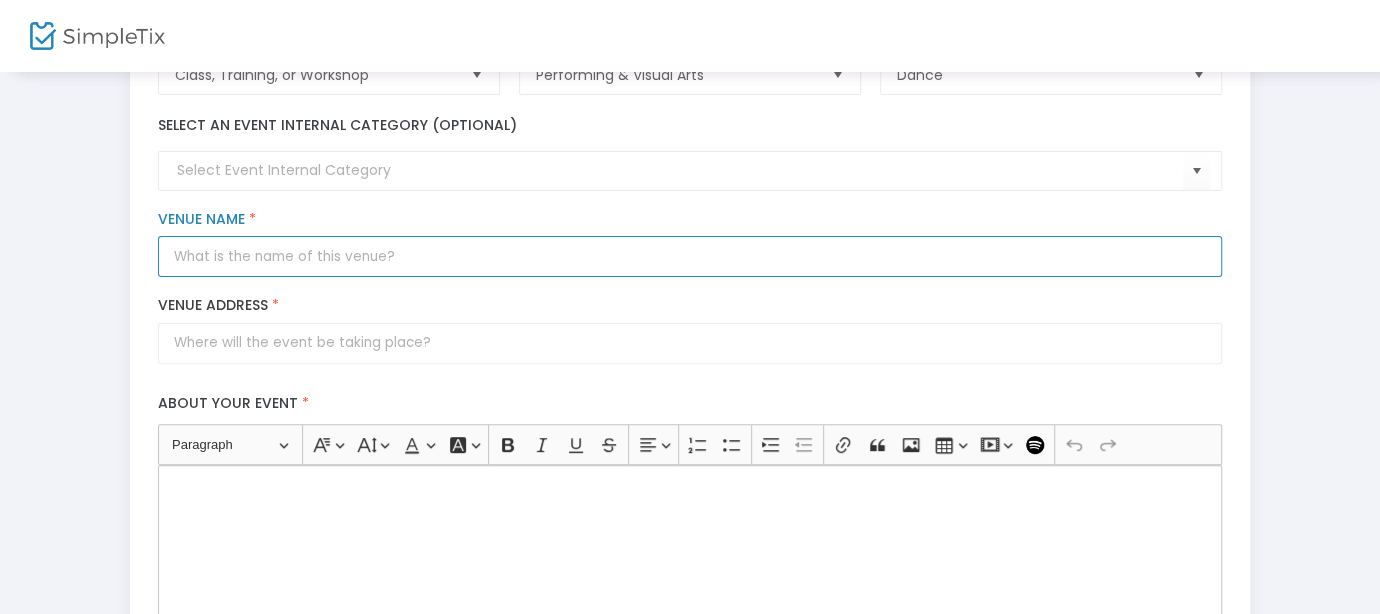 click on "Venue Name *" at bounding box center (689, 256) 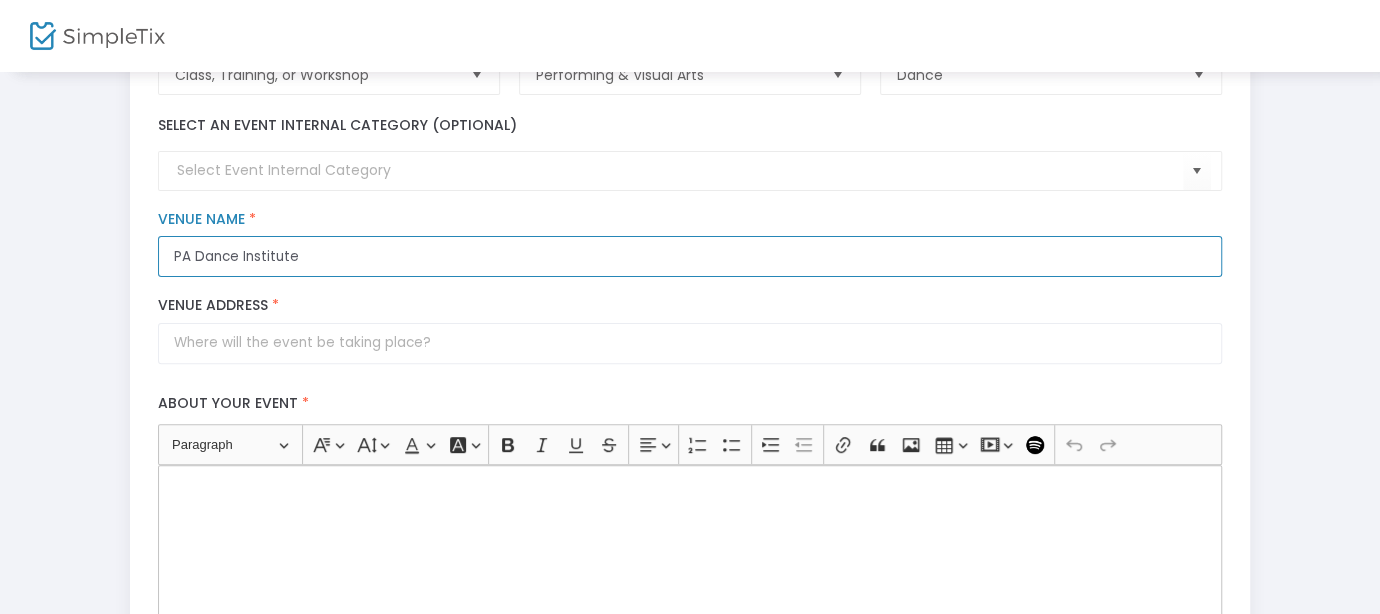 type on "PA Dance Institute" 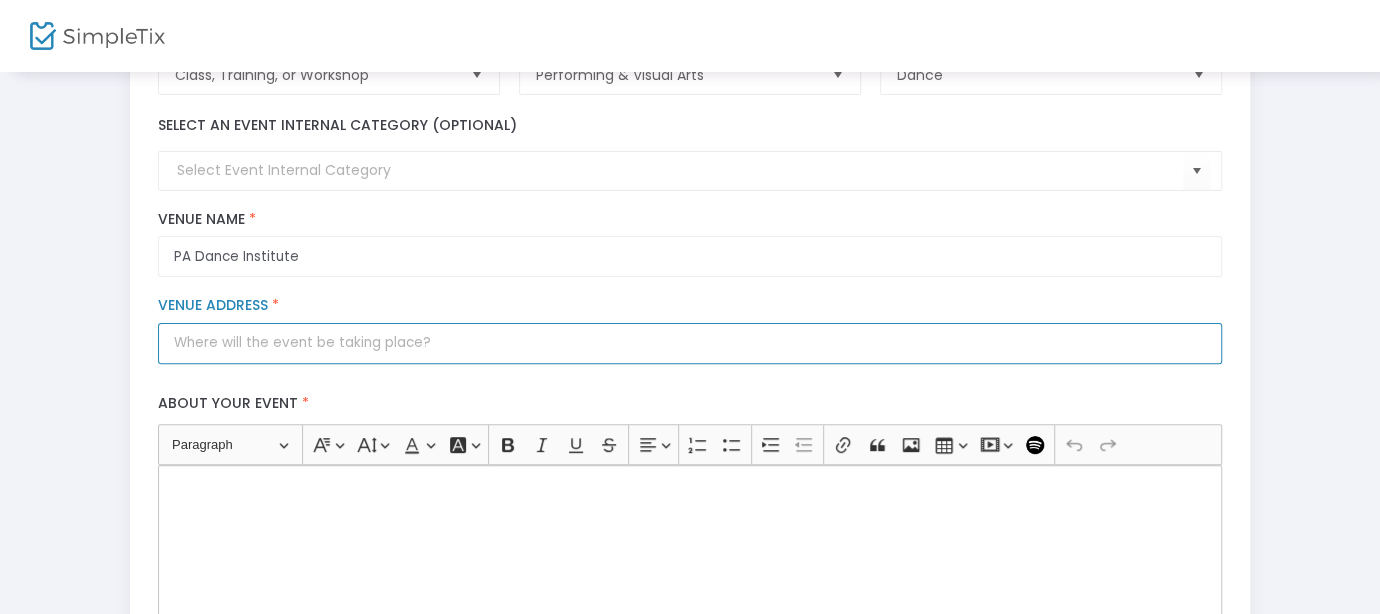 click on "Venue Address *" at bounding box center [689, 343] 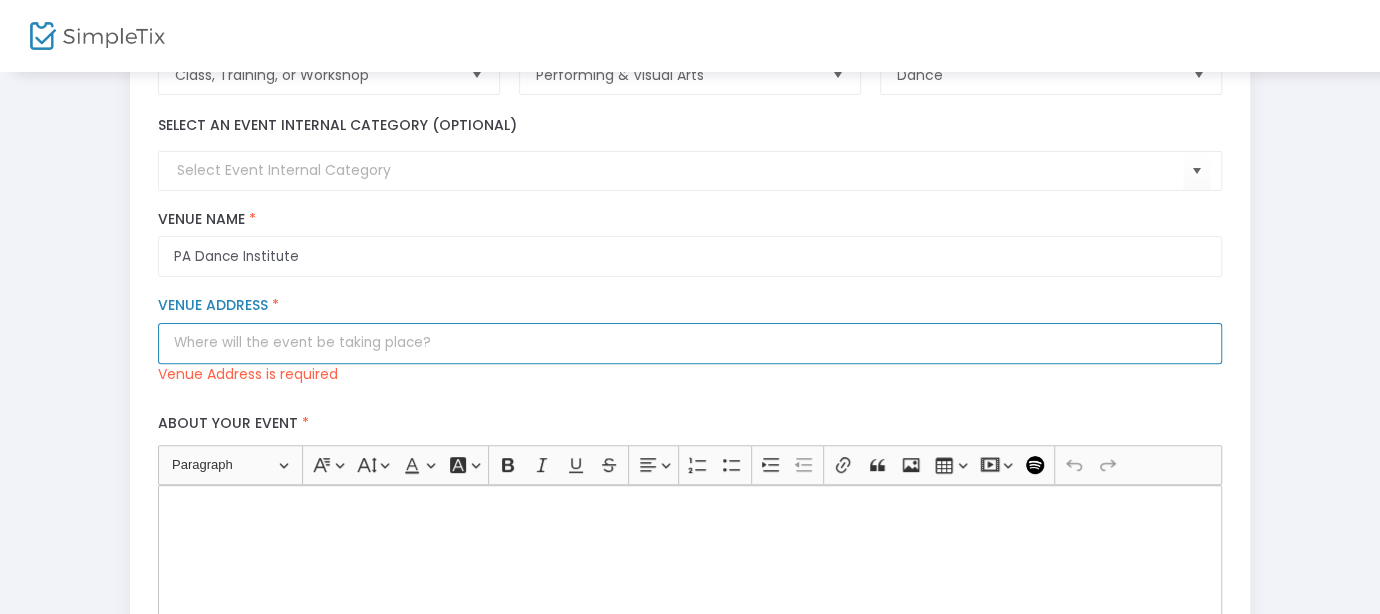 click on "Venue Address *" at bounding box center [689, 343] 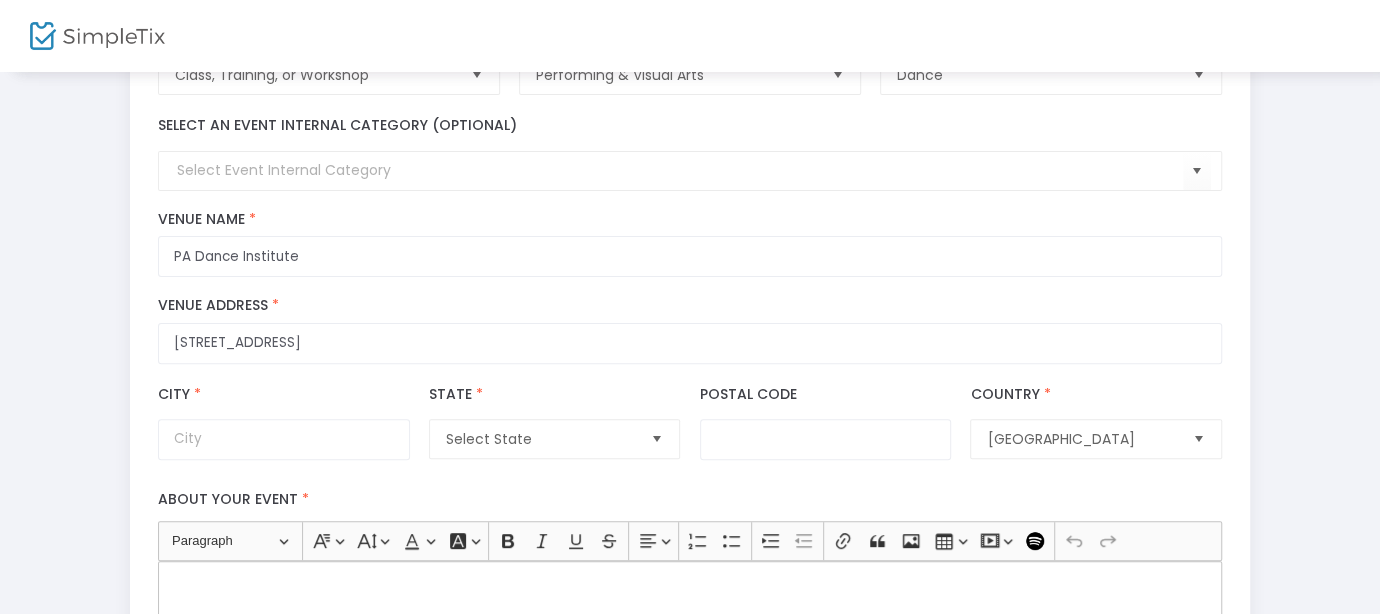 type on "2935 Byberry Road" 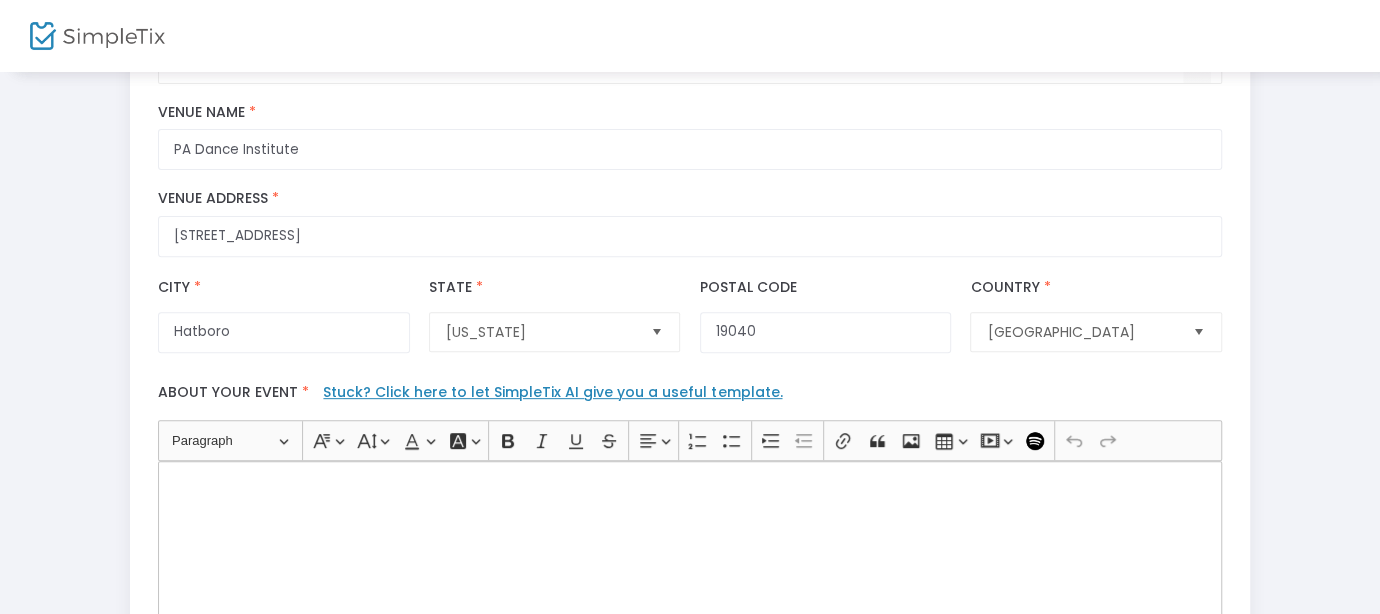 scroll, scrollTop: 346, scrollLeft: 0, axis: vertical 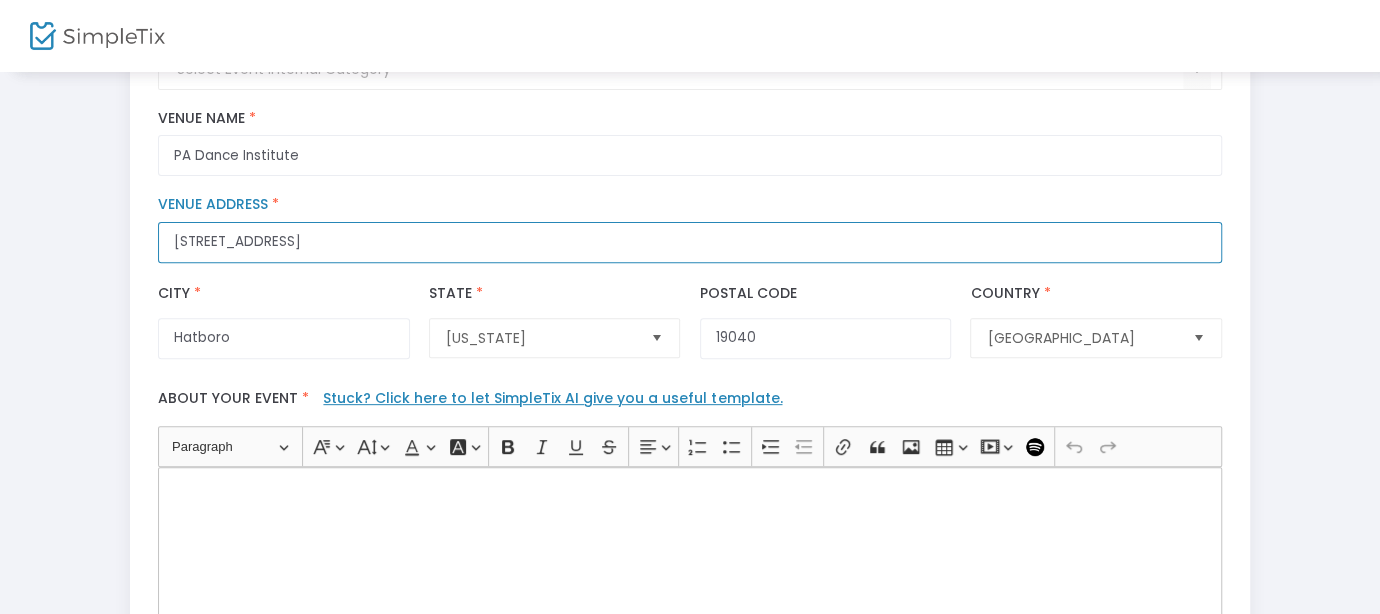 click on "2935 Byberry Road" at bounding box center (689, 242) 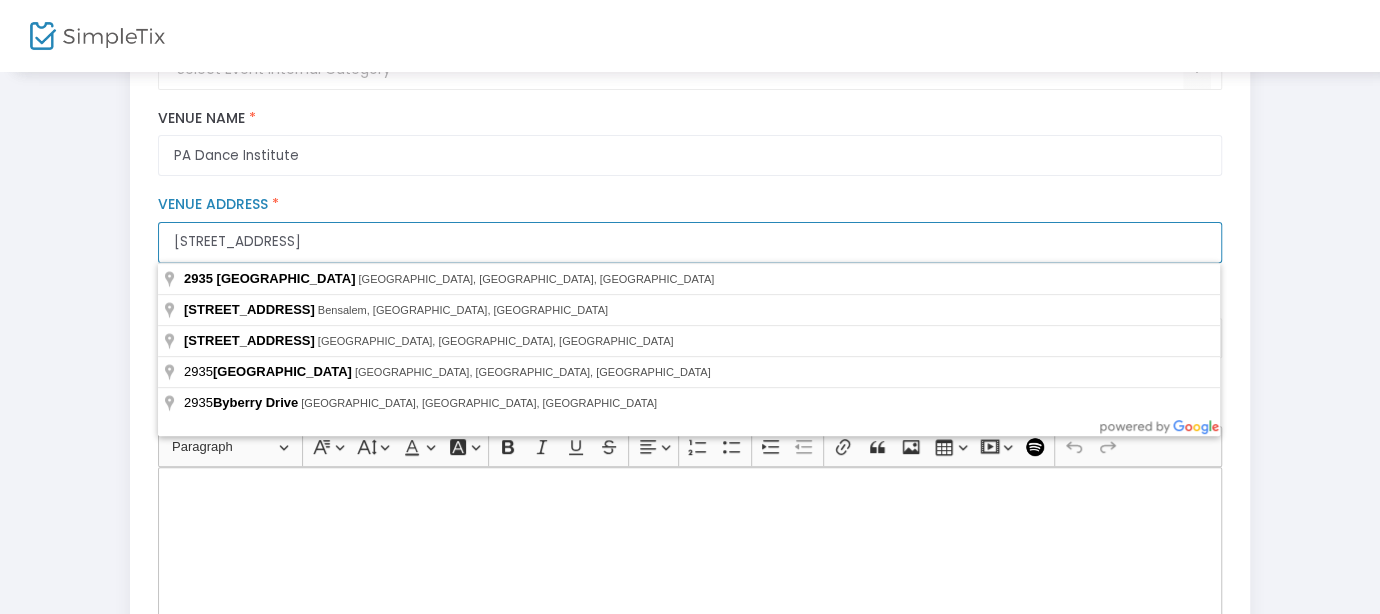 click on "2935 Byberry Road" at bounding box center (689, 242) 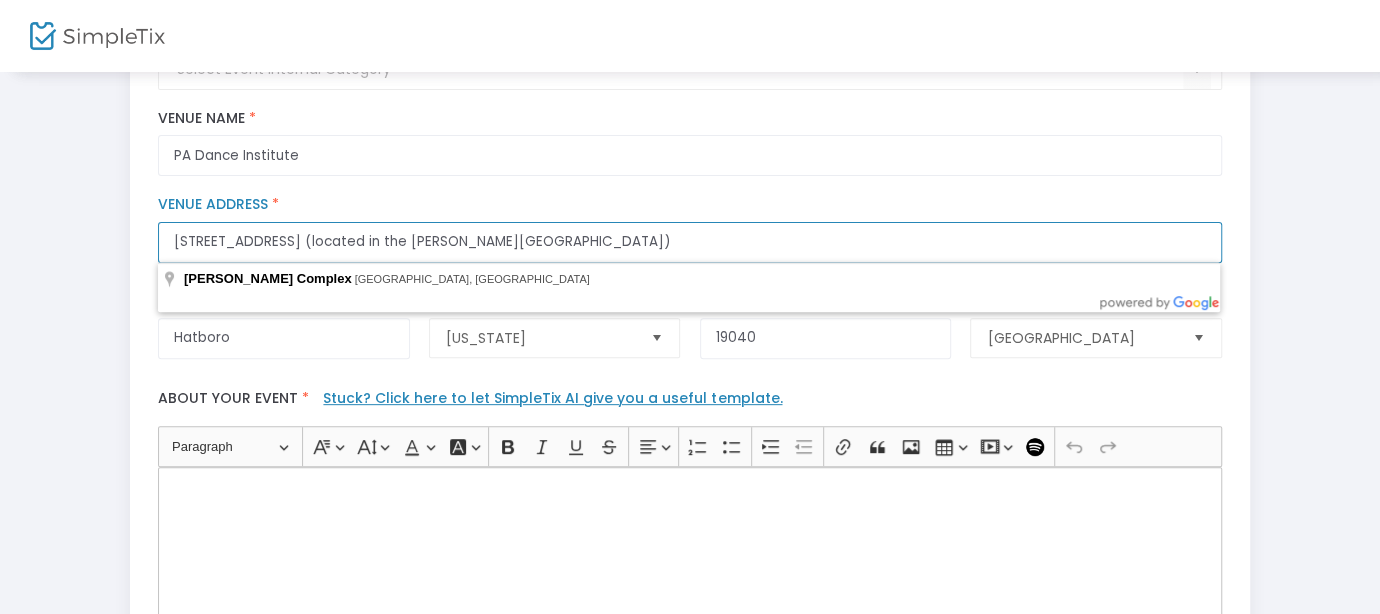 drag, startPoint x: 522, startPoint y: 240, endPoint x: 572, endPoint y: 239, distance: 50.01 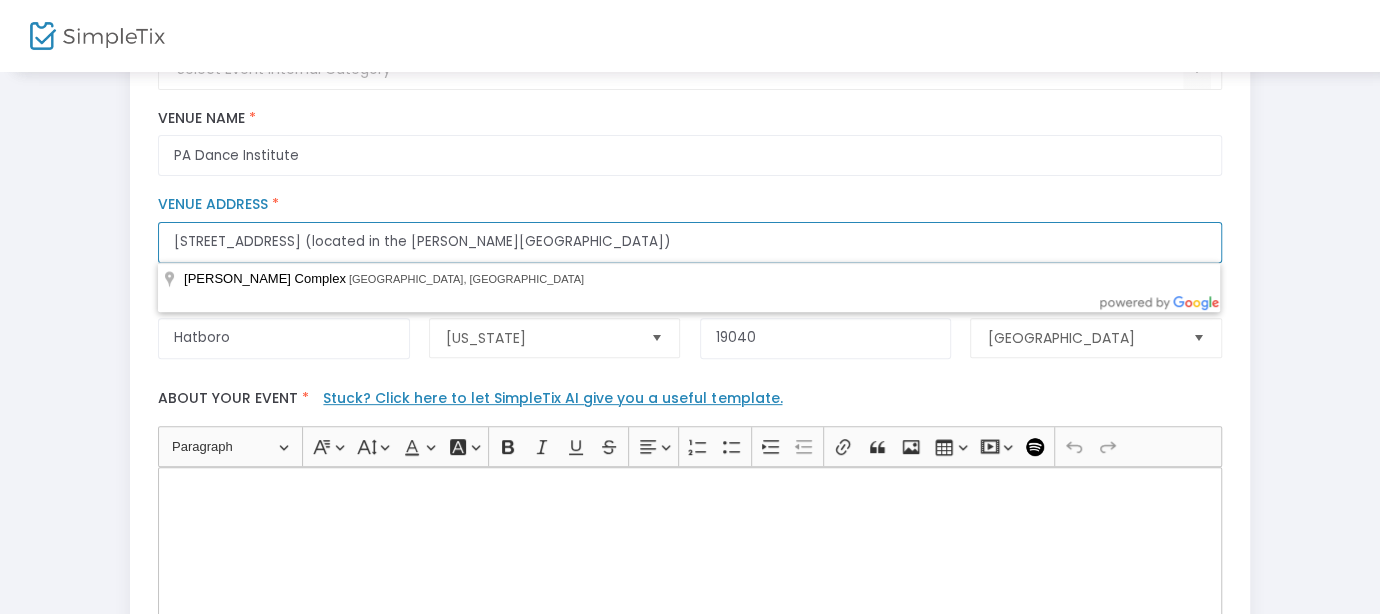 type on "2935 Byberry Road (located in the Braccia Complex 2nd floor)" 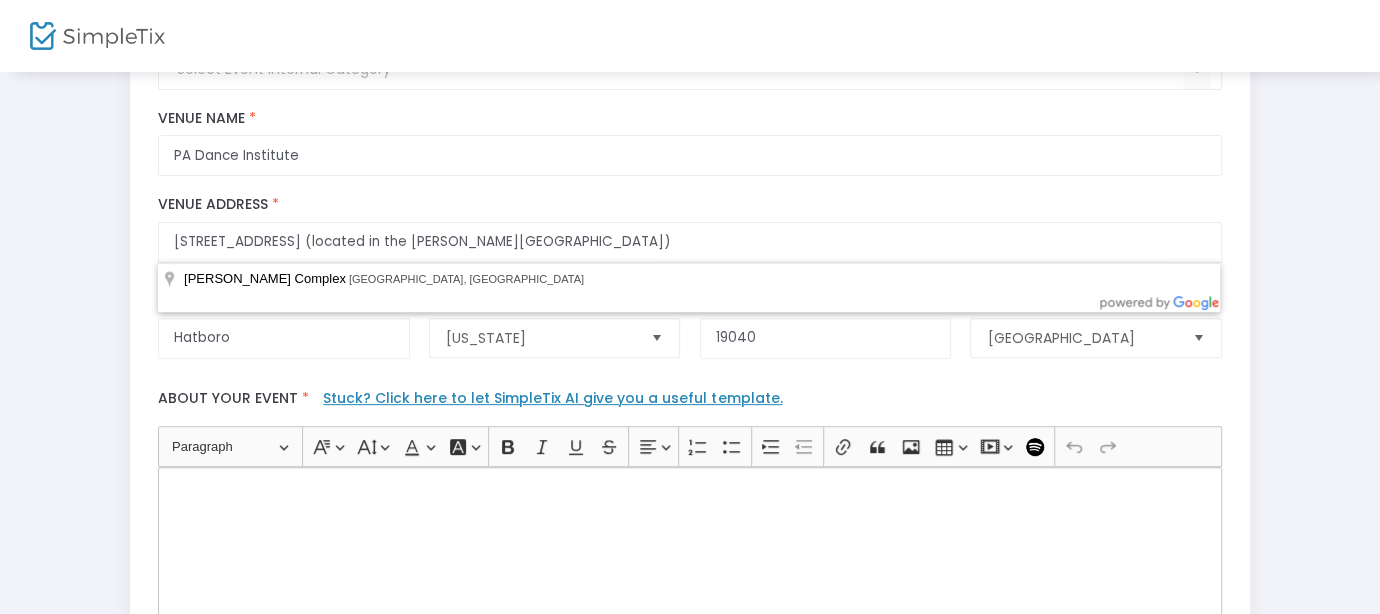 click 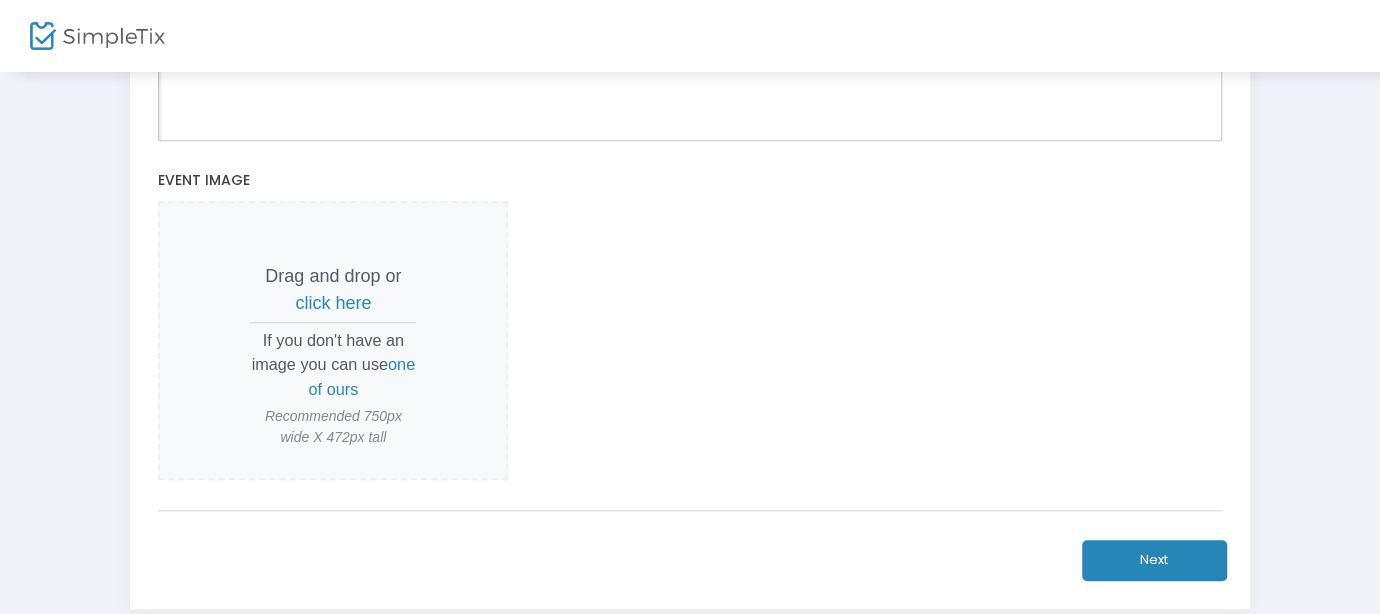 scroll, scrollTop: 805, scrollLeft: 0, axis: vertical 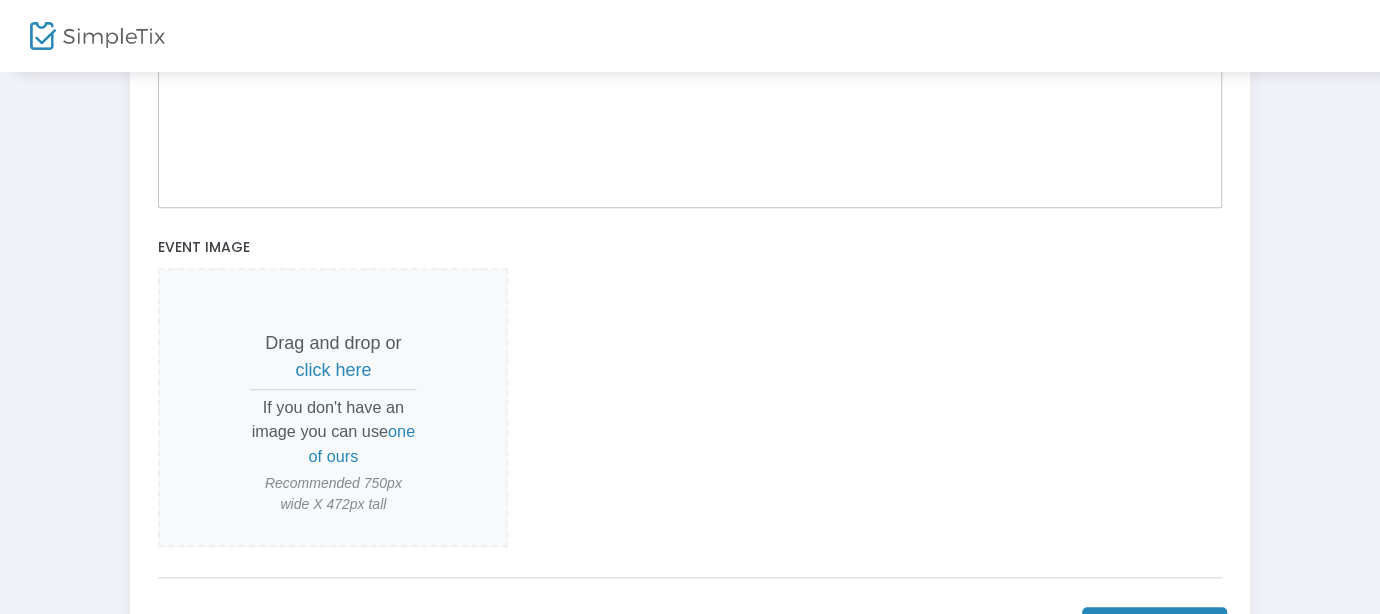 click on "click here" at bounding box center [333, 370] 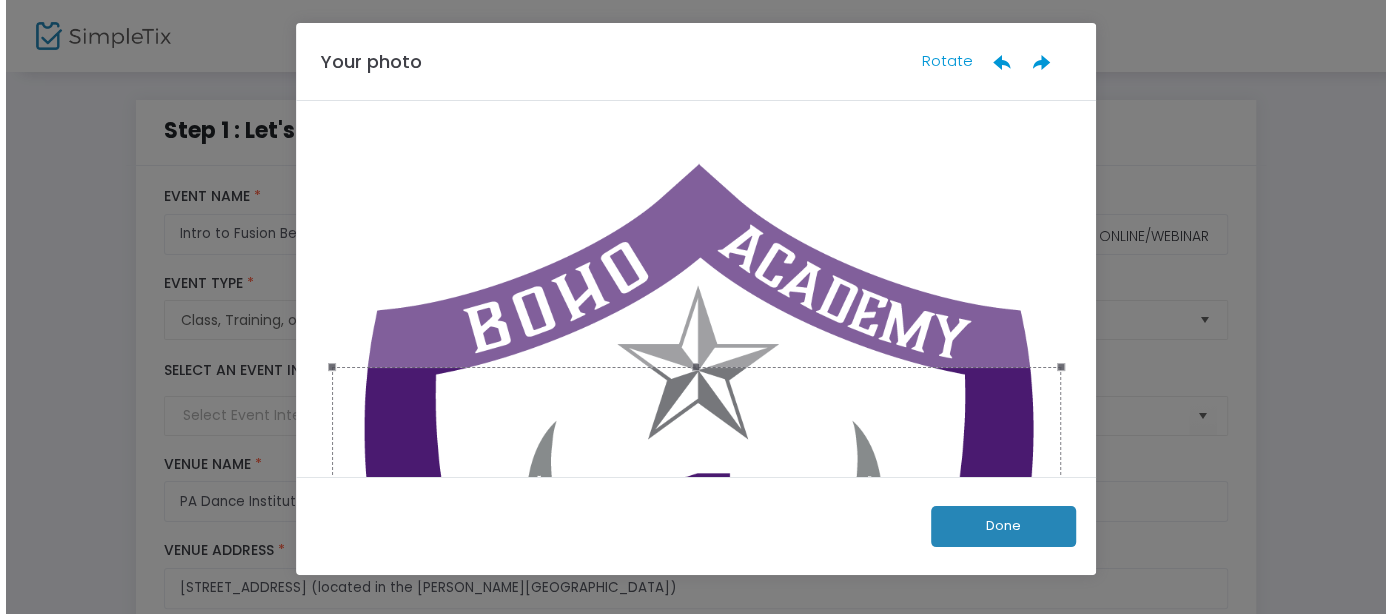 scroll, scrollTop: 0, scrollLeft: 0, axis: both 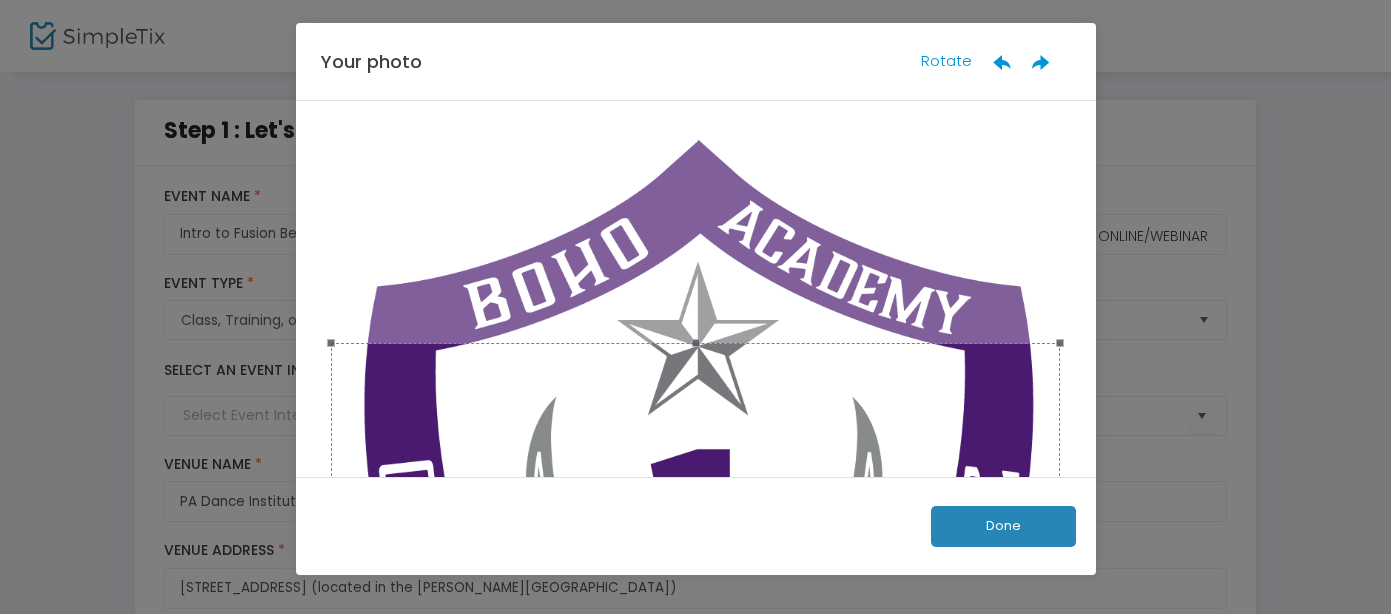 click on "Your photo Rotate" 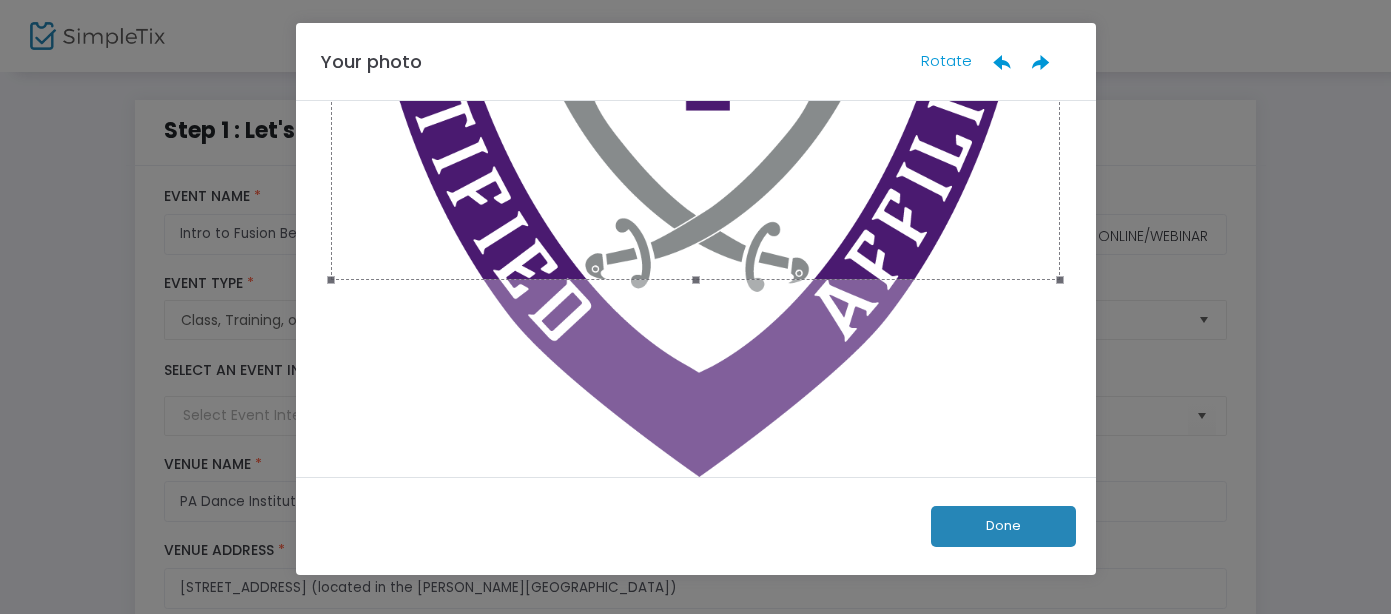 scroll, scrollTop: 561, scrollLeft: 0, axis: vertical 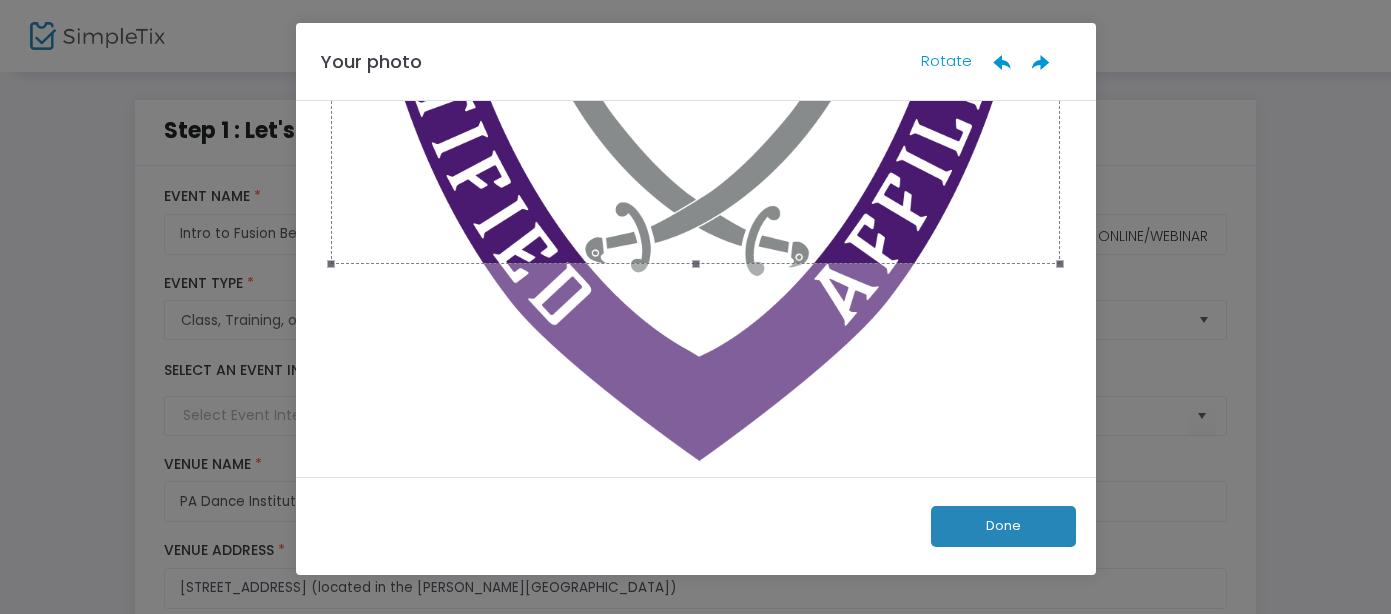 drag, startPoint x: 688, startPoint y: 265, endPoint x: 686, endPoint y: 470, distance: 205.00975 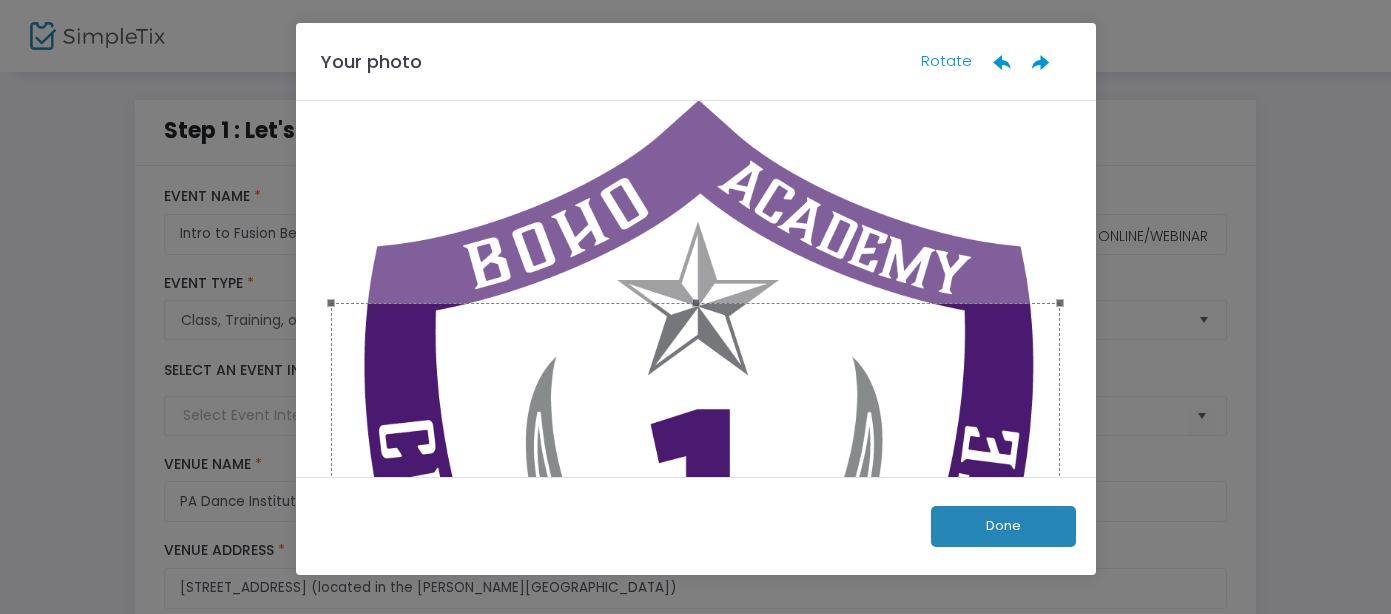 scroll, scrollTop: 62, scrollLeft: 0, axis: vertical 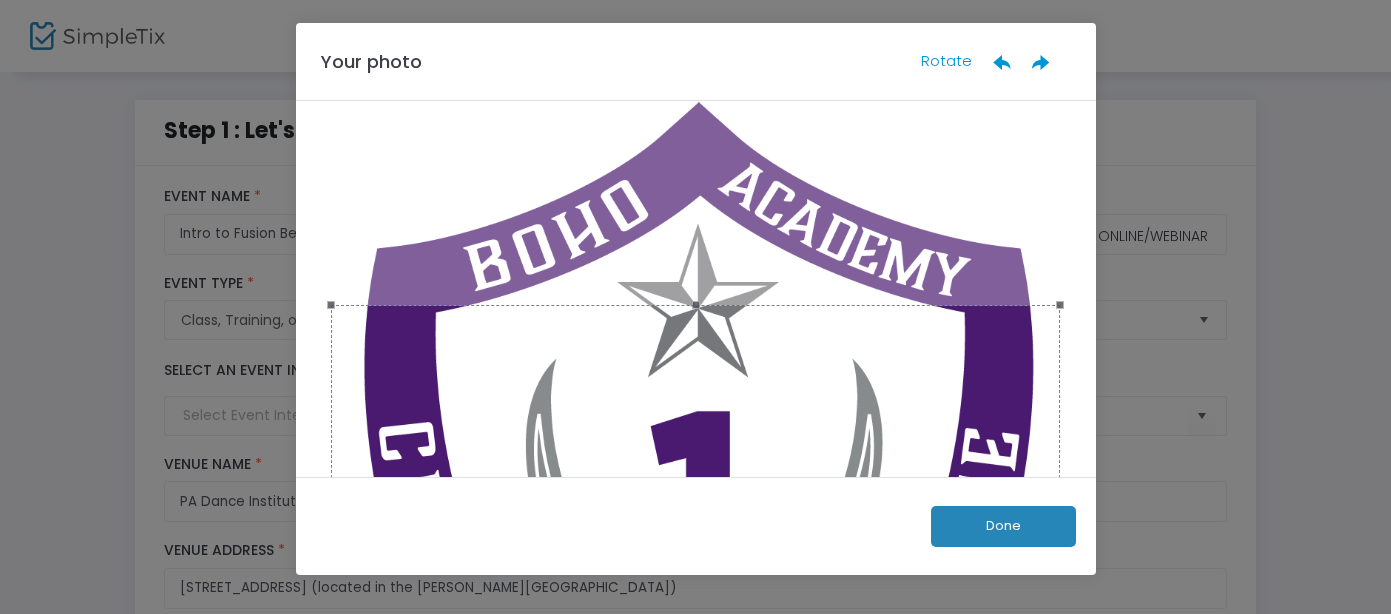 drag, startPoint x: 692, startPoint y: 304, endPoint x: 663, endPoint y: 214, distance: 94.55686 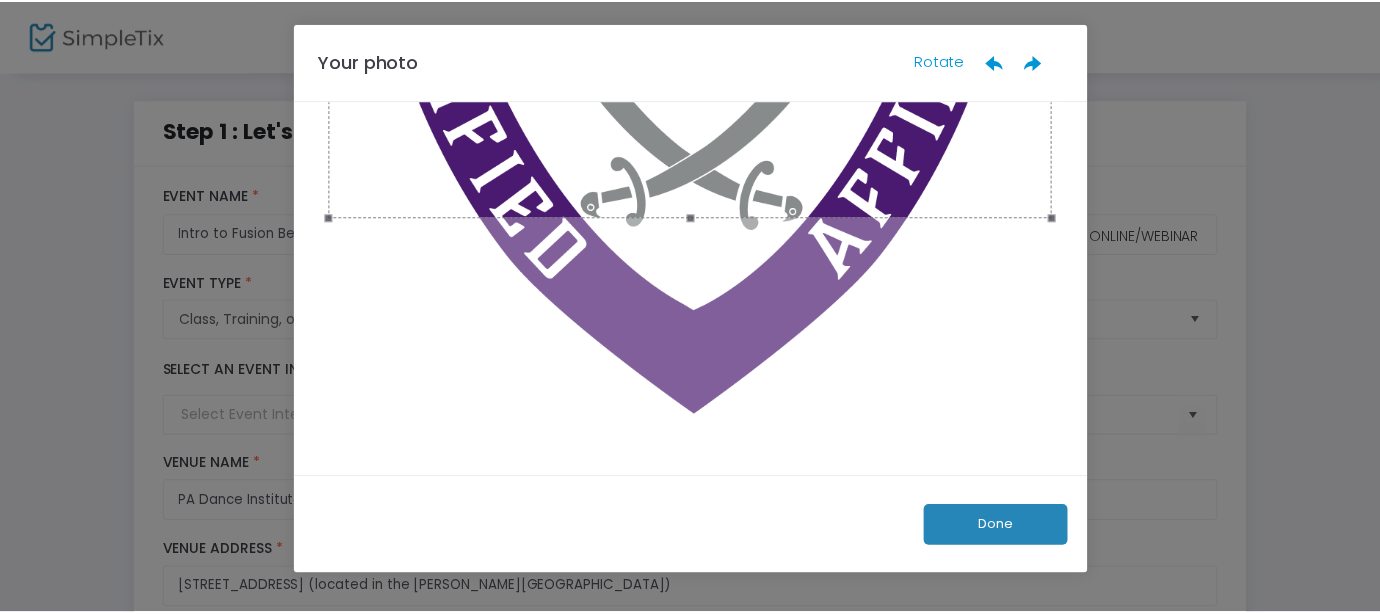 scroll, scrollTop: 613, scrollLeft: 0, axis: vertical 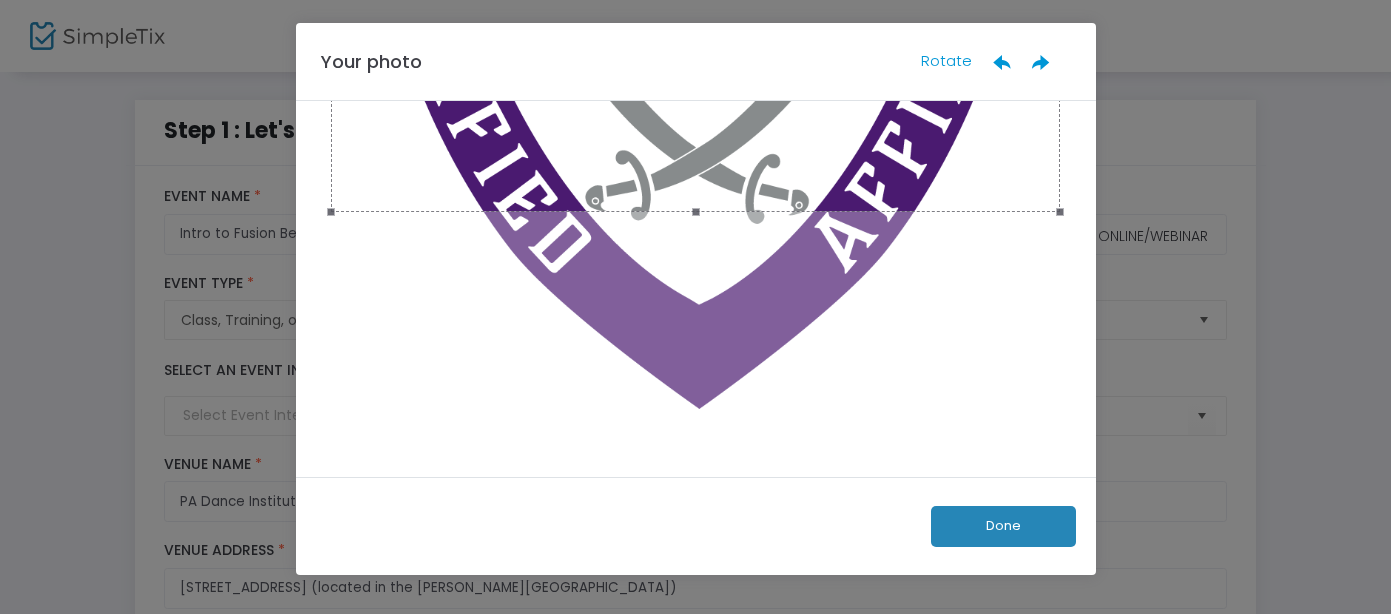 click on "Done" 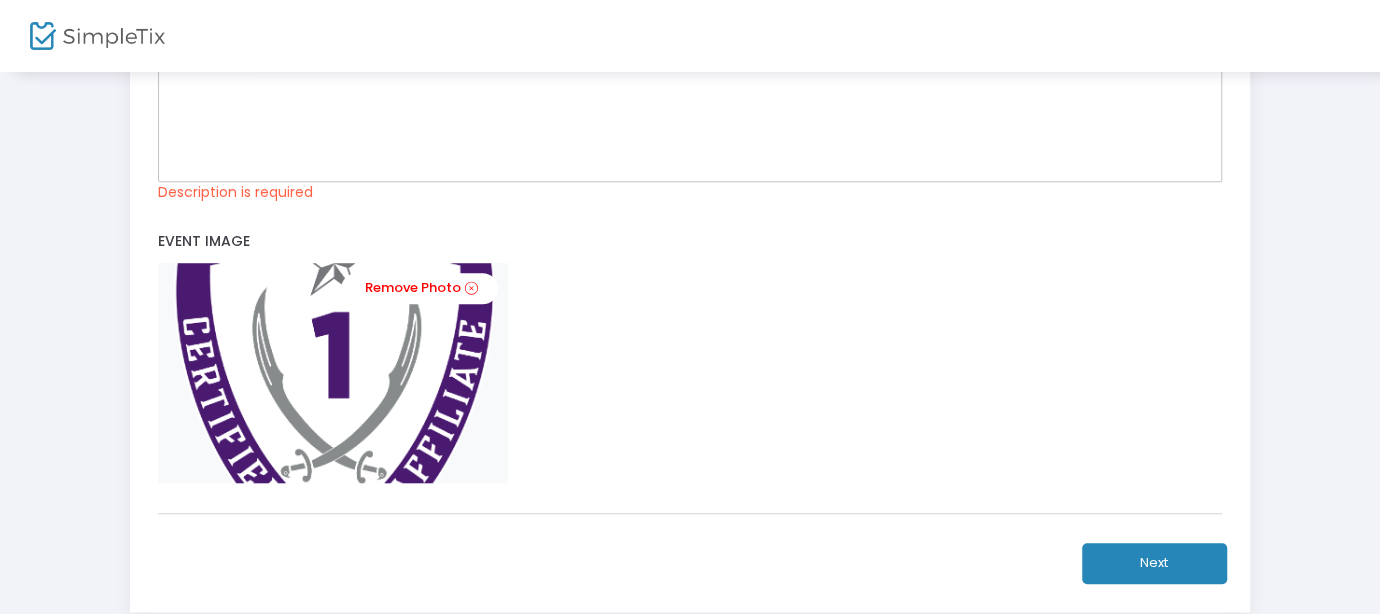 scroll, scrollTop: 820, scrollLeft: 0, axis: vertical 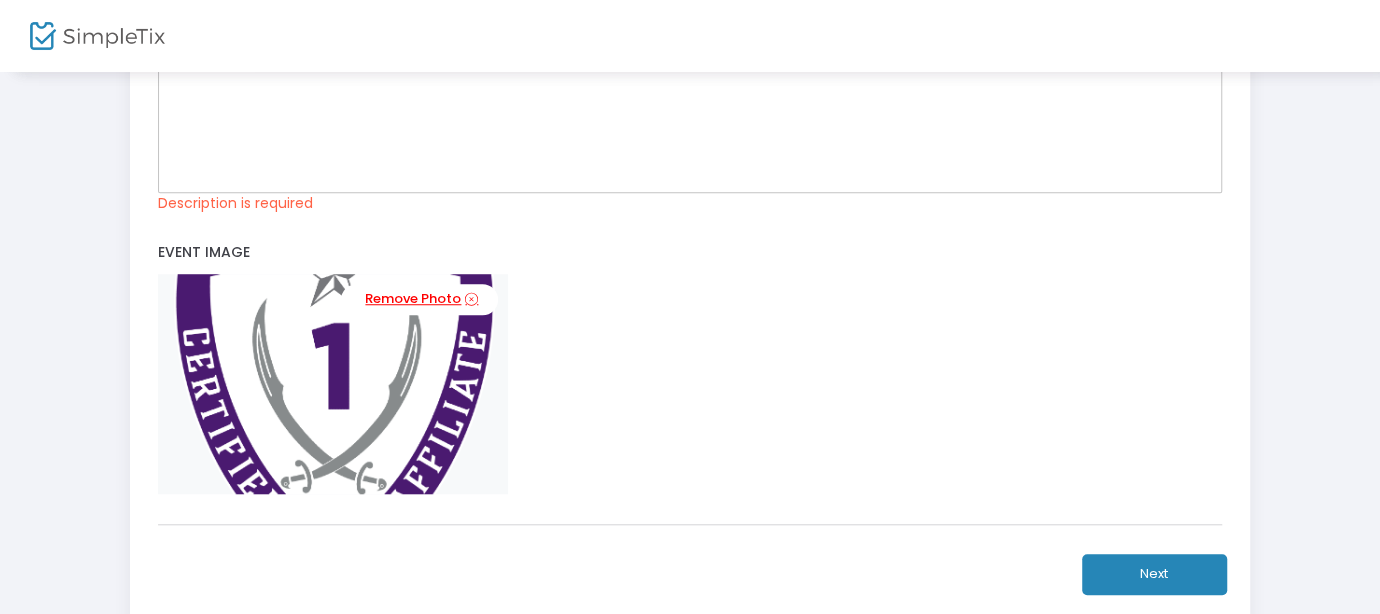 click on "Remove Photo" at bounding box center [419, 299] 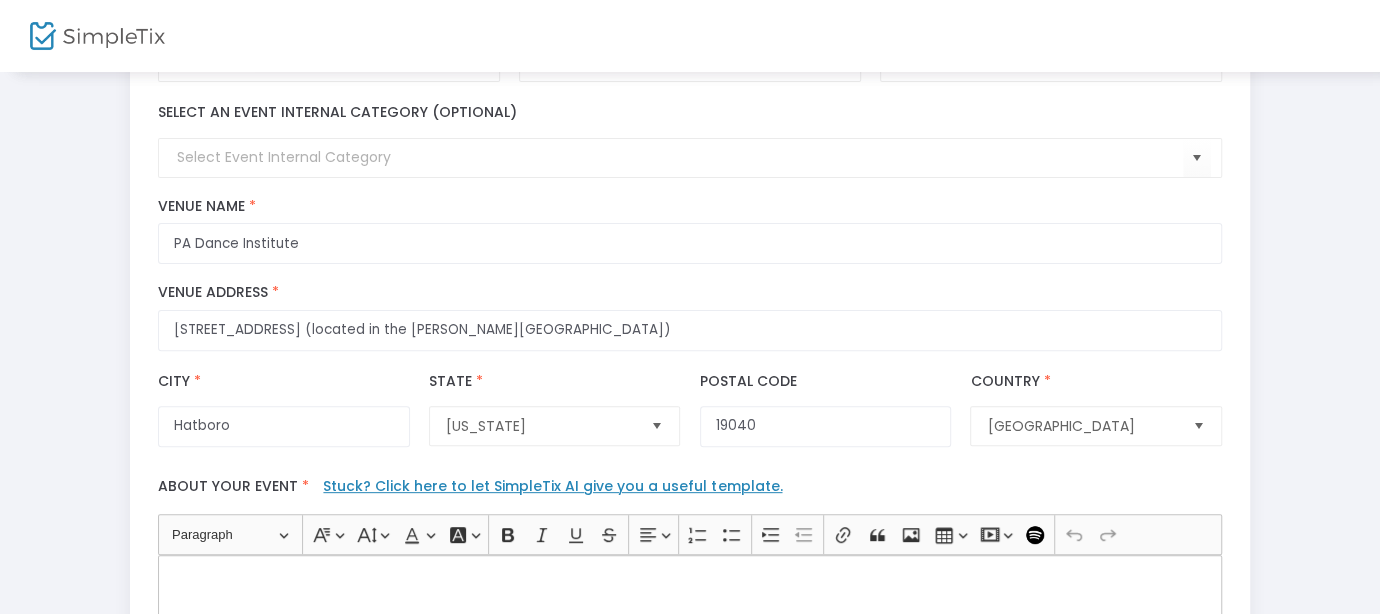 scroll, scrollTop: 288, scrollLeft: 0, axis: vertical 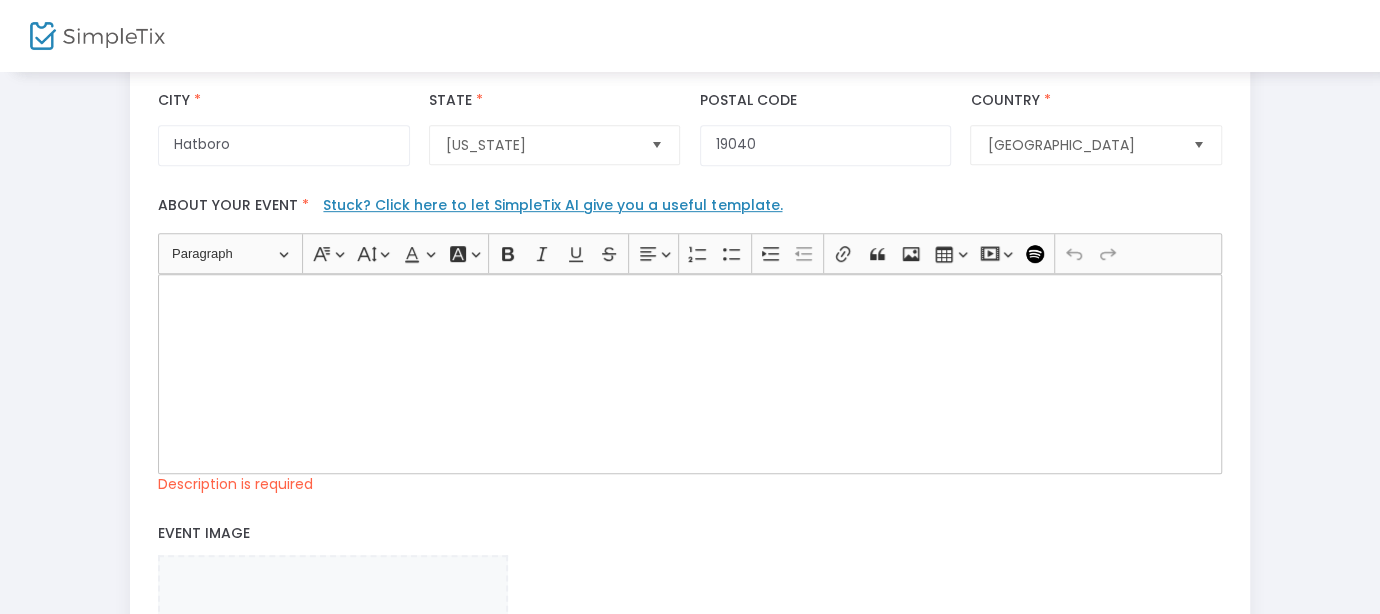 click 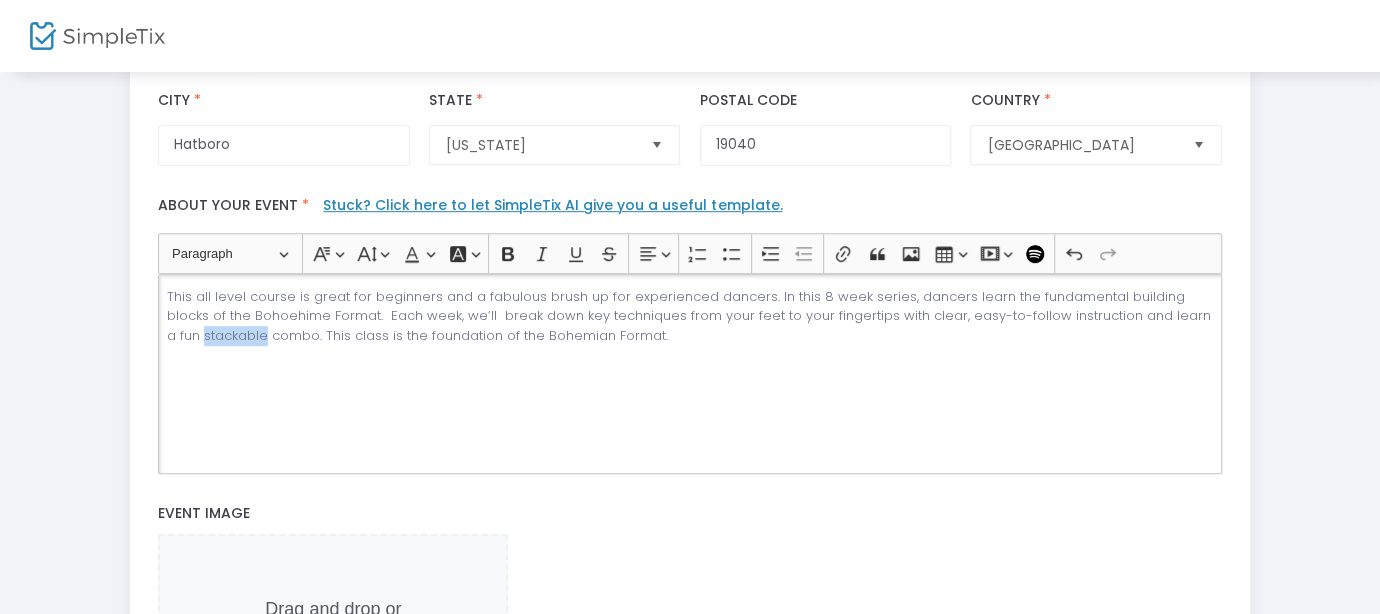 type 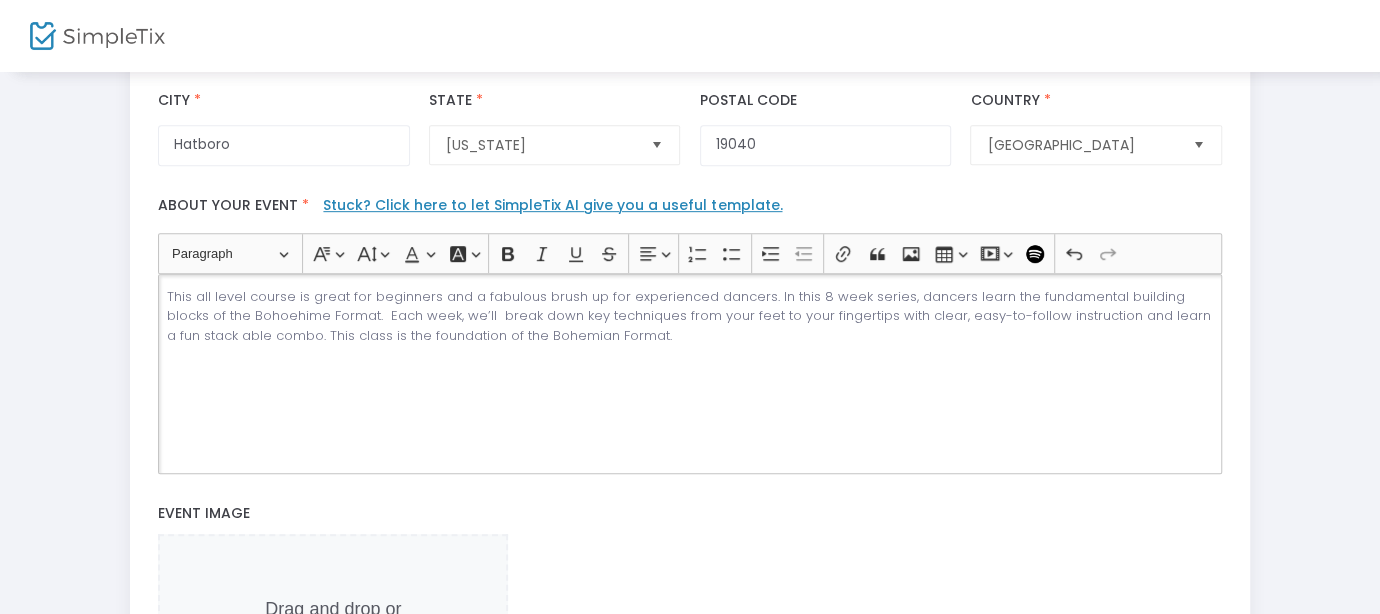 click on "This all level course is great for beginners and a fabulous brush up for experienced dancers. In this 8 week series, dancers learn the fundamental building blocks of the Bohoehime Format.  Each week, we’ll  break down key techniques from your feet to your fingertips with clear, easy-to-follow instruction and learn a fun stack able combo. This class is the foundation of the Bohemian Format." 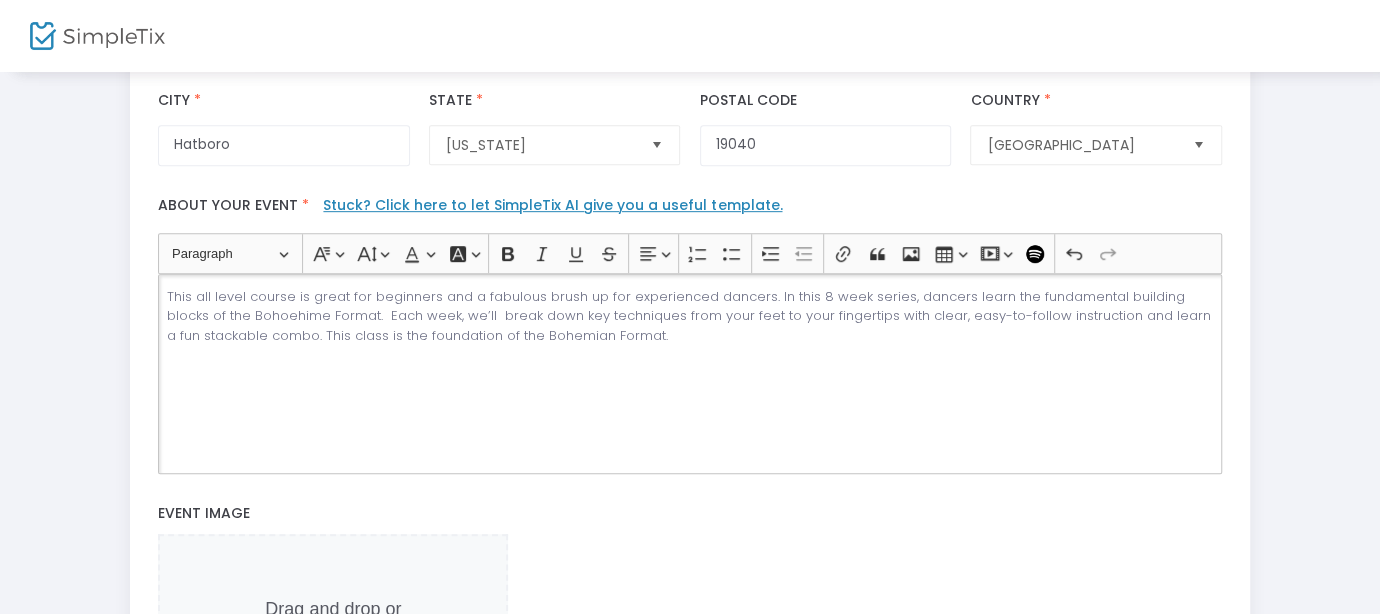 click on "This all level course is great for beginners and a fabulous brush up for experienced dancers. In this 8 week series, dancers learn the fundamental building blocks of the Bohoehime Format.  Each week, we’ll  break down key techniques from your feet to your fingertips with clear, easy-to-follow instruction and learn a fun stackable combo. This class is the foundation of the Bohemian Format." 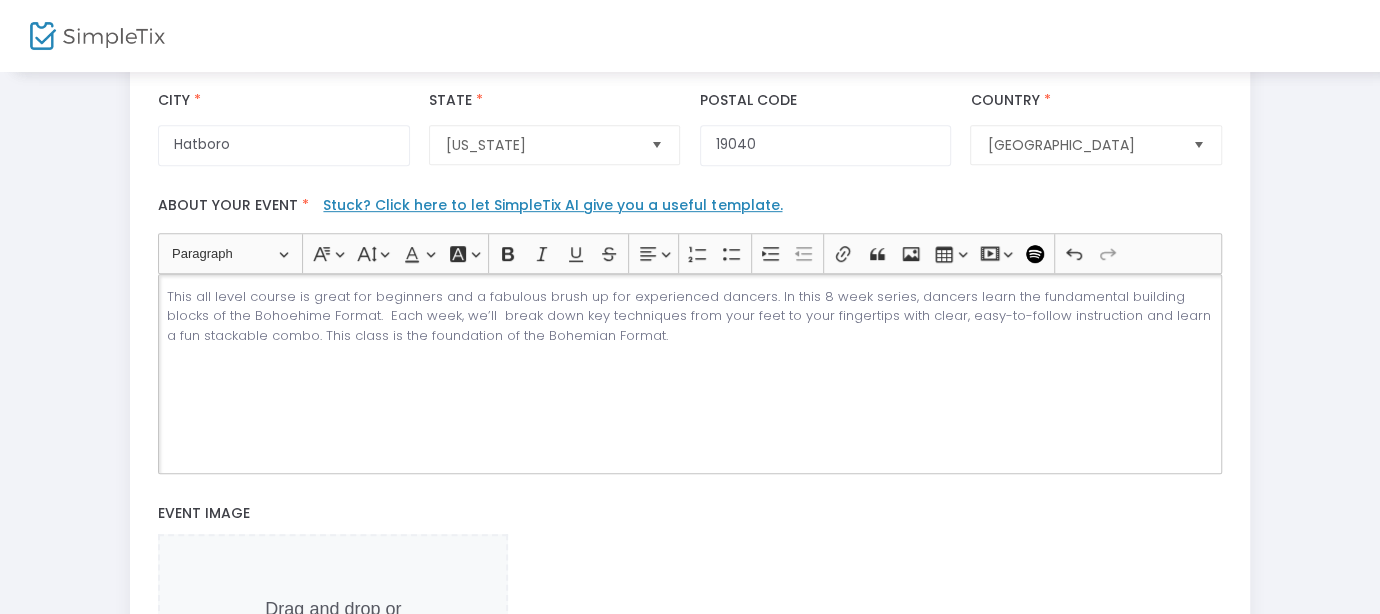 scroll, scrollTop: 530, scrollLeft: 0, axis: vertical 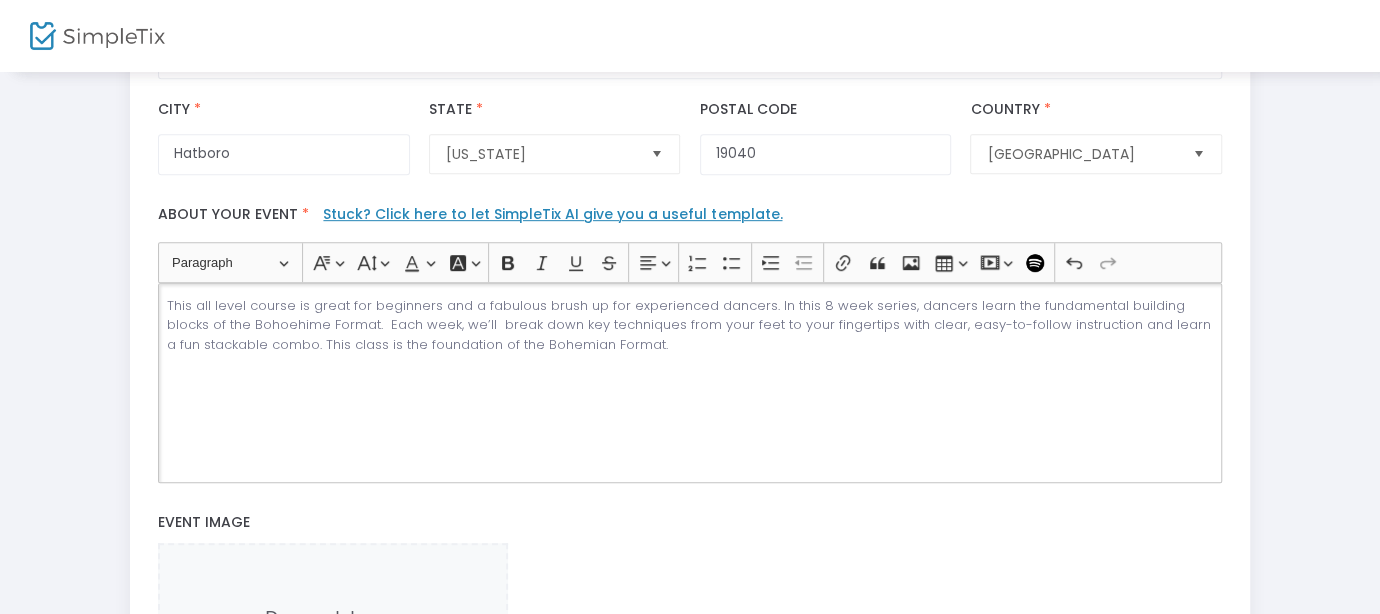click on "This all level course is great for beginners and a fabulous brush up for experienced dancers. In this 8 week series, dancers learn the fundamental building blocks of the Bohoehime Format.  Each week, we’ll  break down key techniques from your feet to your fingertips with clear, easy-to-follow instruction and learn a fun stackable combo. This class is the foundation of the Bohemian Format." 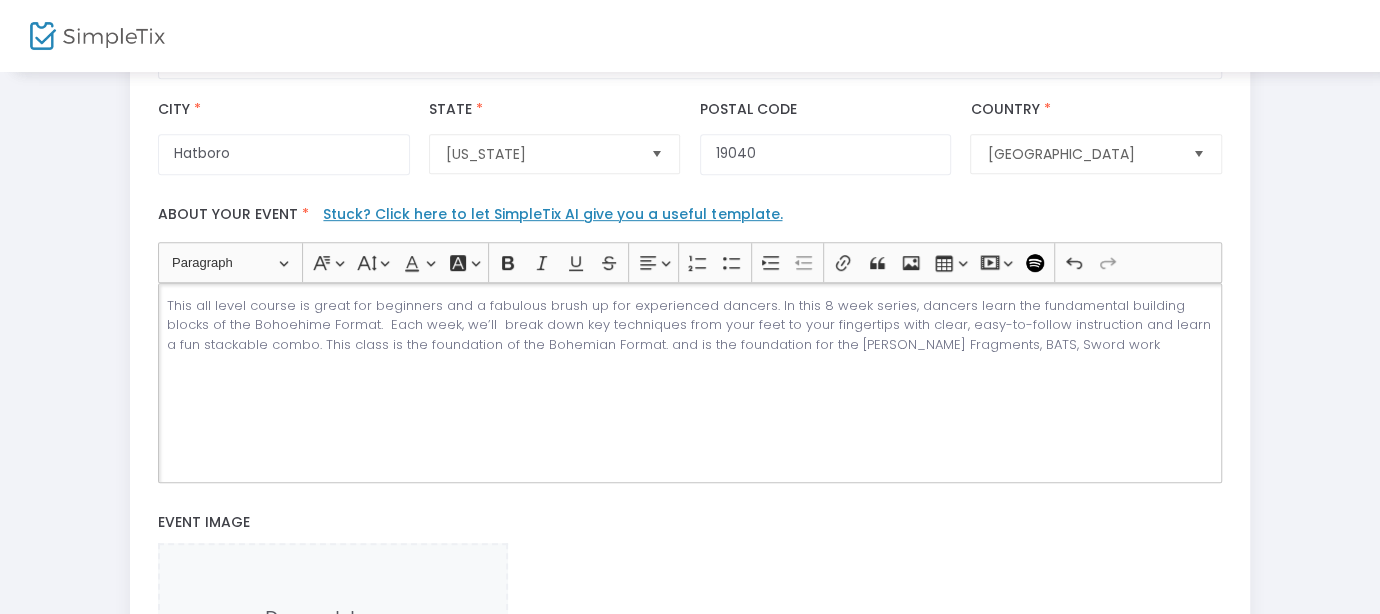 click on "This all level course is great for beginners and a fabulous brush up for experienced dancers. In this 8 week series, dancers learn the fundamental building blocks of the Bohoehime Format.  Each week, we’ll  break down key techniques from your feet to your fingertips with clear, easy-to-follow instruction and learn a fun stackable combo. This class is the foundation of the Bohemian Format. and is the foundation for the Bohi Fragments, BATS, Sword work" 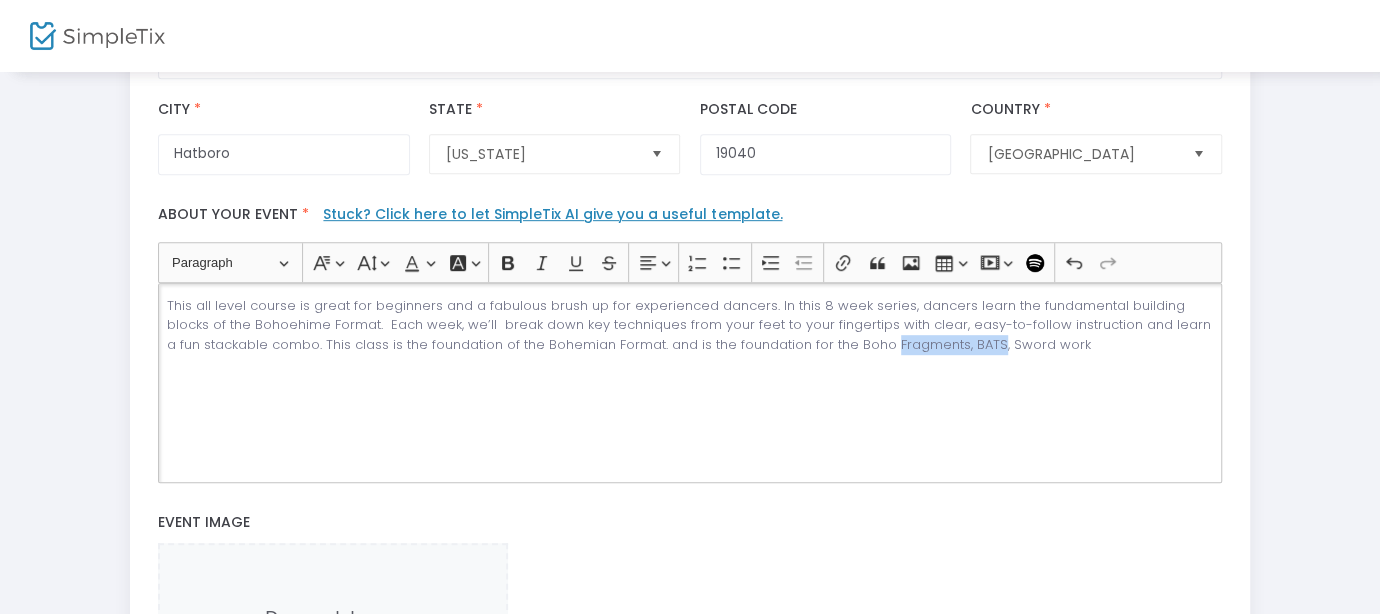 drag, startPoint x: 951, startPoint y: 334, endPoint x: 849, endPoint y: 343, distance: 102.396286 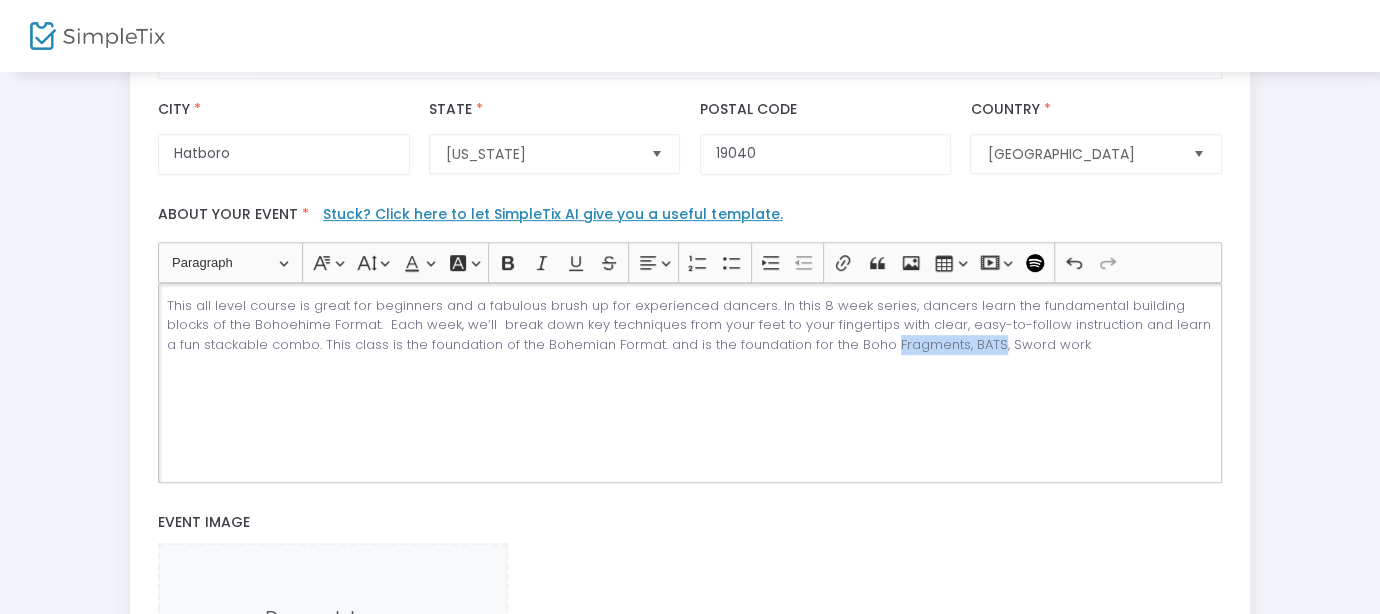 click on "This all level course is great for beginners and a fabulous brush up for experienced dancers. In this 8 week series, dancers learn the fundamental building blocks of the Bohoehime Format.  Each week, we’ll  break down key techniques from your feet to your fingertips with clear, easy-to-follow instruction and learn a fun stackable combo. This class is the foundation of the Bohemian Format. and is the foundation for the Boho Fragments, BATS, Sword work" 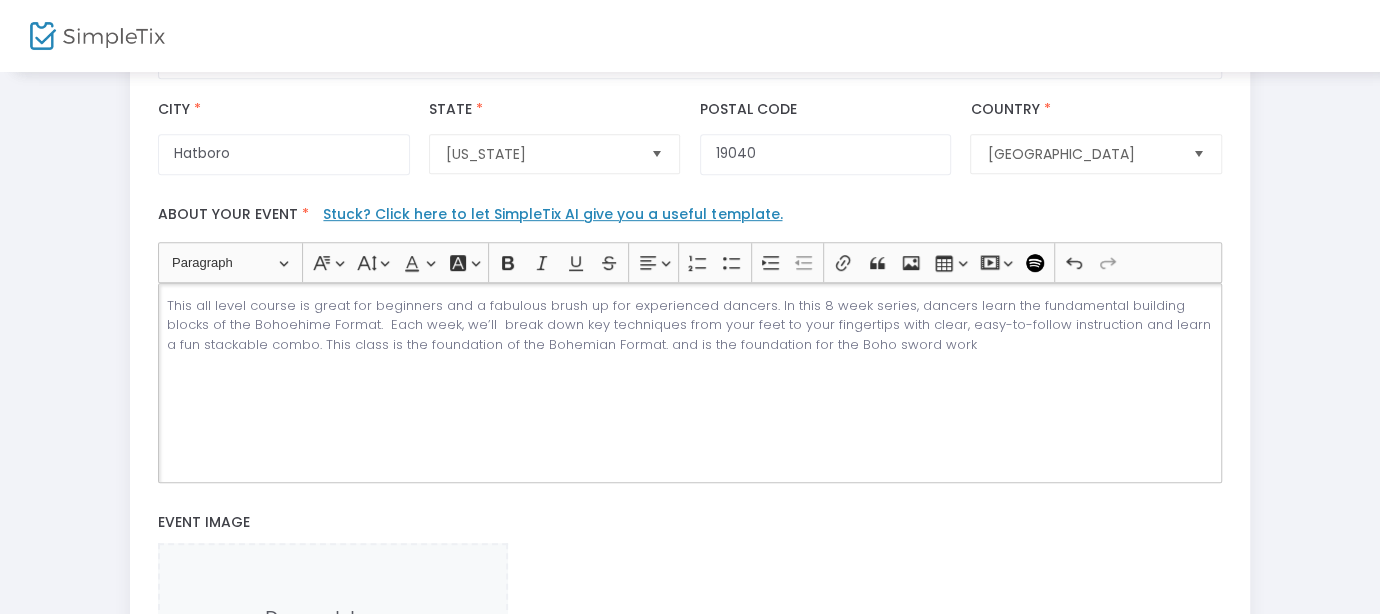 click on "This all level course is great for beginners and a fabulous brush up for experienced dancers. In this 8 week series, dancers learn the fundamental building blocks of the Bohoehime Format.  Each week, we’ll  break down key techniques from your feet to your fingertips with clear, easy-to-follow instruction and learn a fun stackable combo. This class is the foundation of the Bohemian Format. and is the foundation for the Boho sword work" 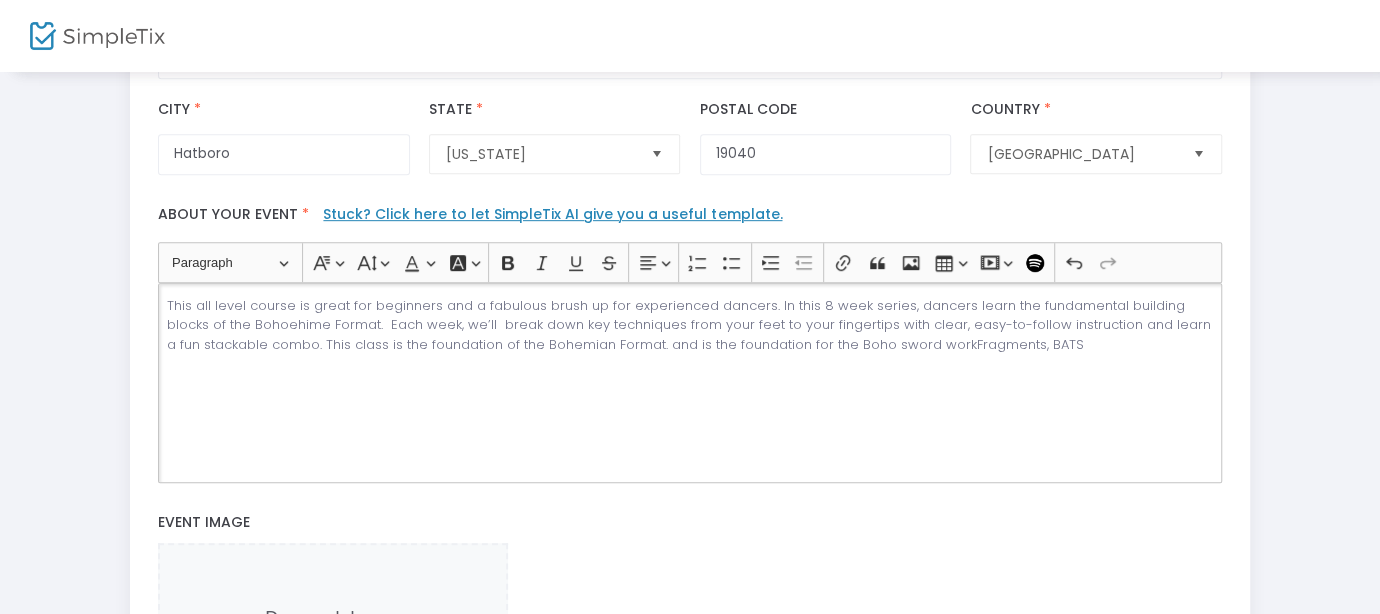 click on "This all level course is great for beginners and a fabulous brush up for experienced dancers. In this 8 week series, dancers learn the fundamental building blocks of the Bohoehime Format.  Each week, we’ll  break down key techniques from your feet to your fingertips with clear, easy-to-follow instruction and learn a fun stackable combo. This class is the foundation of the Bohemian Format. and is the foundation for the Boho sword workFragments, BATS" 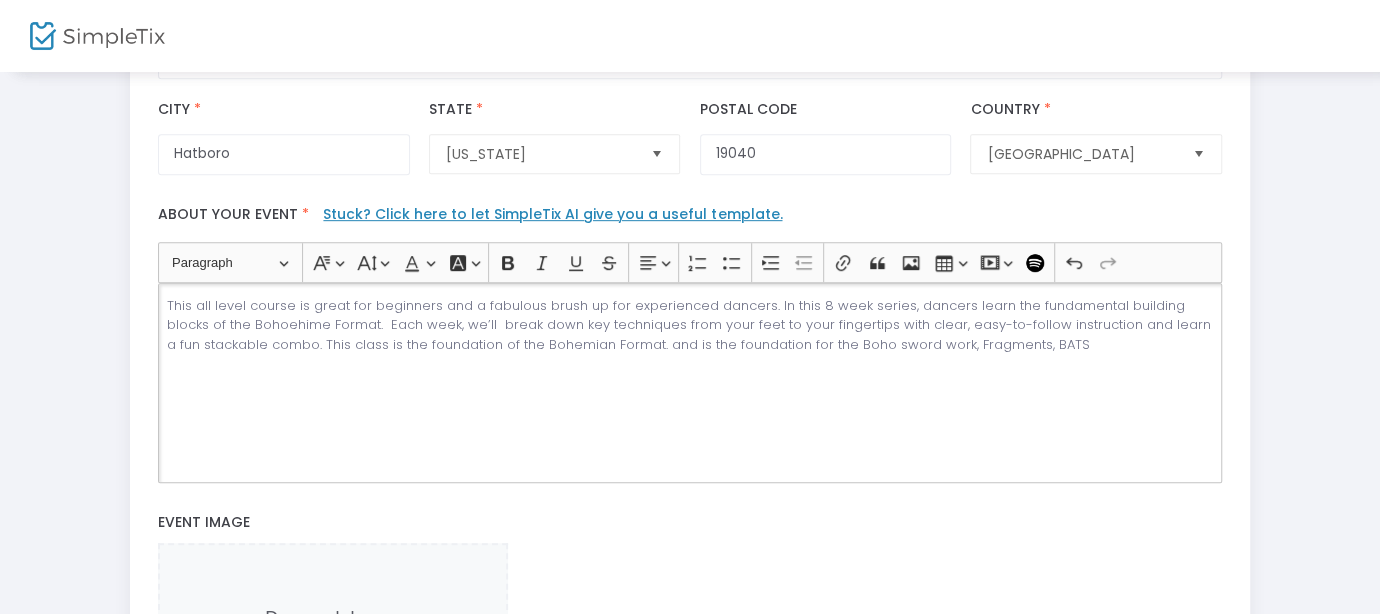 click on "This all level course is great for beginners and a fabulous brush up for experienced dancers. In this 8 week series, dancers learn the fundamental building blocks of the Bohoehime Format.  Each week, we’ll  break down key techniques from your feet to your fingertips with clear, easy-to-follow instruction and learn a fun stackable combo. This class is the foundation of the Bohemian Format. and is the foundation for the Boho sword work, Fragments, BATS" 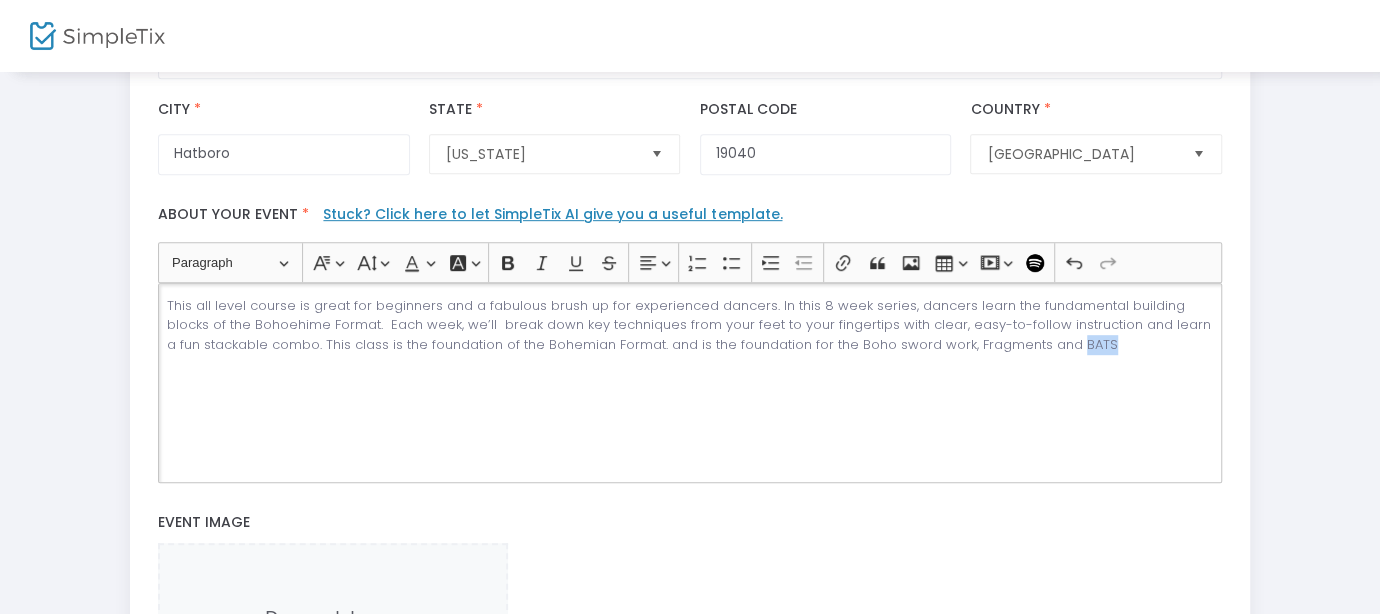 drag, startPoint x: 1062, startPoint y: 341, endPoint x: 1027, endPoint y: 337, distance: 35.22783 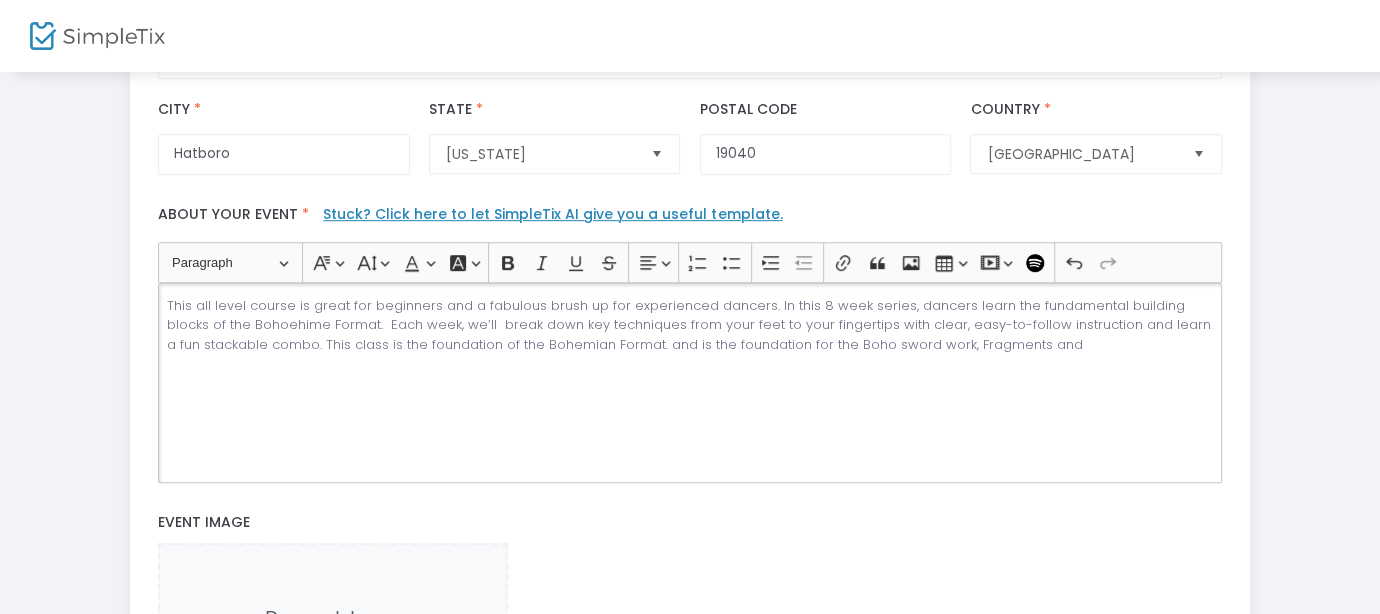 click on "This all level course is great for beginners and a fabulous brush up for experienced dancers. In this 8 week series, dancers learn the fundamental building blocks of the Bohoehime Format.  Each week, we’ll  break down key techniques from your feet to your fingertips with clear, easy-to-follow instruction and learn a fun stackable combo. This class is the foundation of the Bohemian Format. and is the foundation for the Boho sword work, Fragments and" 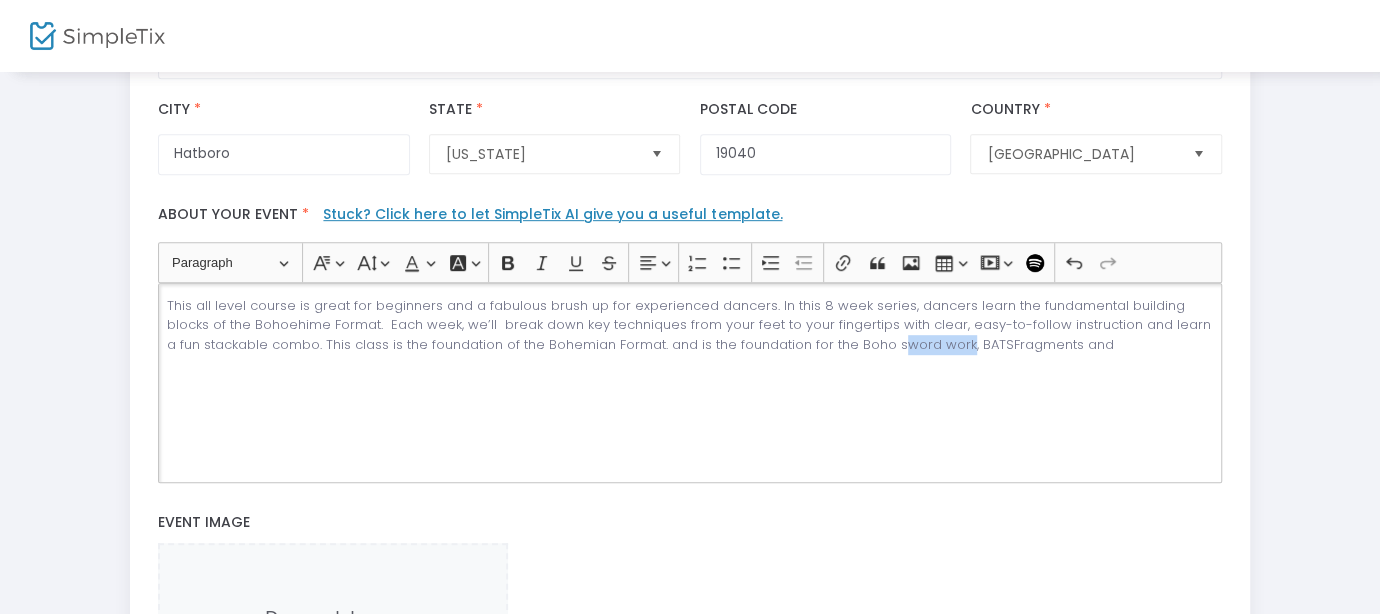 drag, startPoint x: 917, startPoint y: 338, endPoint x: 852, endPoint y: 345, distance: 65.37584 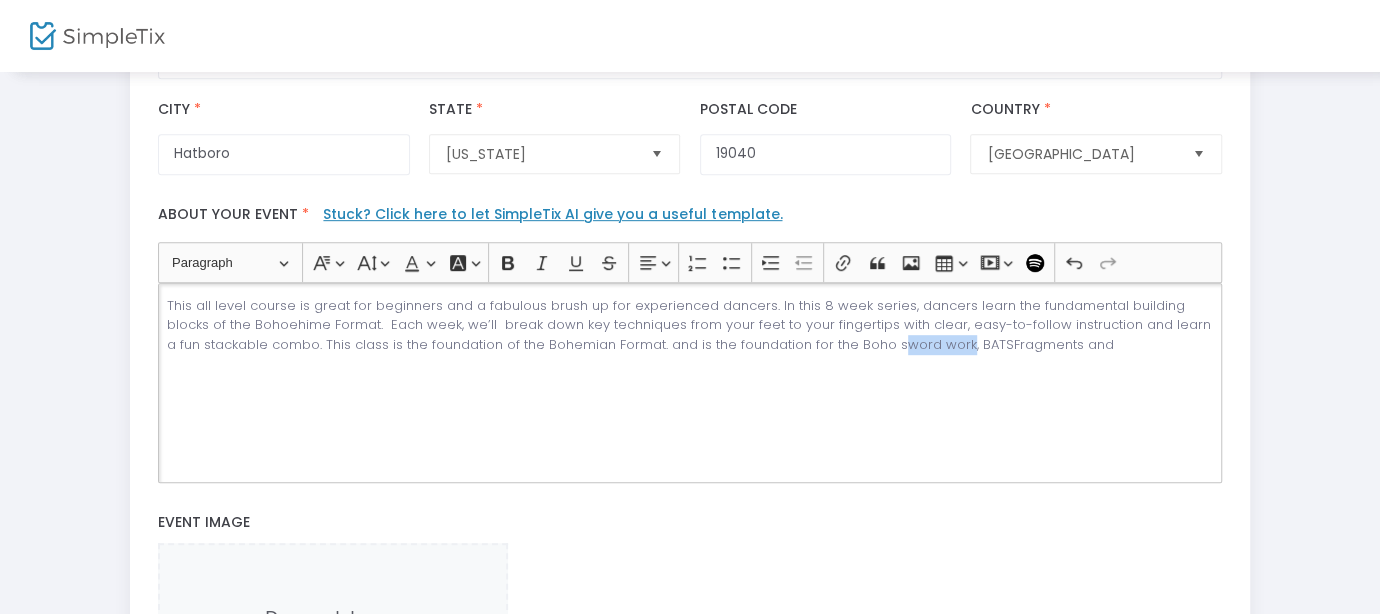 click on "This all level course is great for beginners and a fabulous brush up for experienced dancers. In this 8 week series, dancers learn the fundamental building blocks of the Bohoehime Format.  Each week, we’ll  break down key techniques from your feet to your fingertips with clear, easy-to-follow instruction and learn a fun stackable combo. This class is the foundation of the Bohemian Format. and is the foundation for the Boho sword work, BATSFragments and" 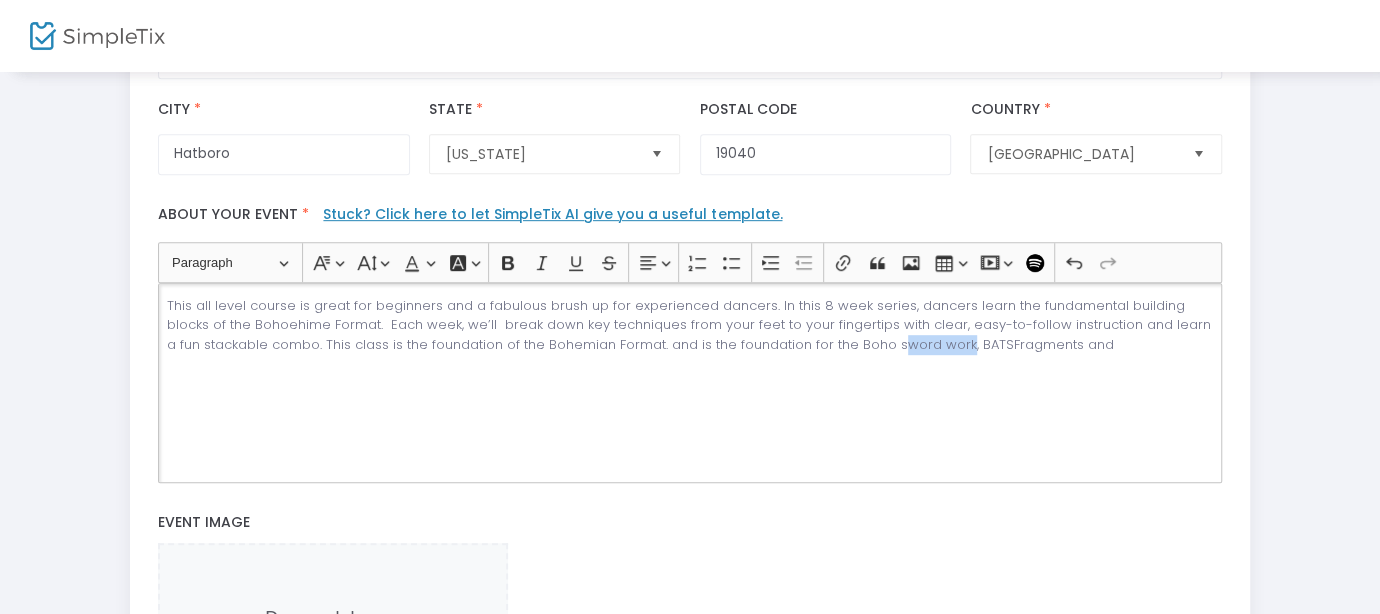 drag, startPoint x: 1060, startPoint y: 337, endPoint x: 622, endPoint y: 345, distance: 438.07306 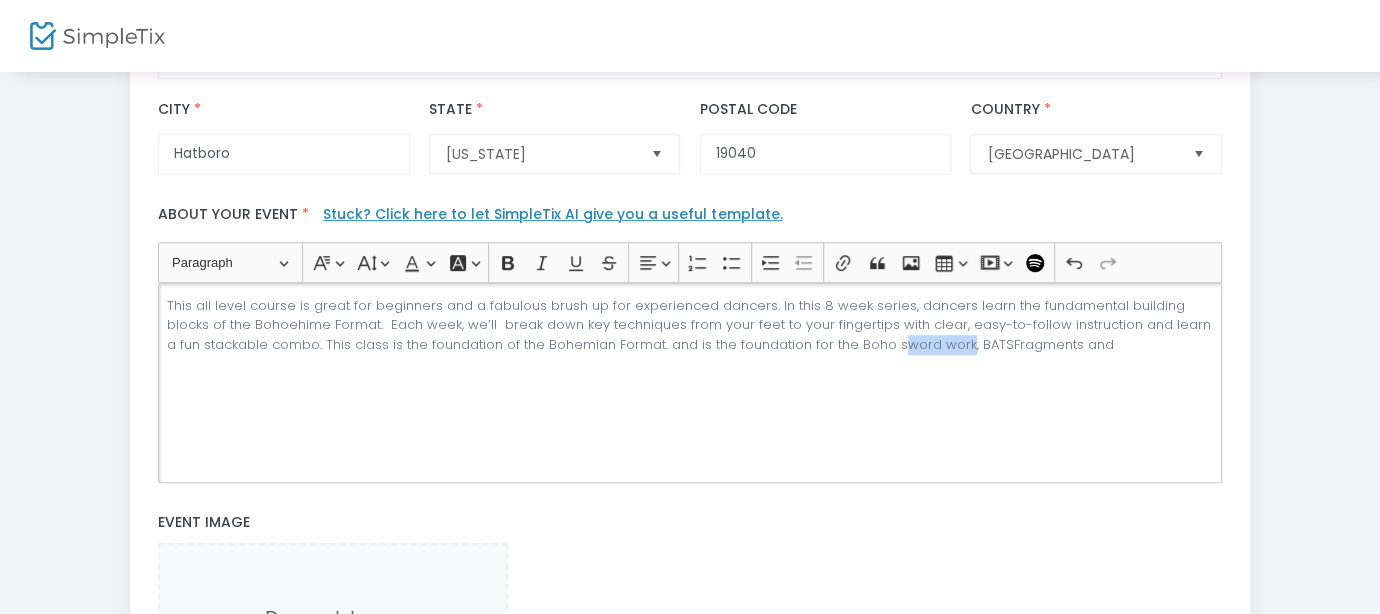 click on "This all level course is great for beginners and a fabulous brush up for experienced dancers. In this 8 week series, dancers learn the fundamental building blocks of the Bohoehime Format.  Each week, we’ll  break down key techniques from your feet to your fingertips with clear, easy-to-follow instruction and learn a fun stackable combo. This class is the foundation of the Bohemian Format. and is the foundation for the Boho sword work, BATSFragments and" 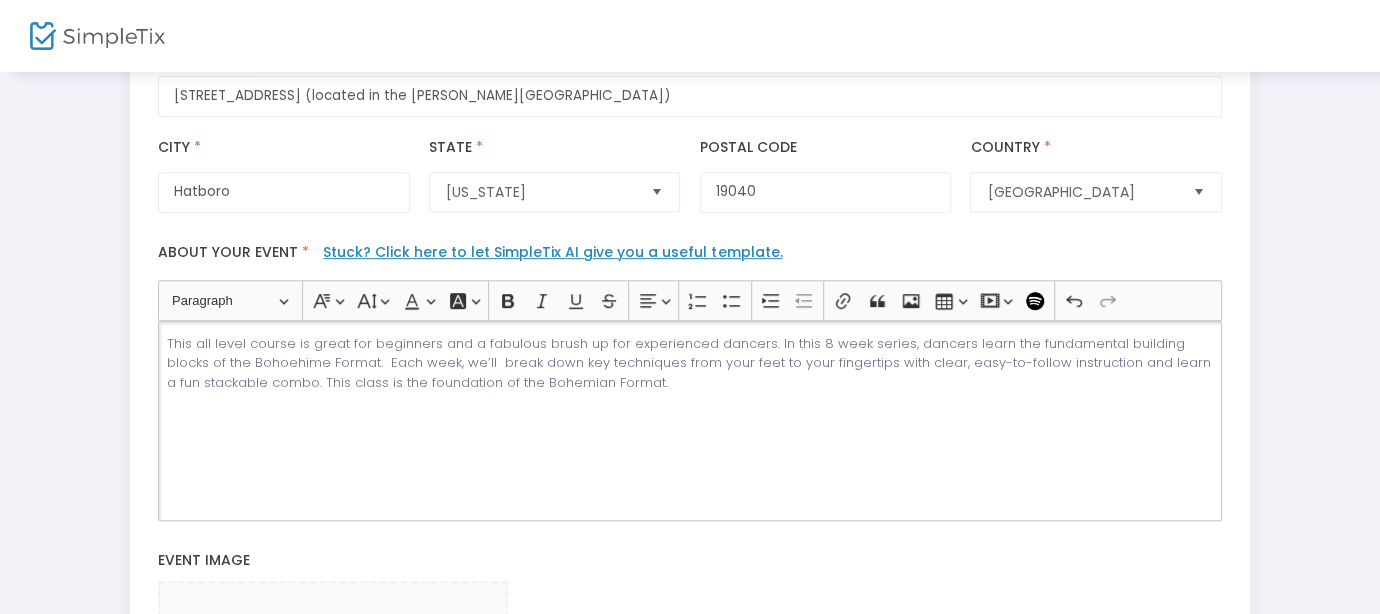 scroll, scrollTop: 494, scrollLeft: 0, axis: vertical 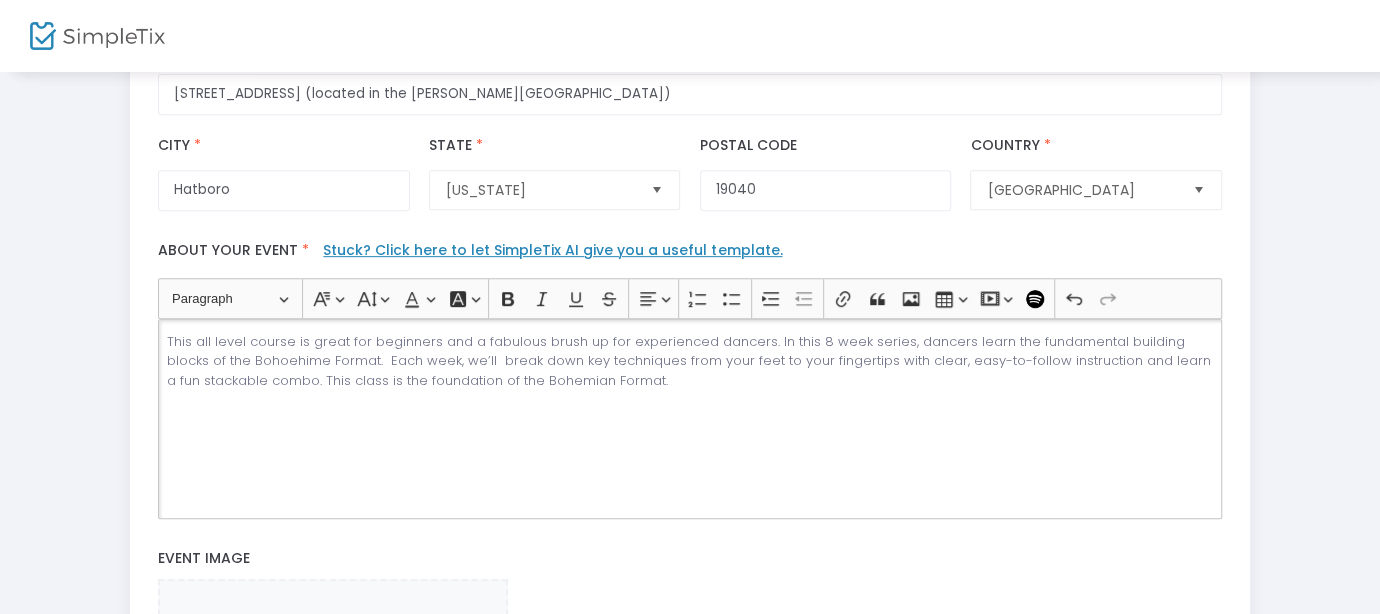 click on "This all level course is great for beginners and a fabulous brush up for experienced dancers. In this 8 week series, dancers learn the fundamental building blocks of the Bohoehime Format.  Each week, we’ll  break down key techniques from your feet to your fingertips with clear, easy-to-follow instruction and learn a fun stackable combo. This class is the foundation of the Bohemian Format." 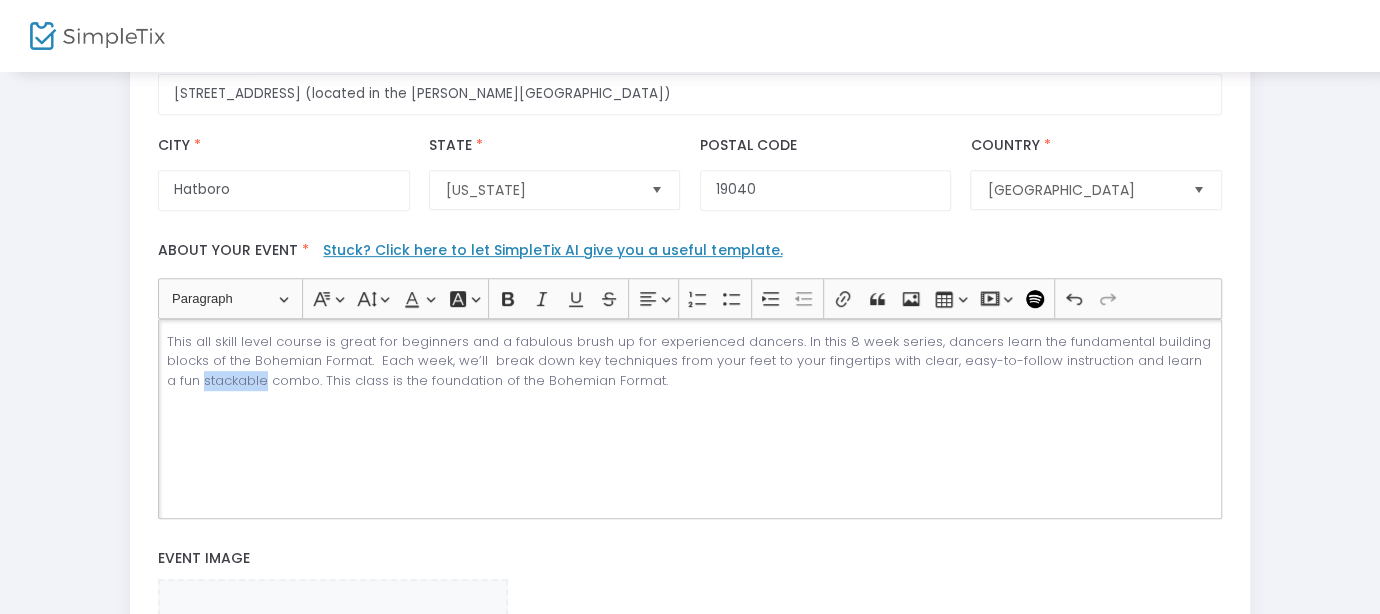 drag, startPoint x: 227, startPoint y: 376, endPoint x: 162, endPoint y: 384, distance: 65.490456 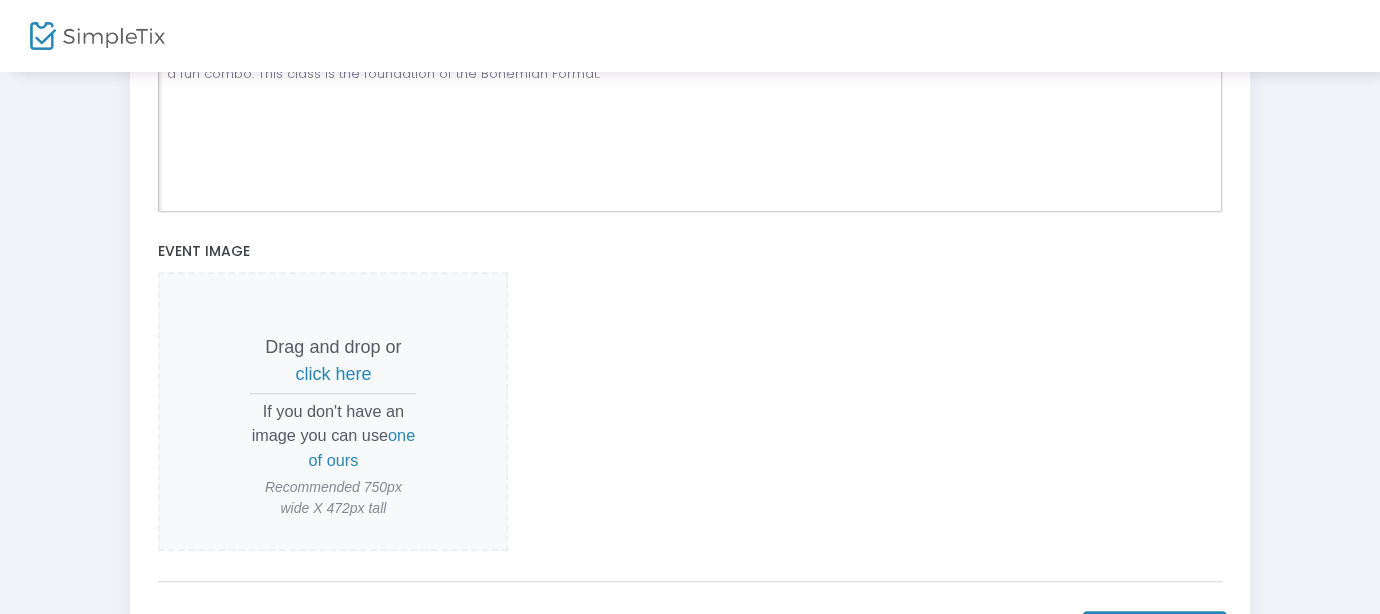 scroll, scrollTop: 802, scrollLeft: 0, axis: vertical 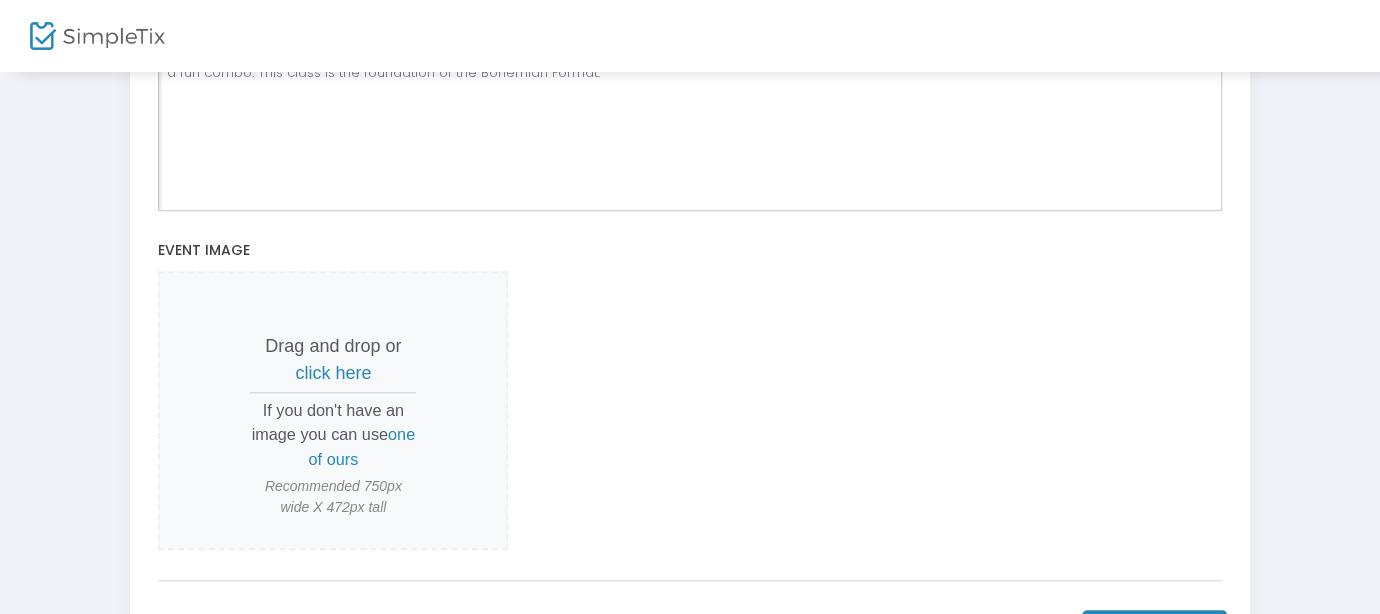 click on "click here" at bounding box center [333, 373] 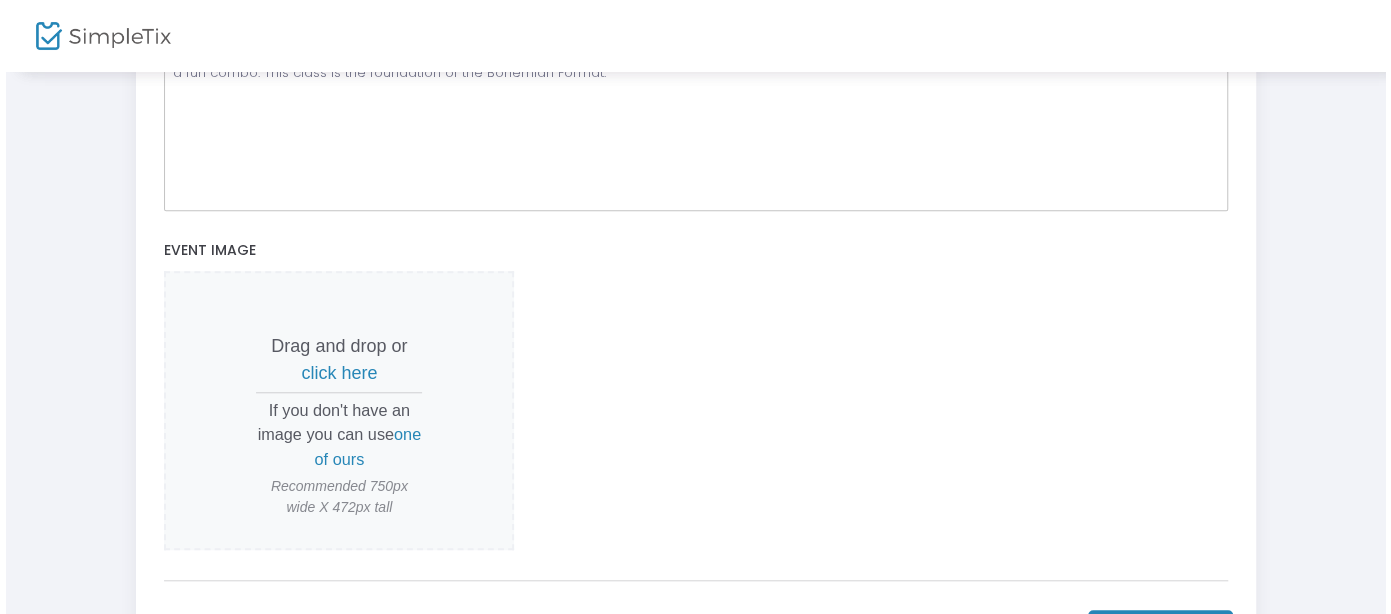 scroll, scrollTop: 0, scrollLeft: 0, axis: both 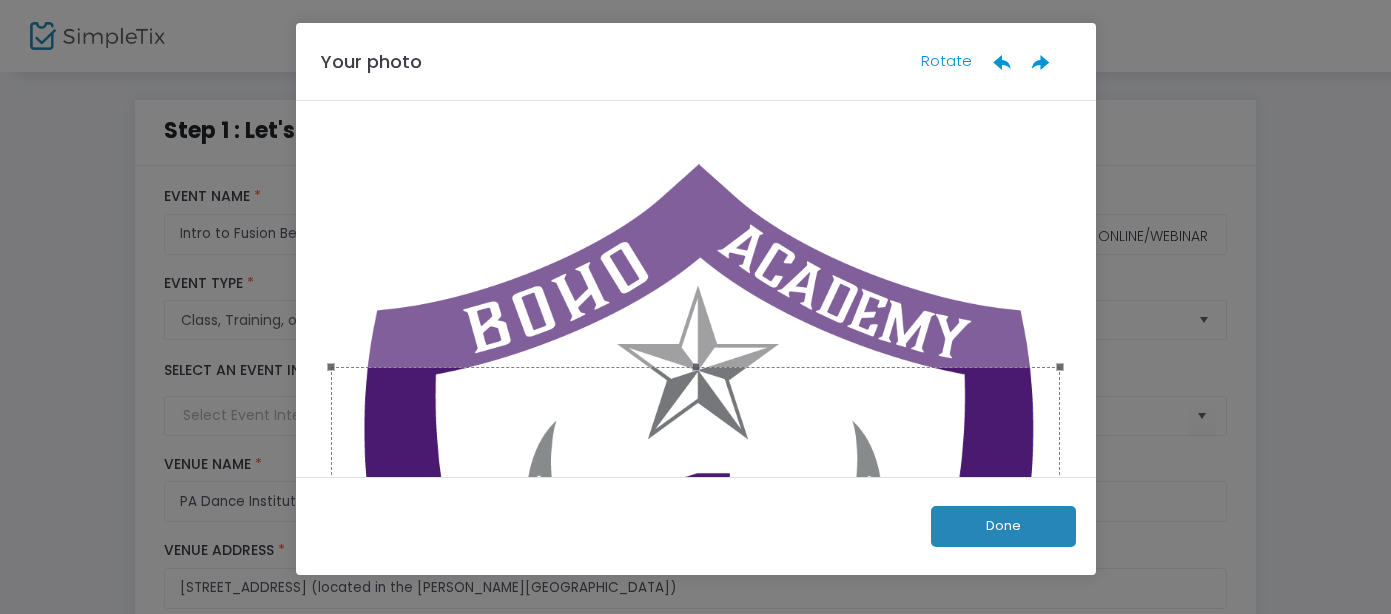 drag, startPoint x: 1054, startPoint y: 371, endPoint x: 1123, endPoint y: 407, distance: 77.82673 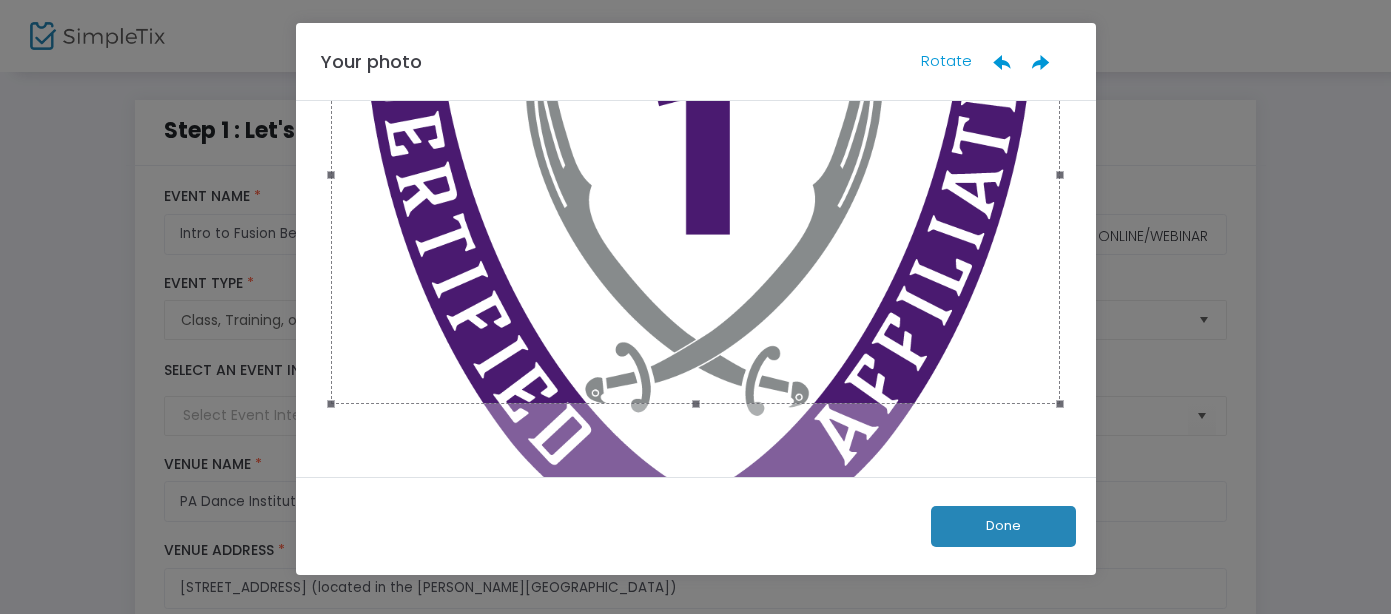 scroll, scrollTop: 420, scrollLeft: 0, axis: vertical 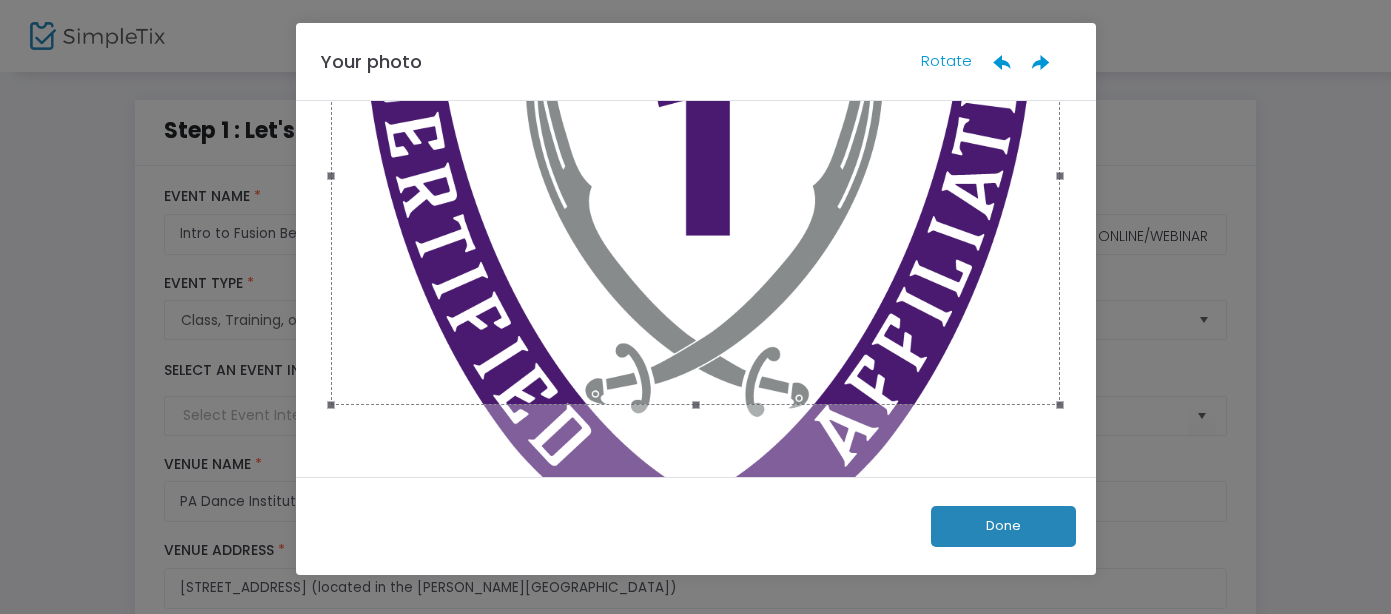 drag, startPoint x: 1100, startPoint y: 321, endPoint x: 1053, endPoint y: 89, distance: 236.7129 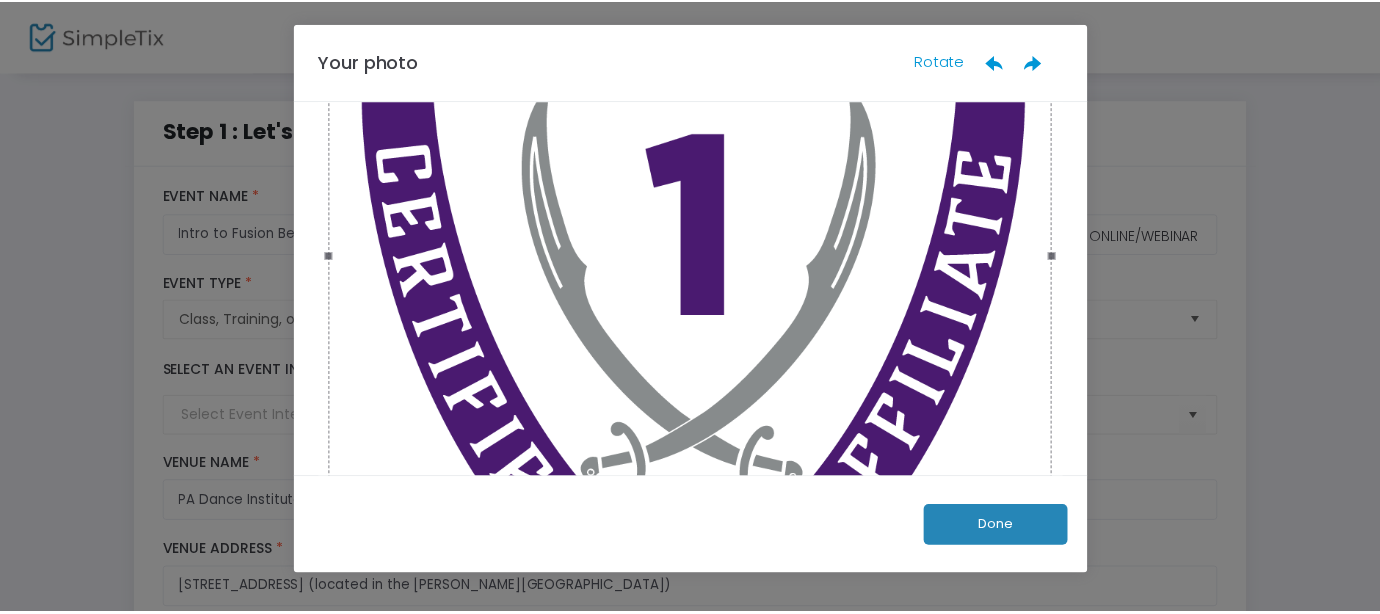 scroll, scrollTop: 177, scrollLeft: 0, axis: vertical 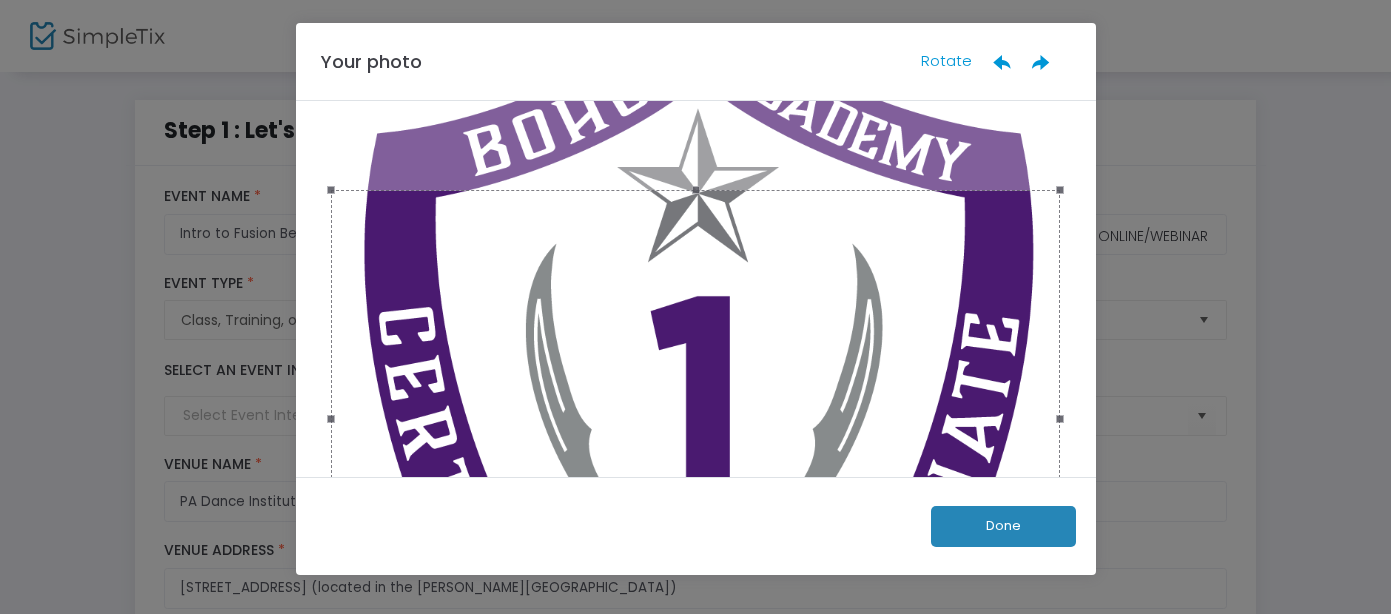 click on "Your photo Rotate  Done" 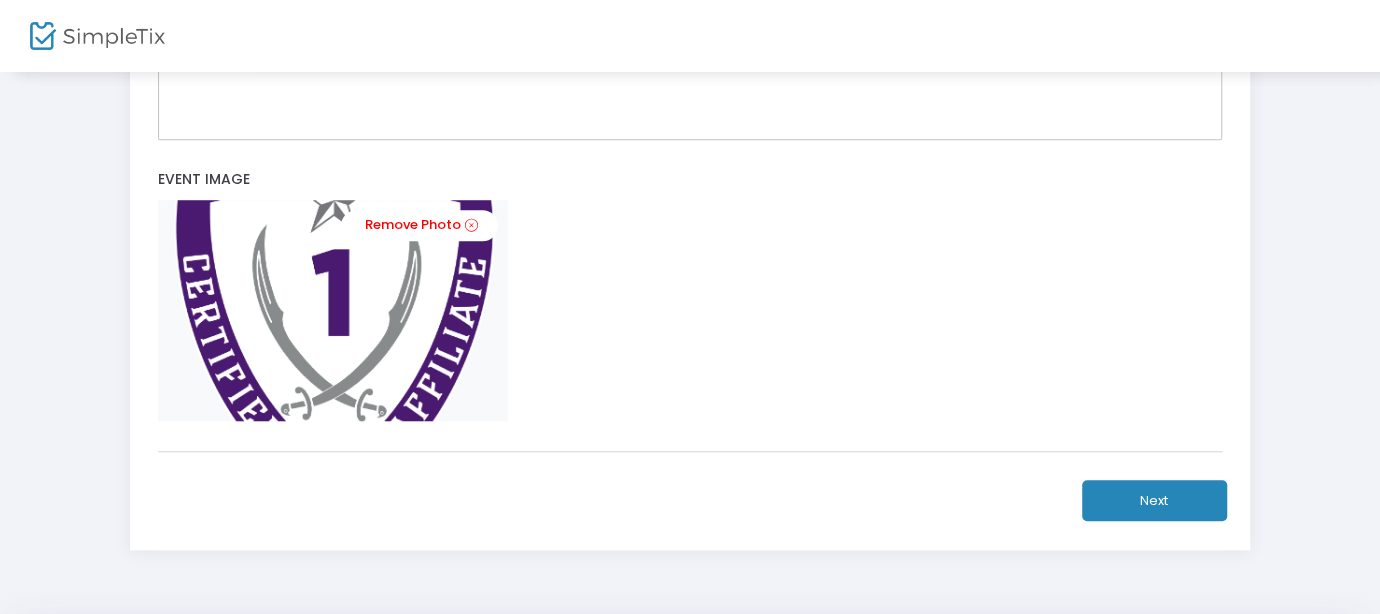 scroll, scrollTop: 852, scrollLeft: 0, axis: vertical 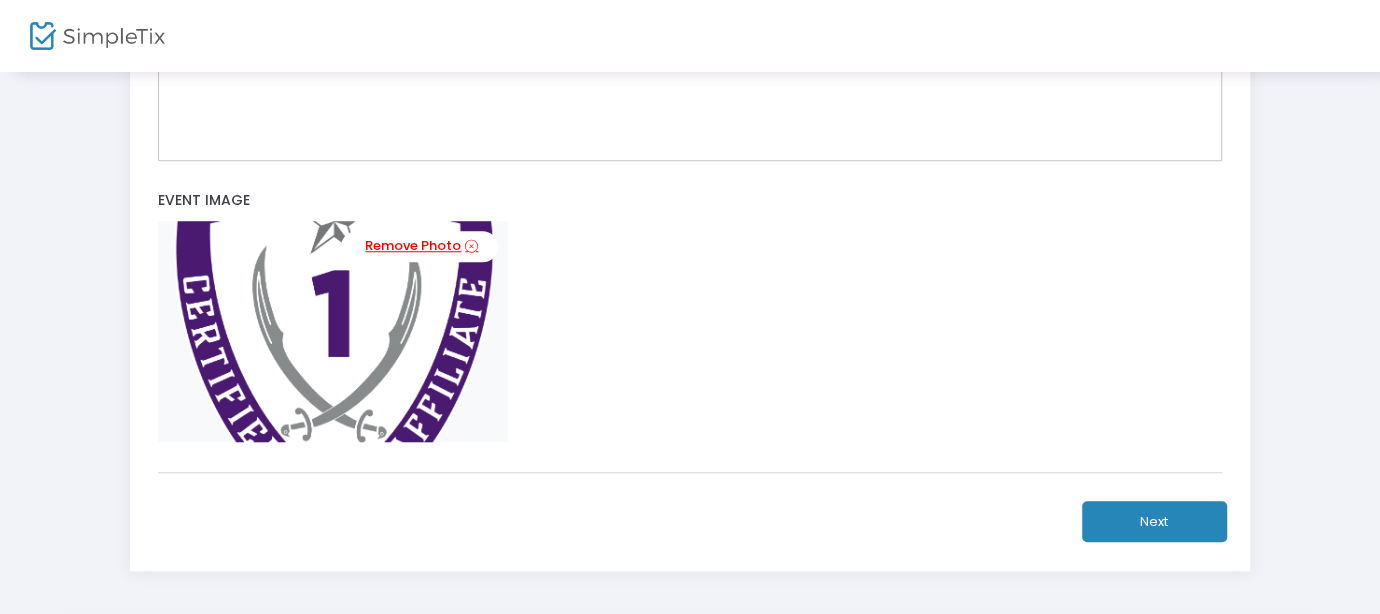 click on "Remove Photo" at bounding box center [419, 246] 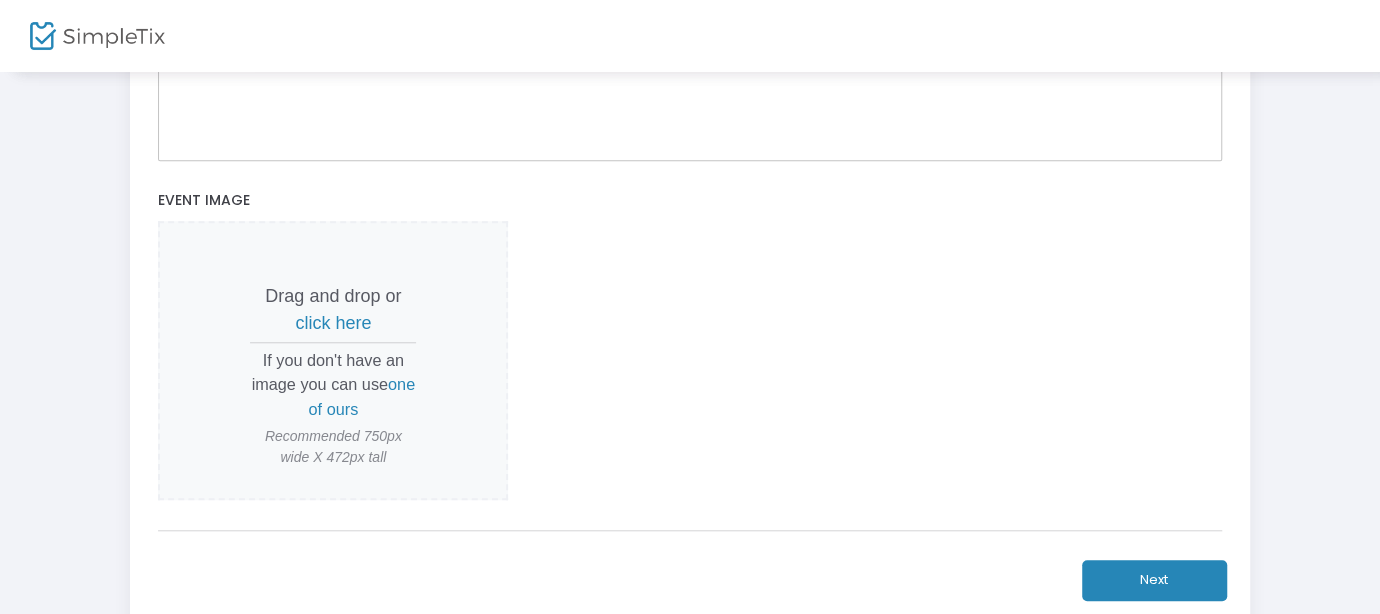 click on "click here" at bounding box center (333, 323) 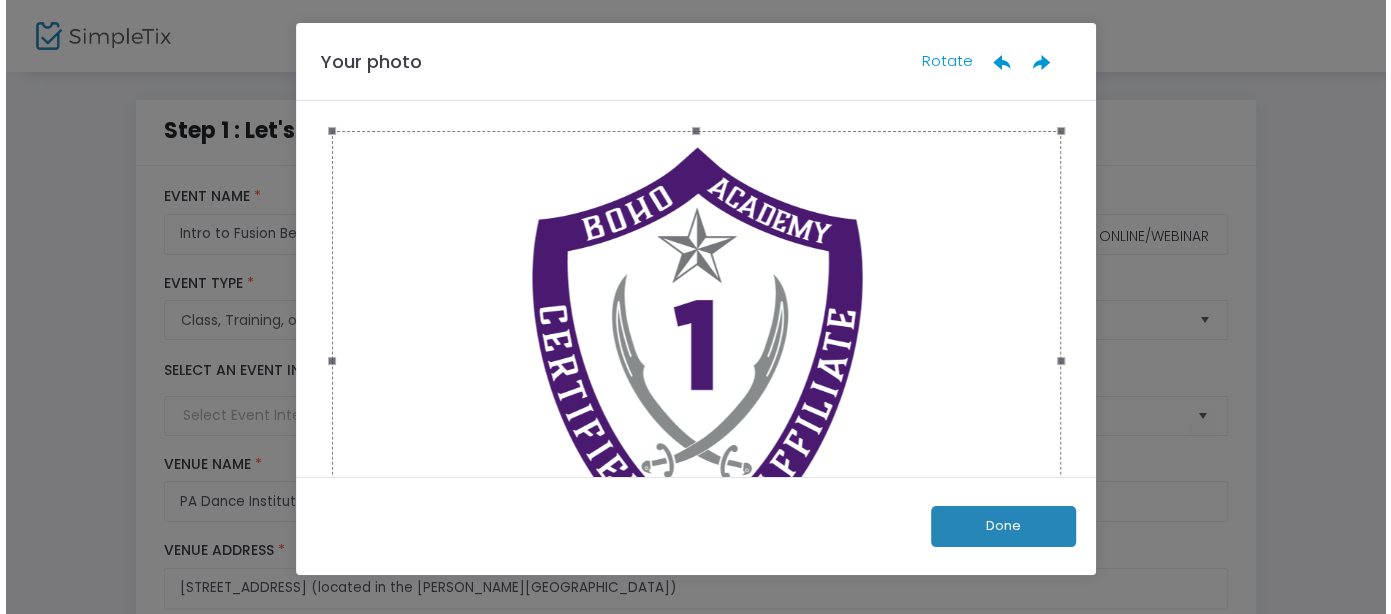scroll, scrollTop: 0, scrollLeft: 0, axis: both 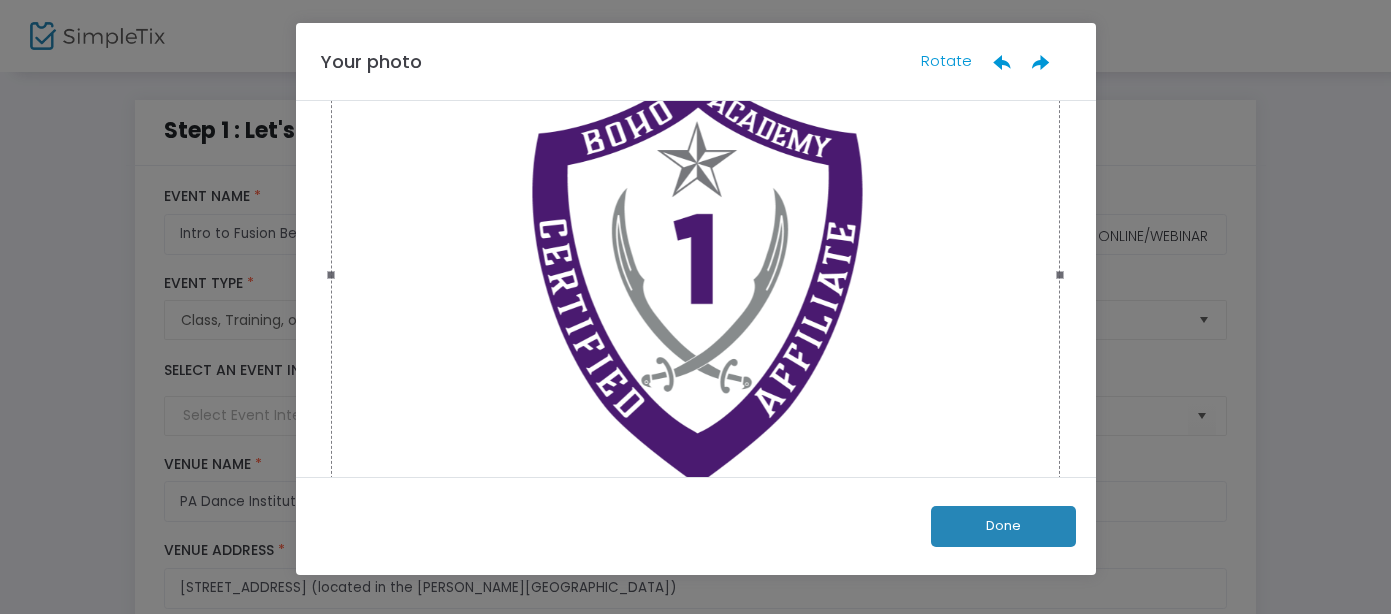 click on "Done" 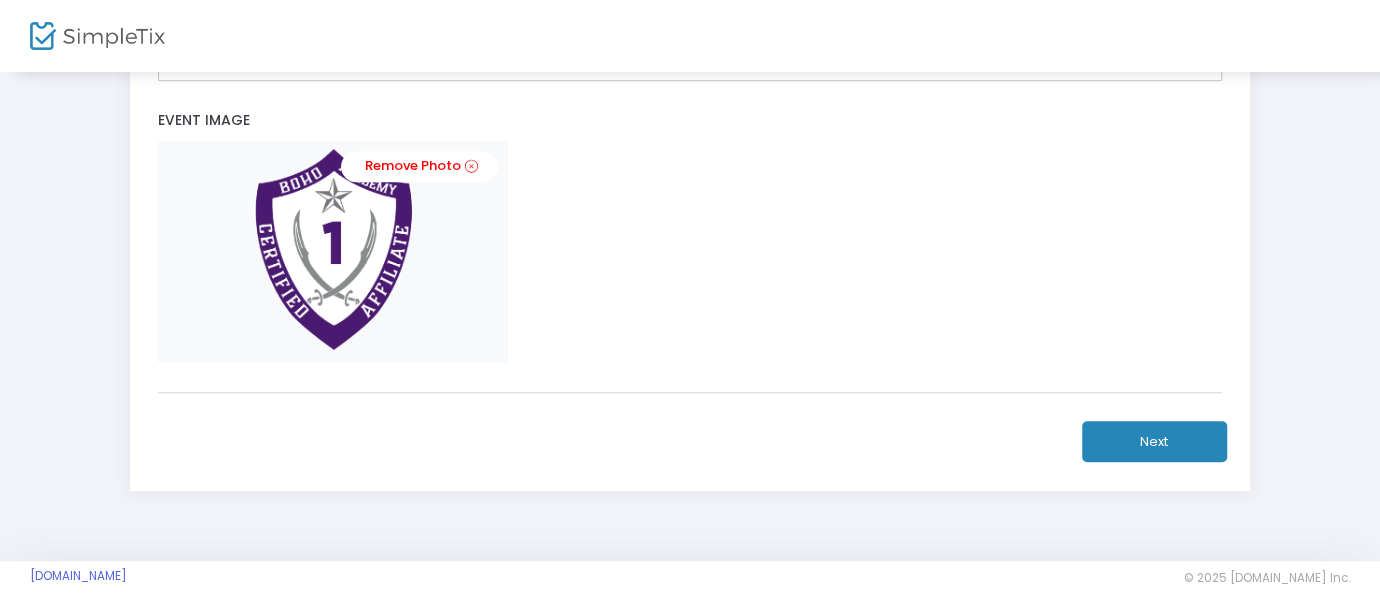 scroll, scrollTop: 928, scrollLeft: 0, axis: vertical 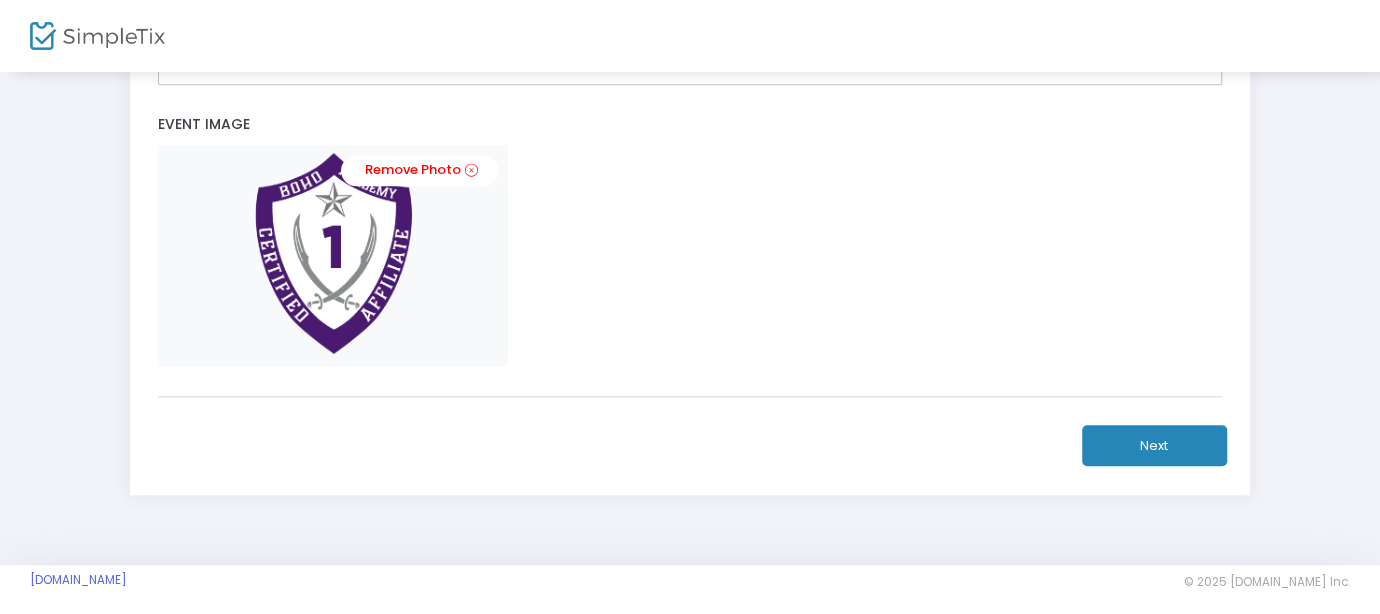 click on "Next" 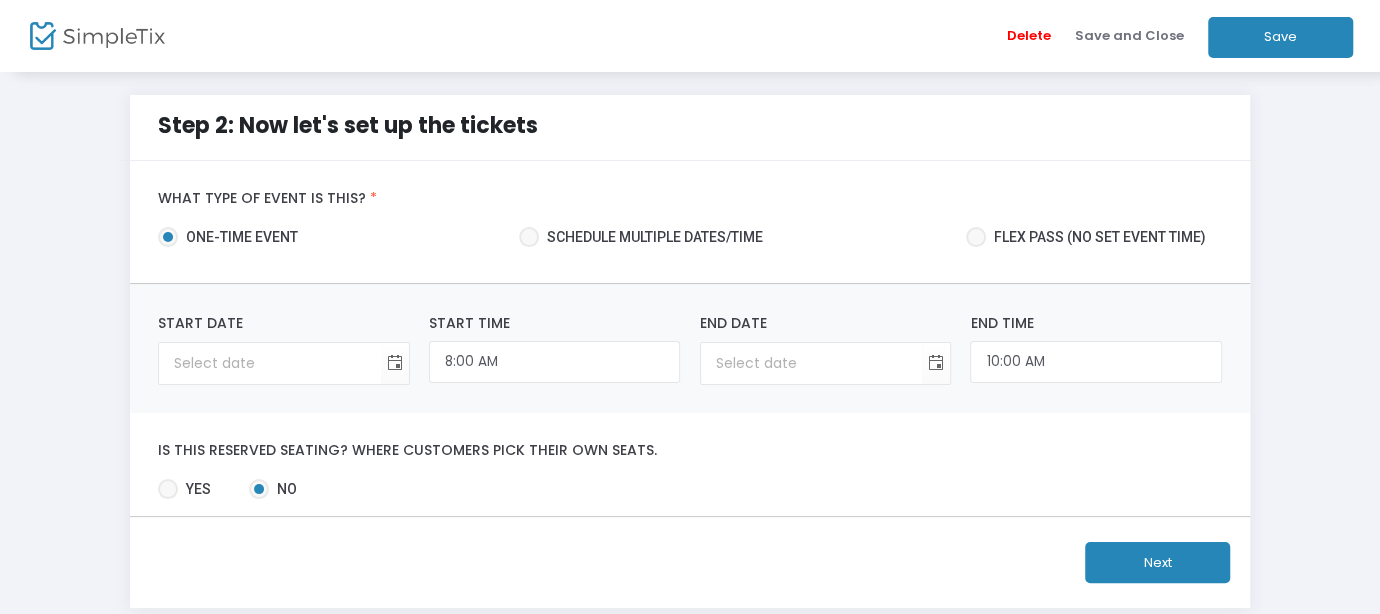 scroll, scrollTop: 0, scrollLeft: 0, axis: both 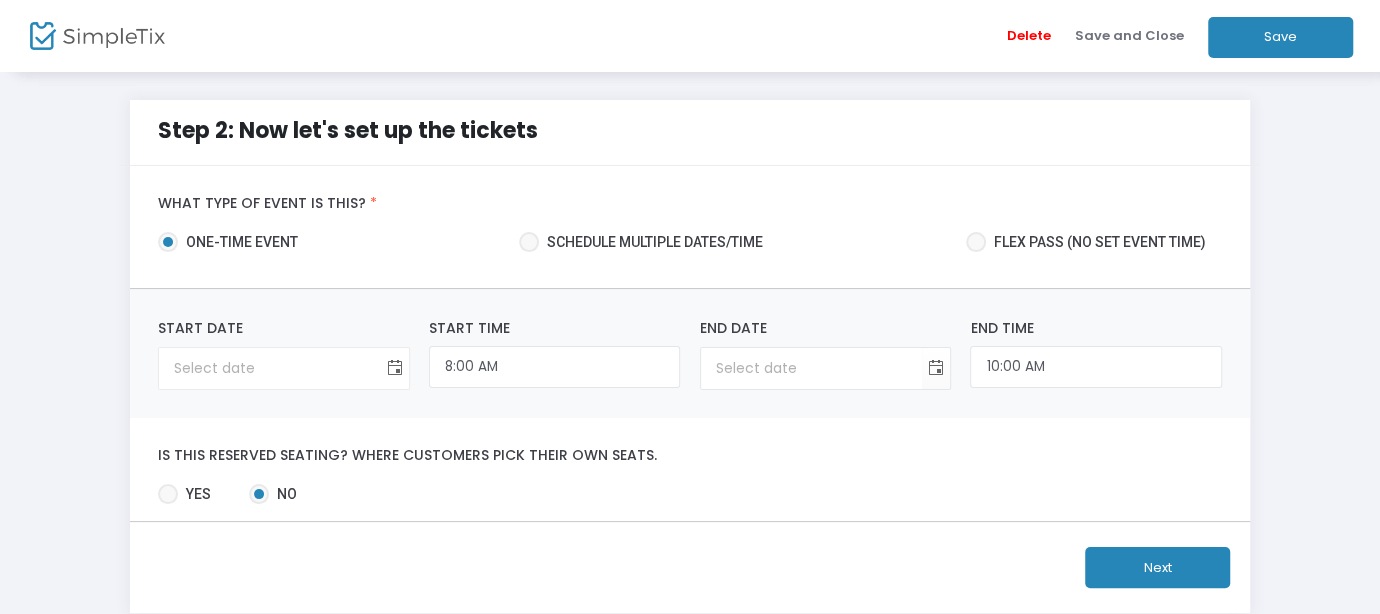 click 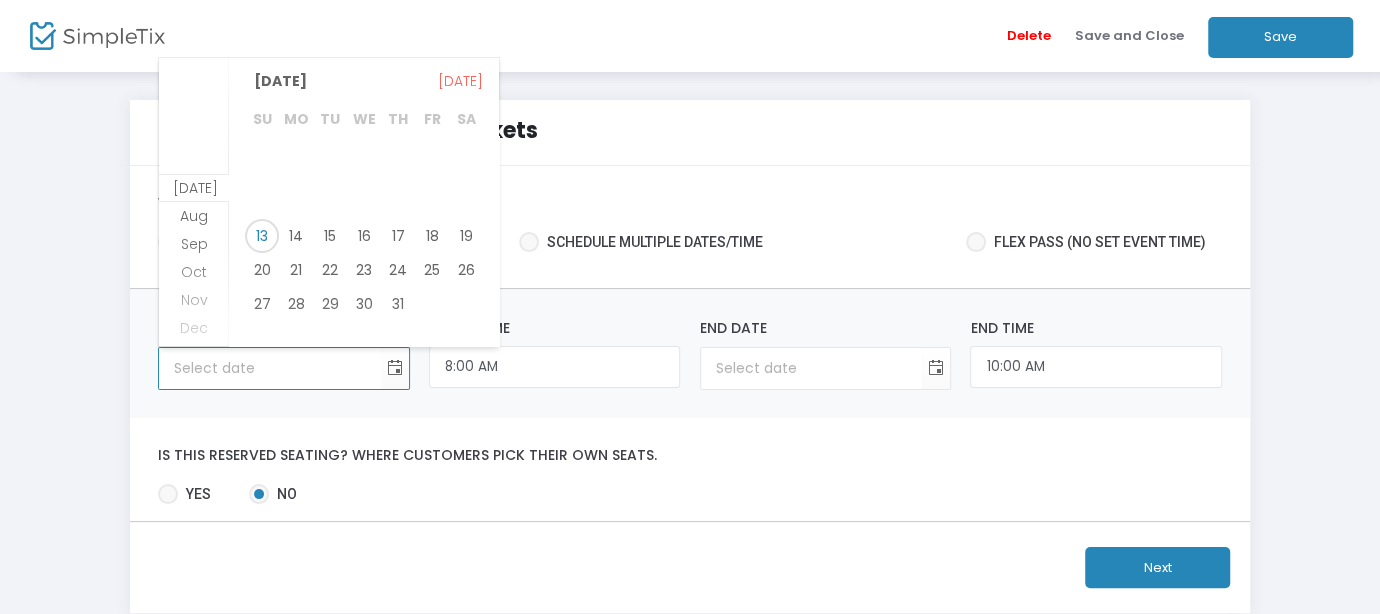 click at bounding box center (529, 242) 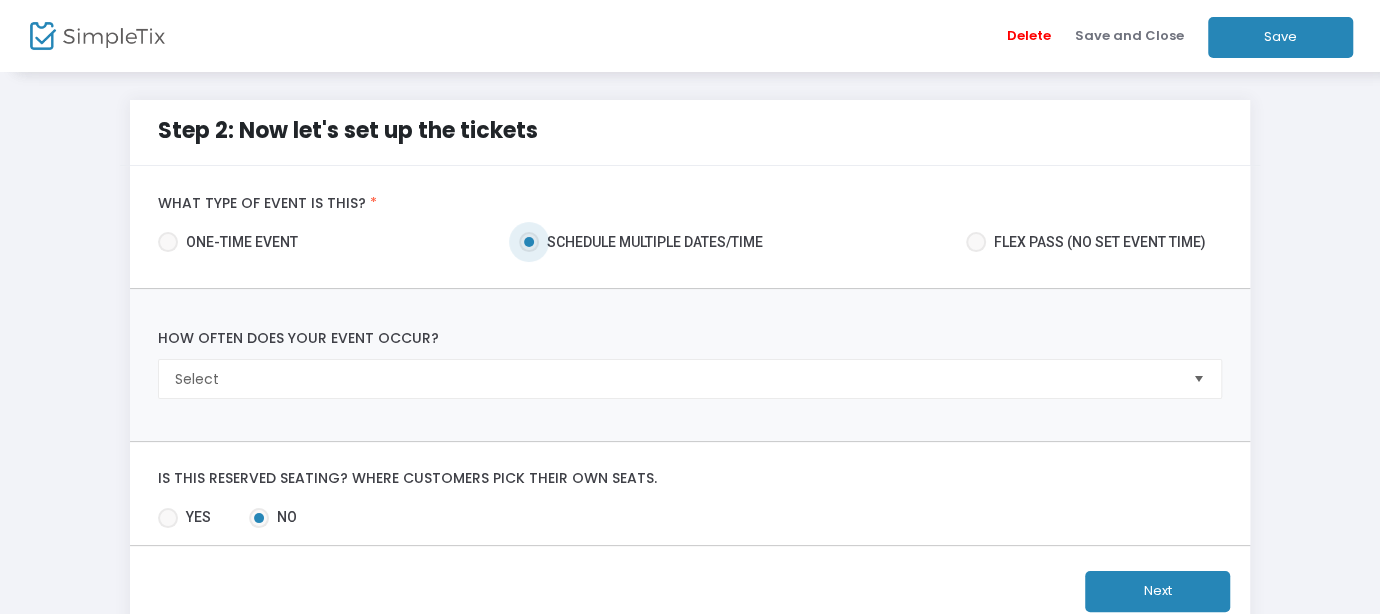 click at bounding box center [1198, 379] 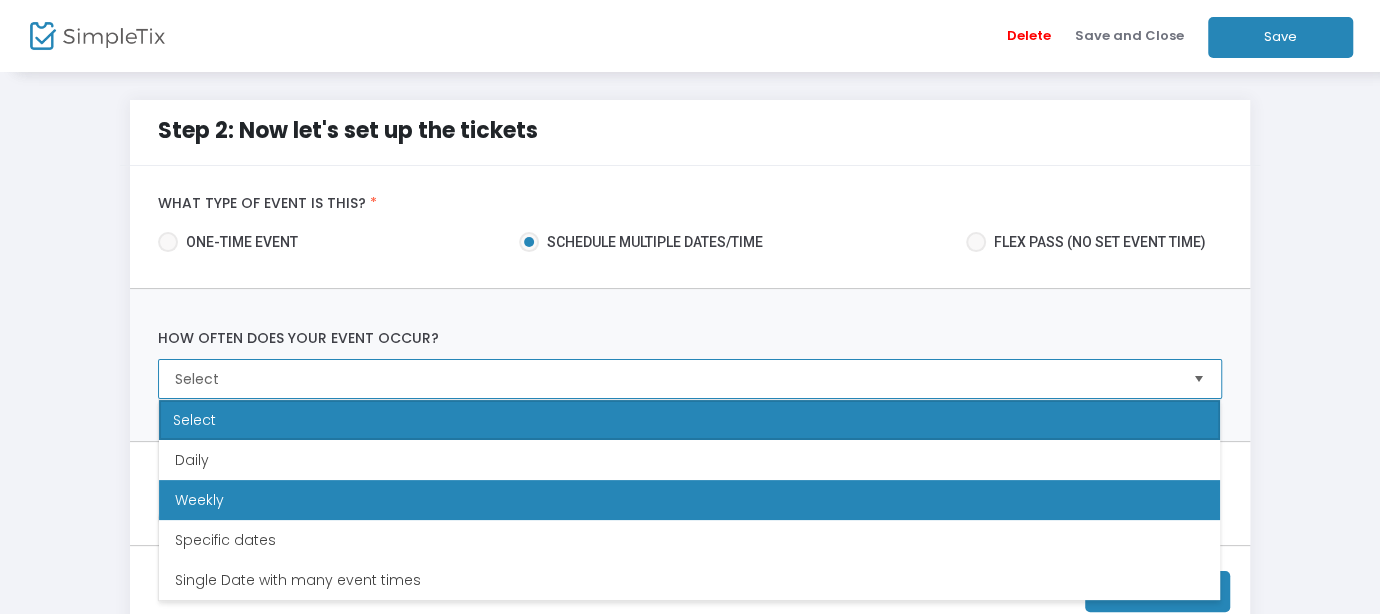 click on "Weekly" at bounding box center (689, 500) 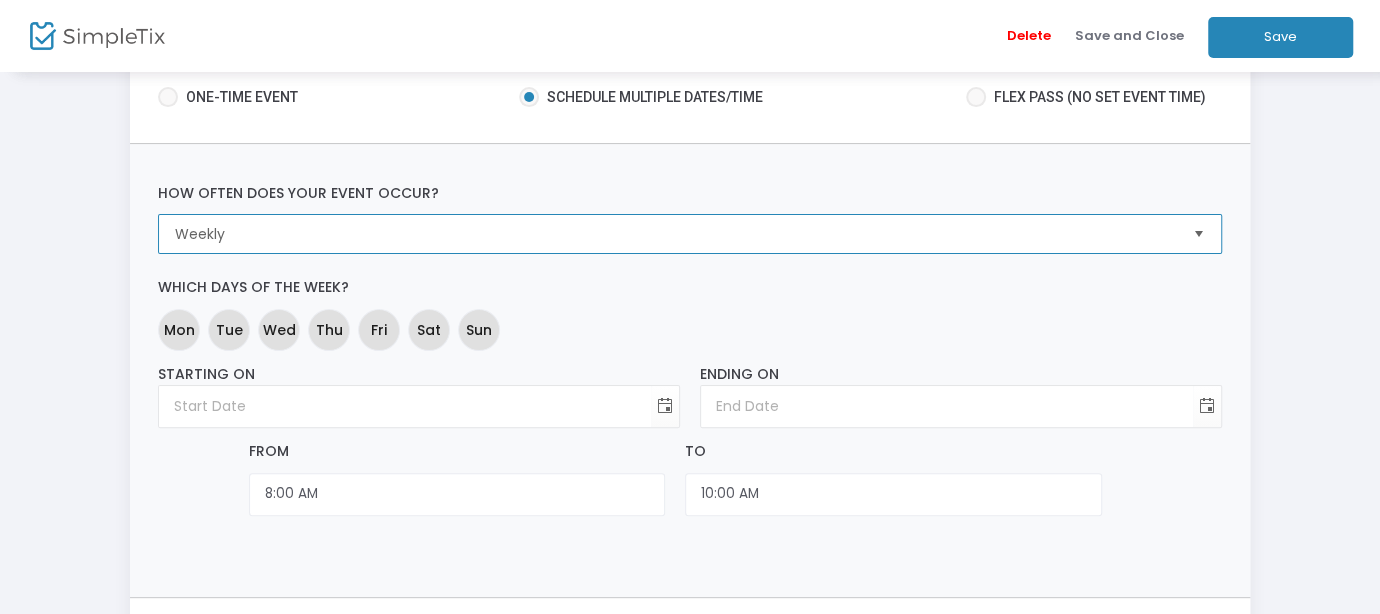 scroll, scrollTop: 146, scrollLeft: 0, axis: vertical 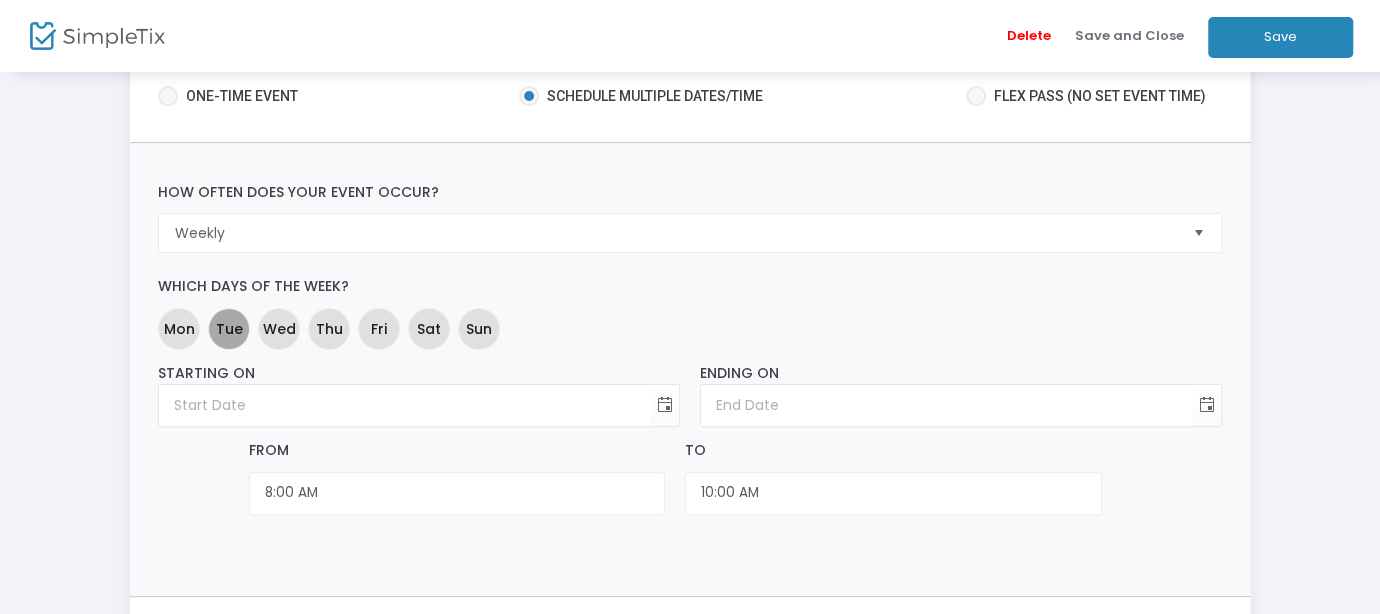 click on "Tue" at bounding box center [229, 328] 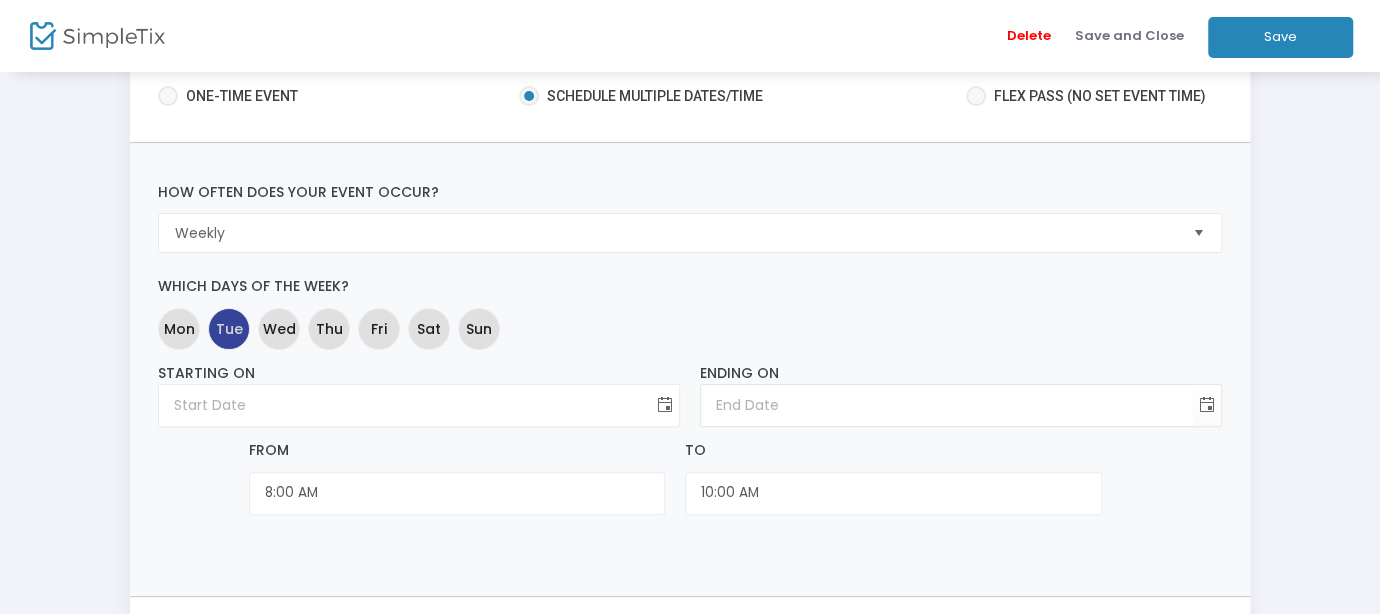 click 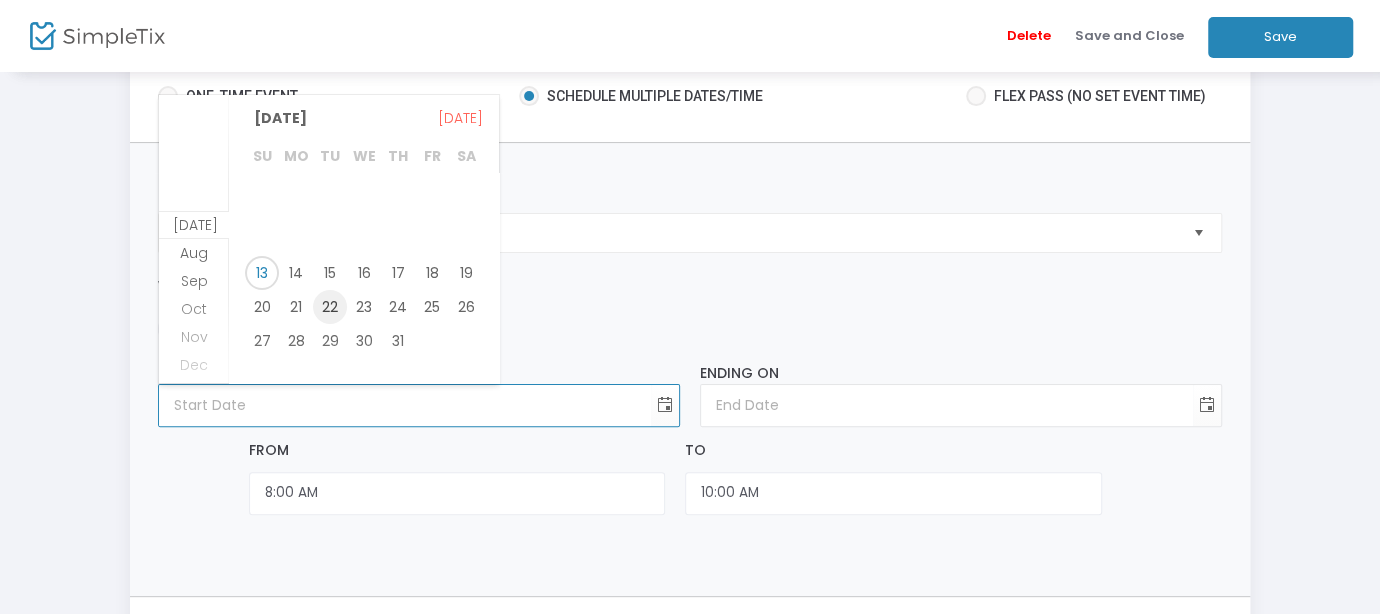 click on "22" at bounding box center (330, 307) 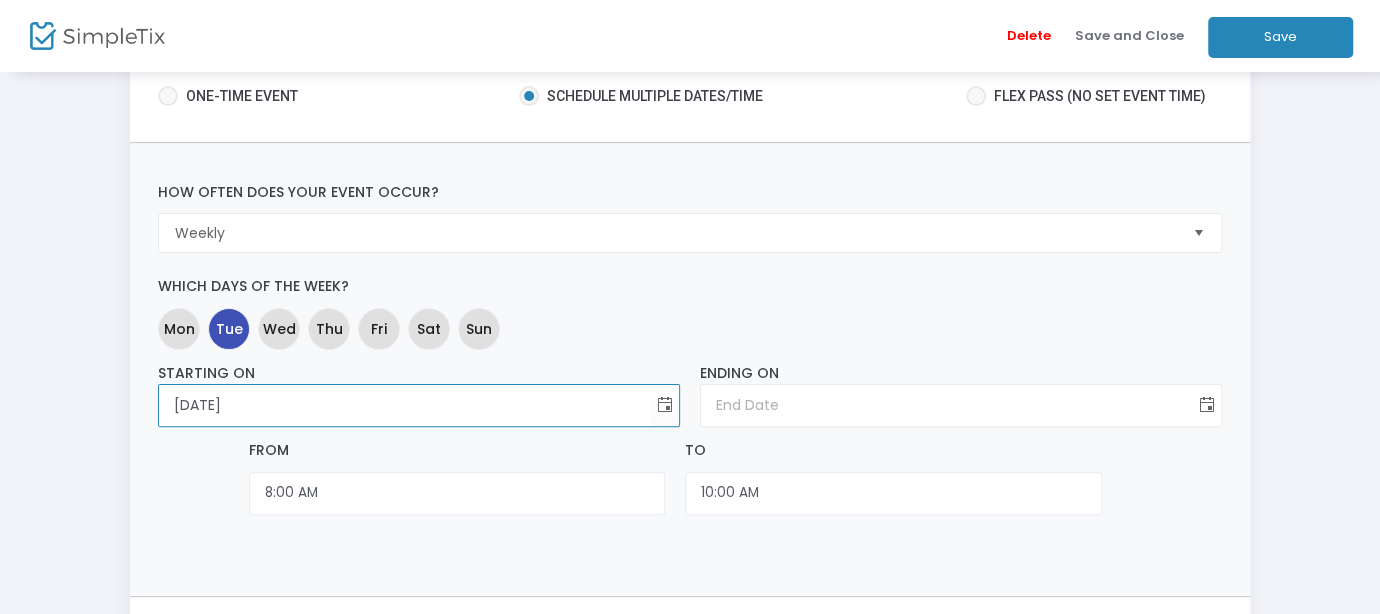 click 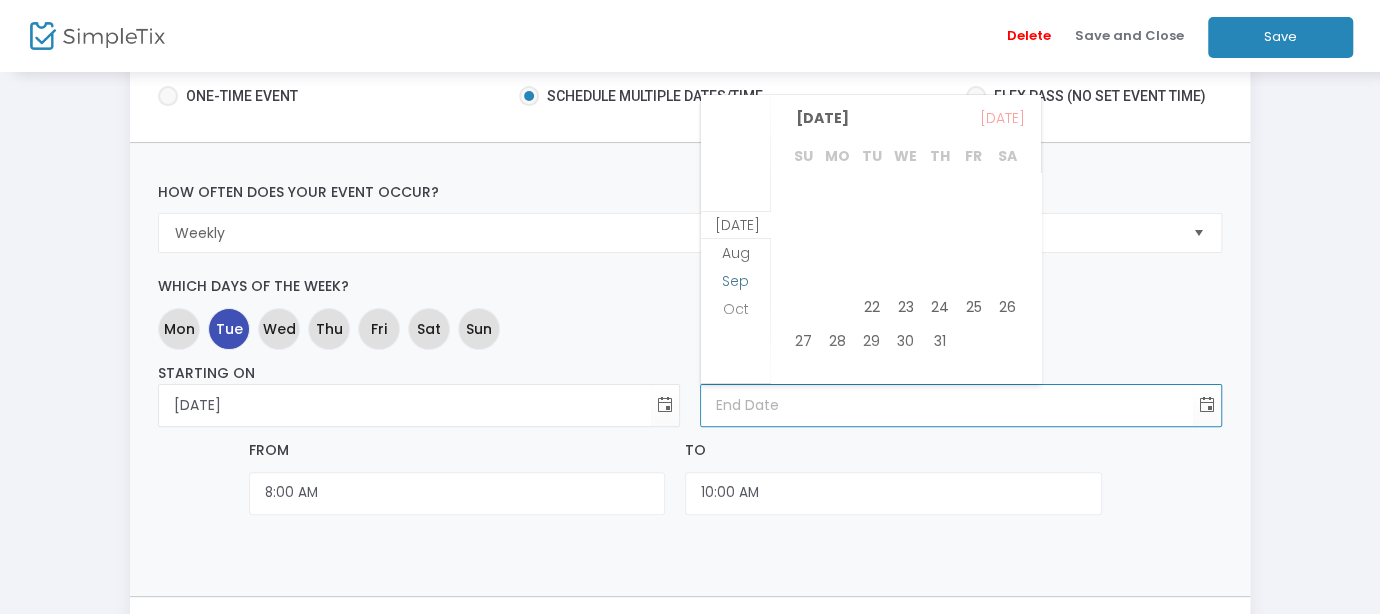 click on "Sep" at bounding box center [735, 281] 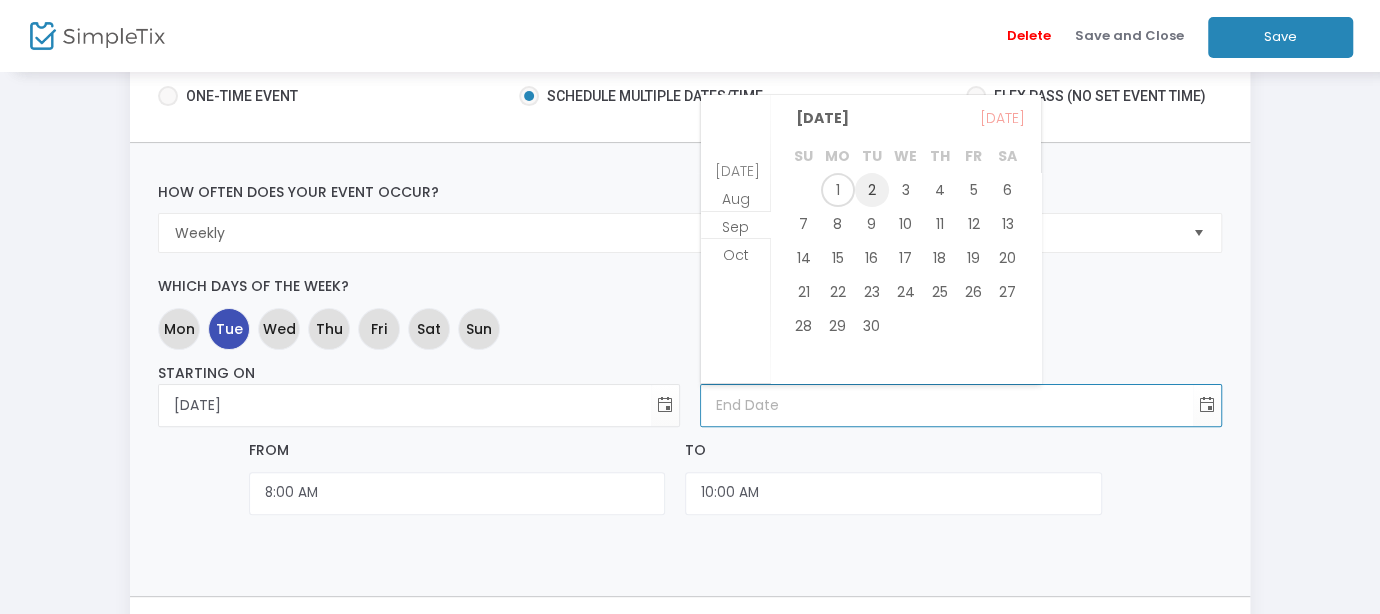 click on "2" at bounding box center [872, 190] 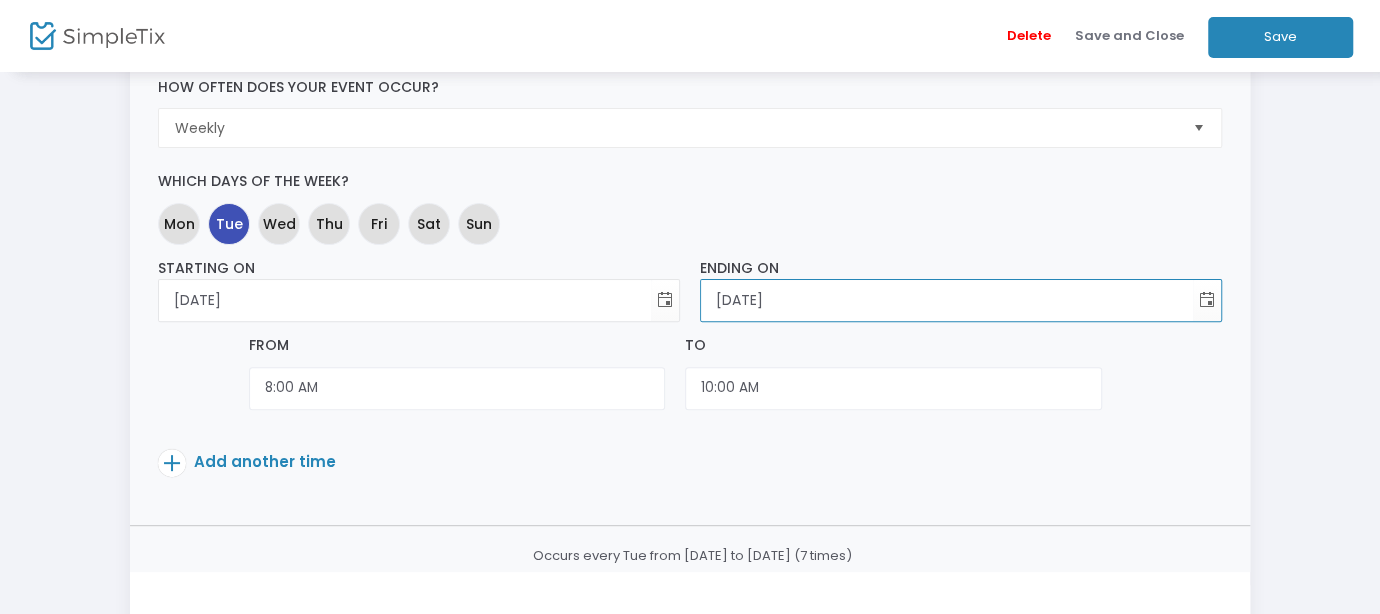 scroll, scrollTop: 264, scrollLeft: 0, axis: vertical 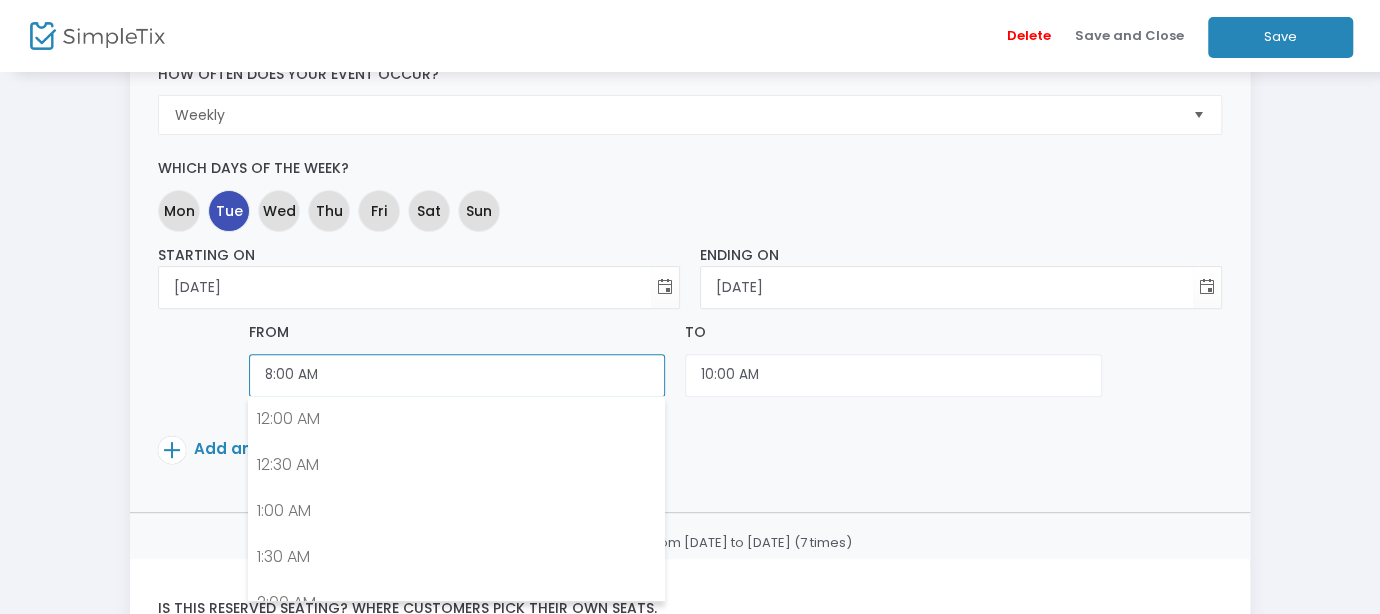 click on "8:00 AM" 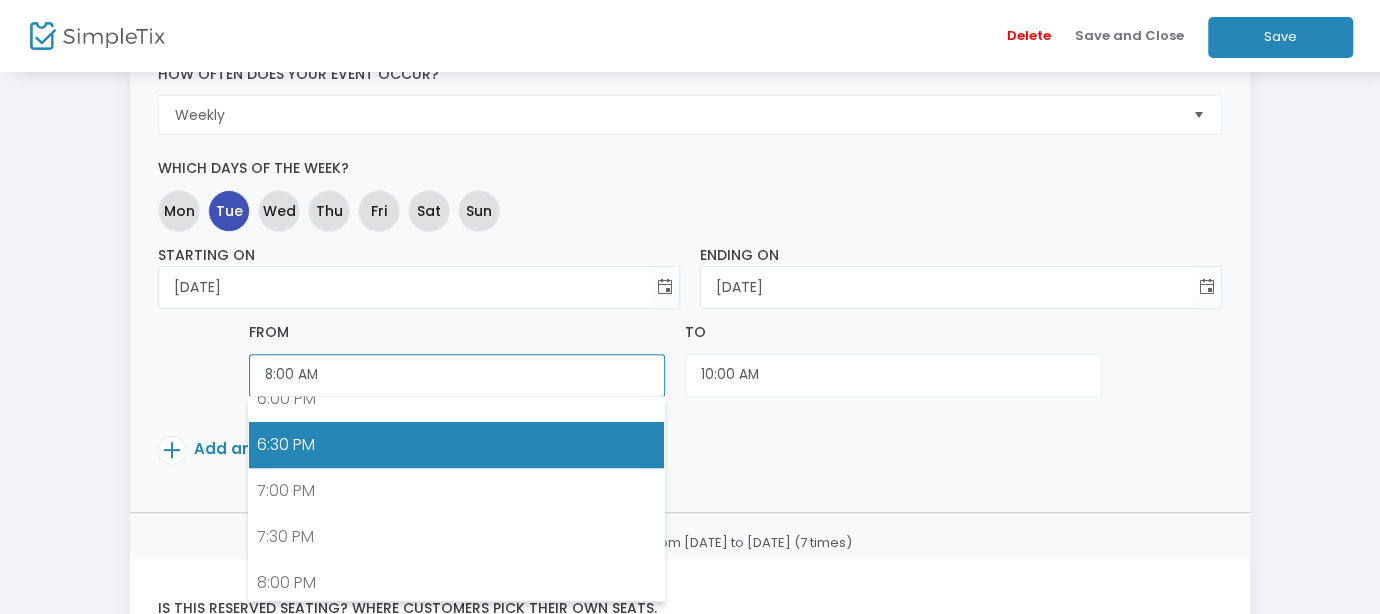 scroll, scrollTop: 1677, scrollLeft: 0, axis: vertical 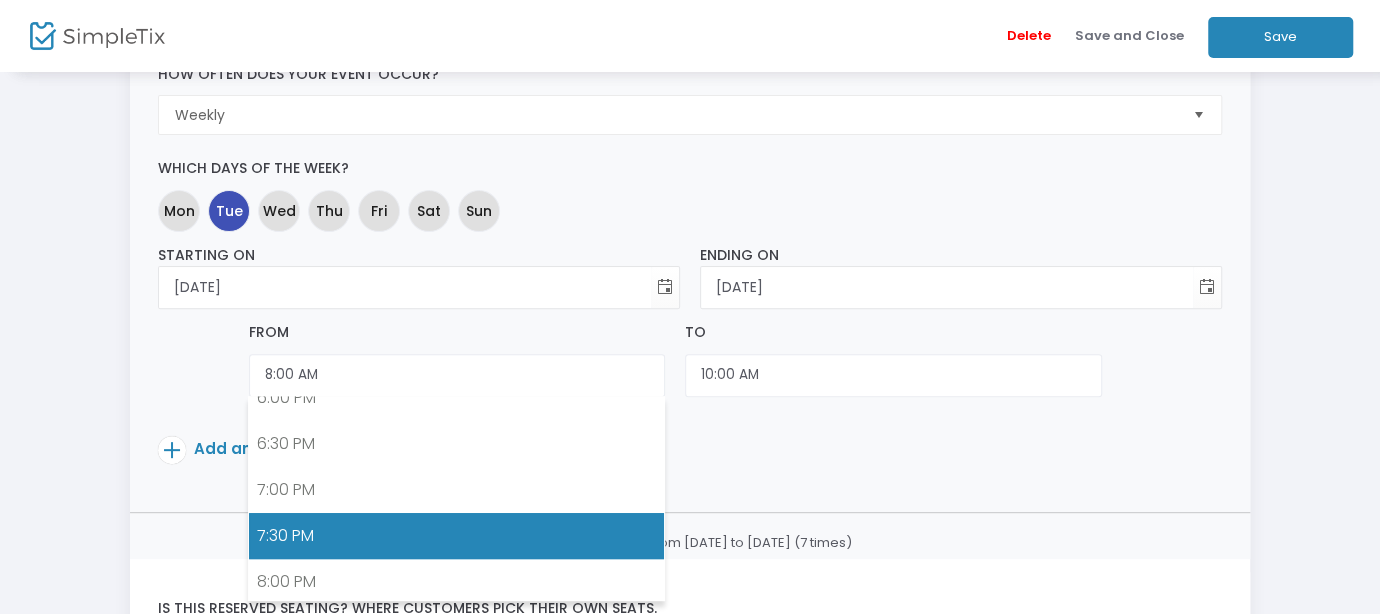 click on "7:30 PM" at bounding box center [456, 536] 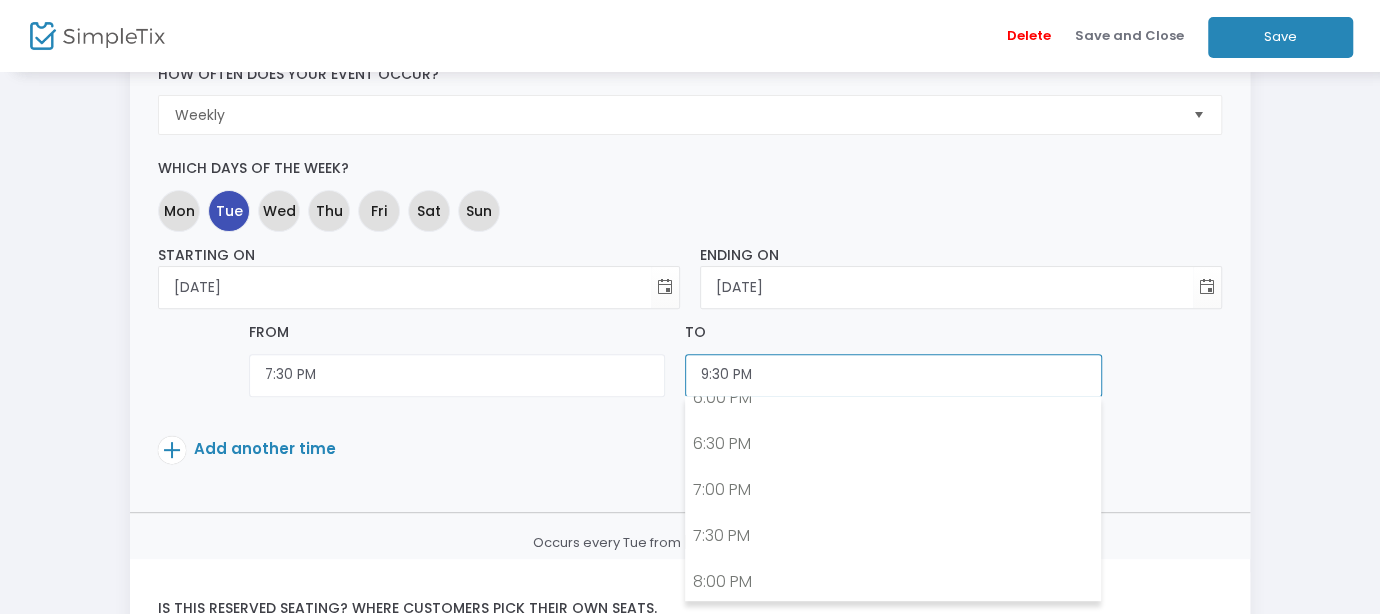click on "9:30 PM" 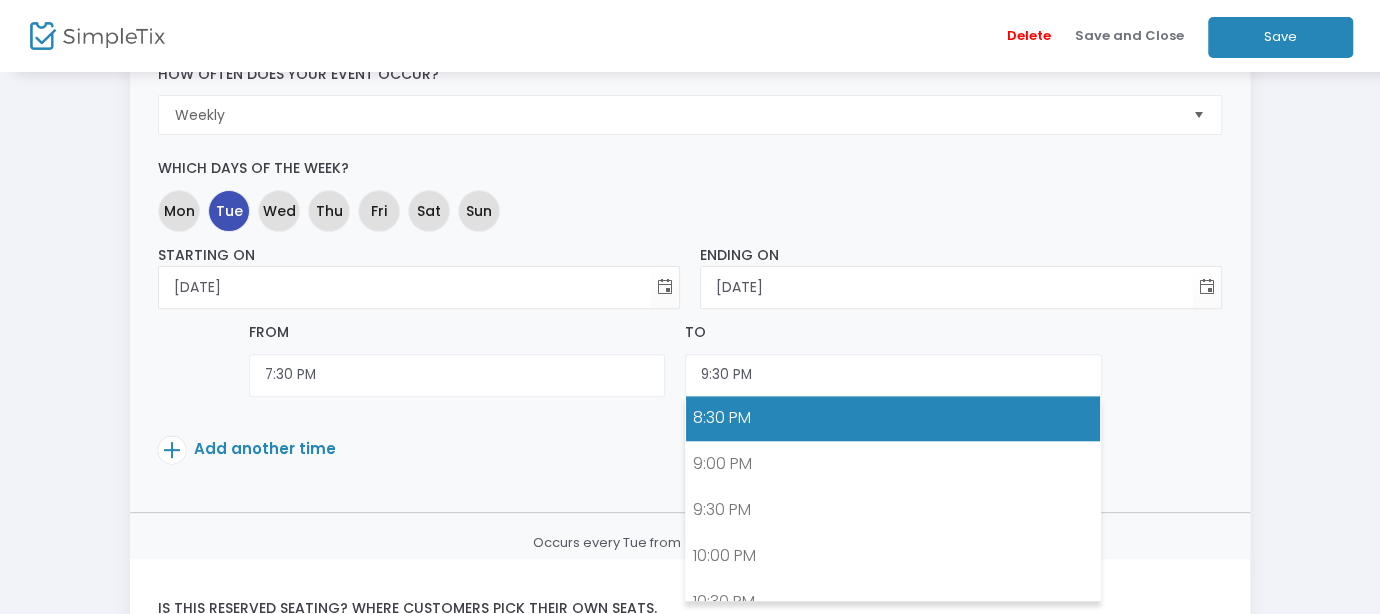click on "8:30 PM" at bounding box center (893, 418) 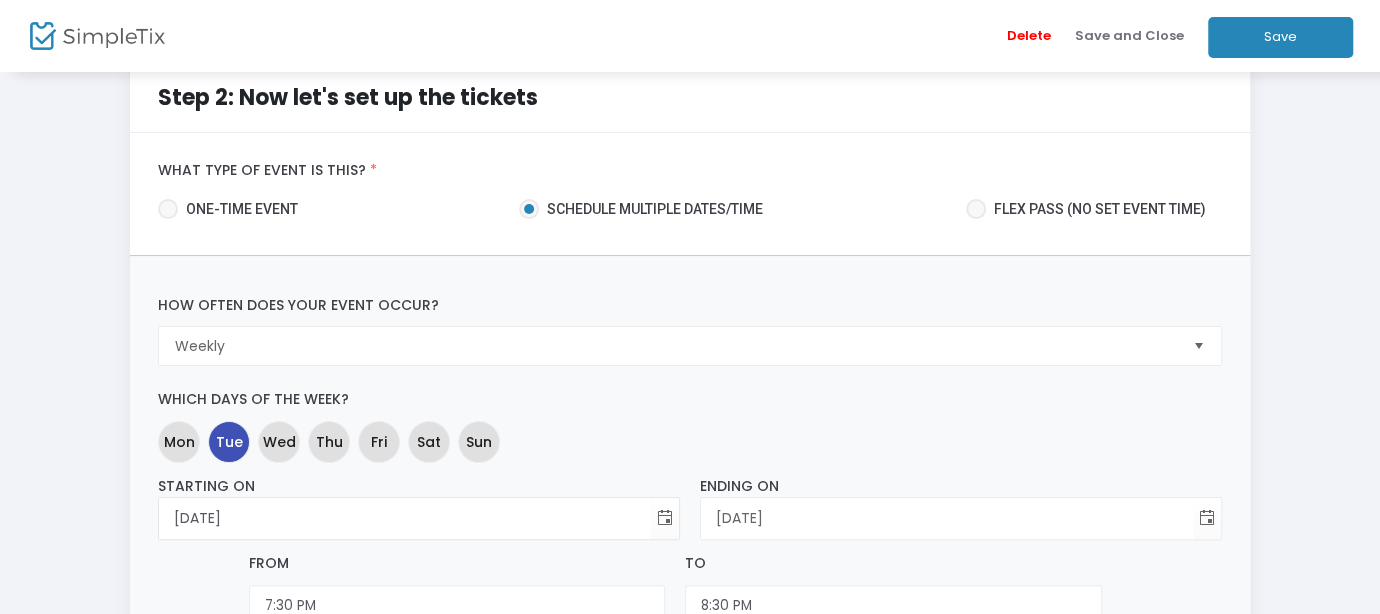 scroll, scrollTop: 62, scrollLeft: 0, axis: vertical 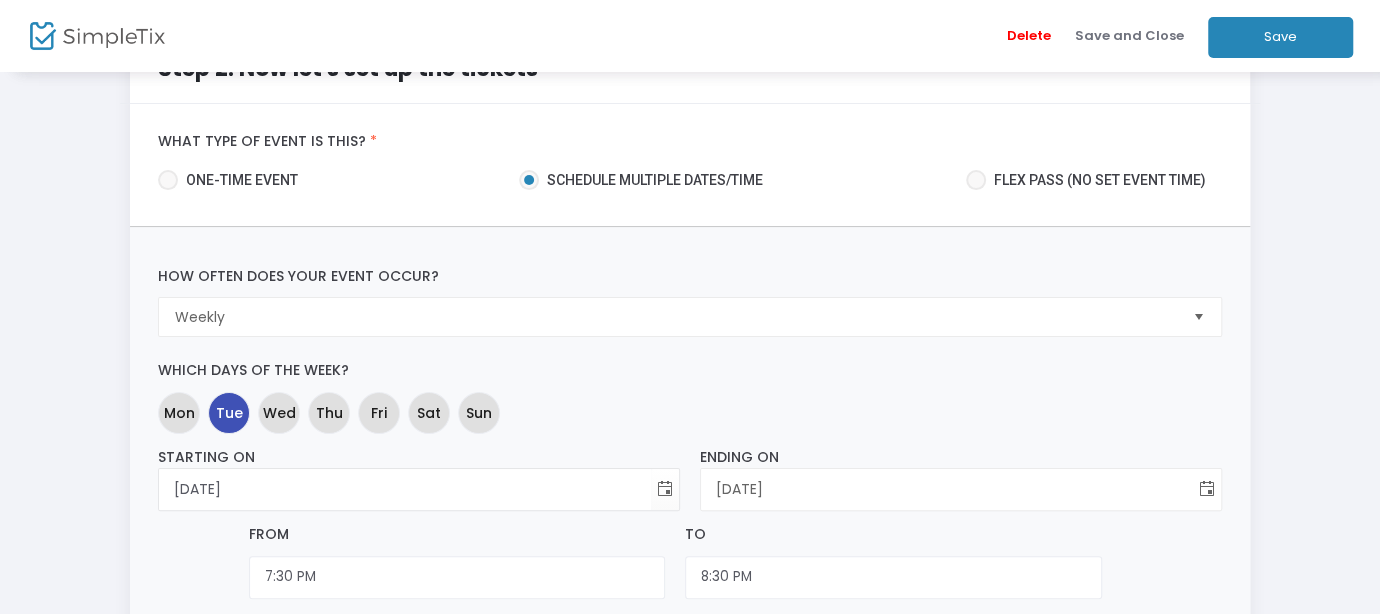 click 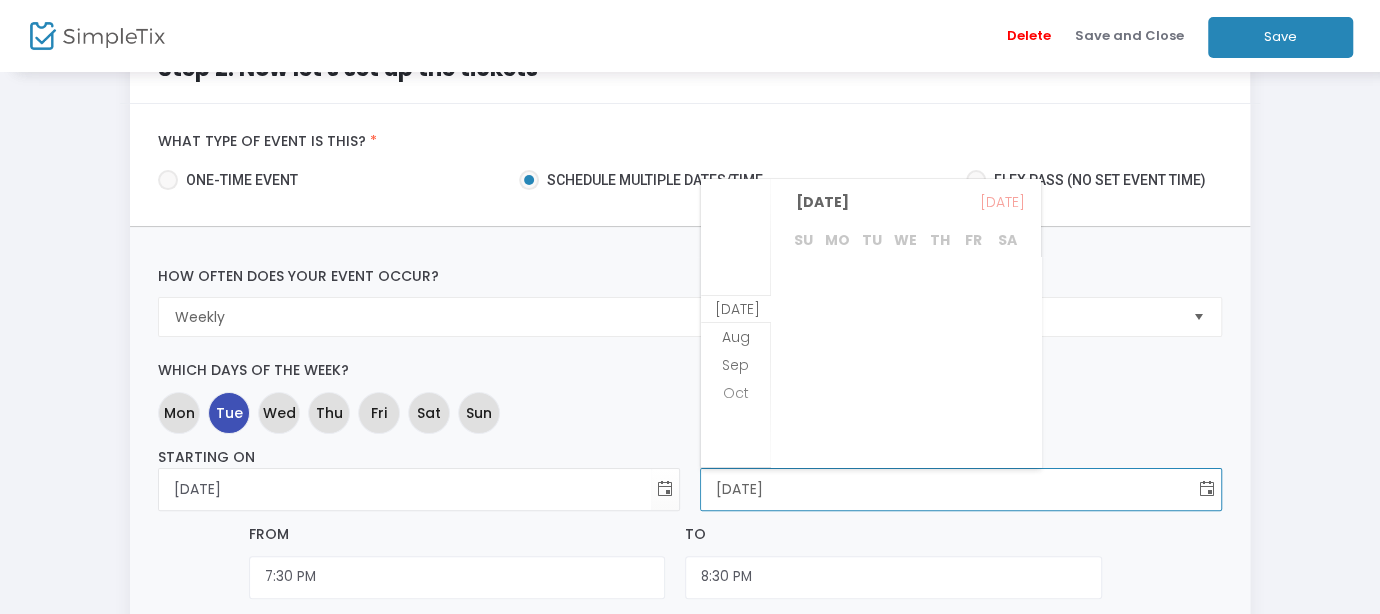 scroll, scrollTop: 54, scrollLeft: 0, axis: vertical 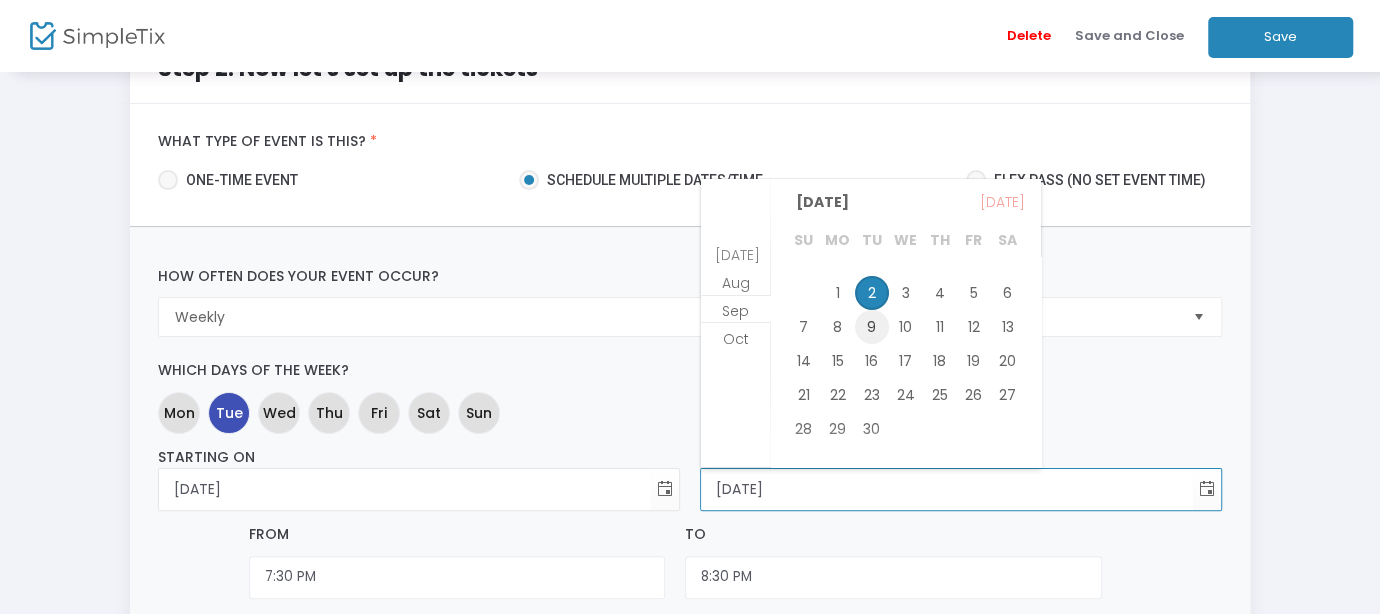 click on "9" at bounding box center [872, 327] 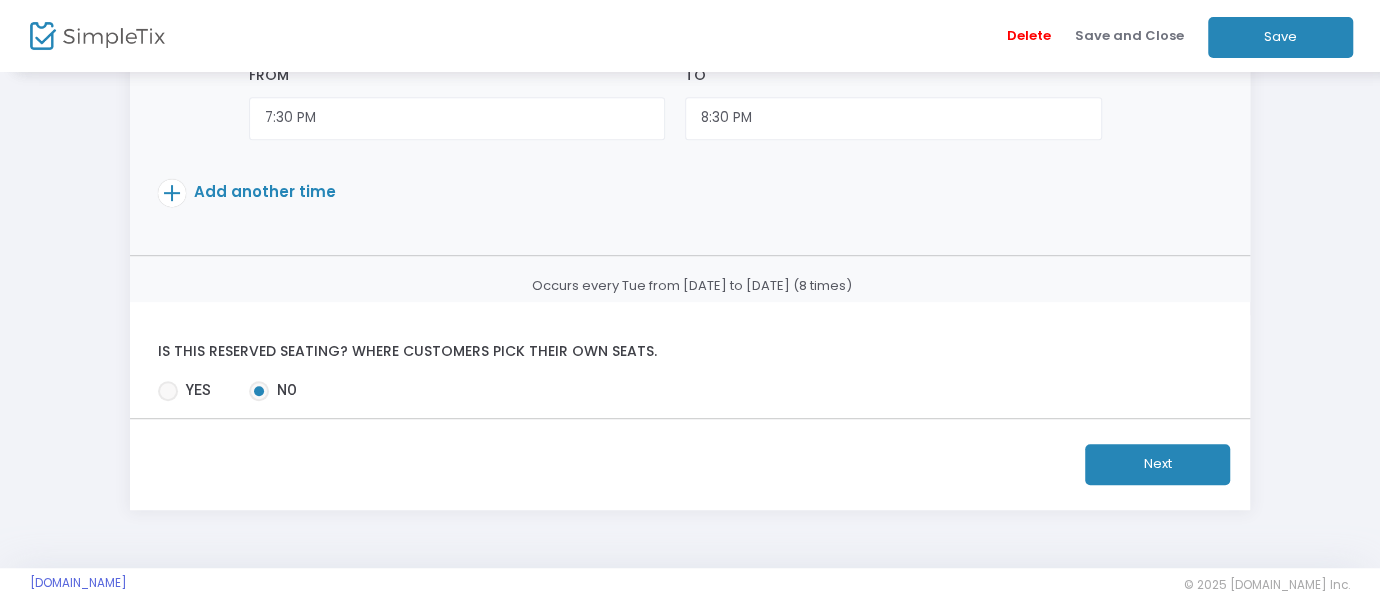 scroll, scrollTop: 535, scrollLeft: 0, axis: vertical 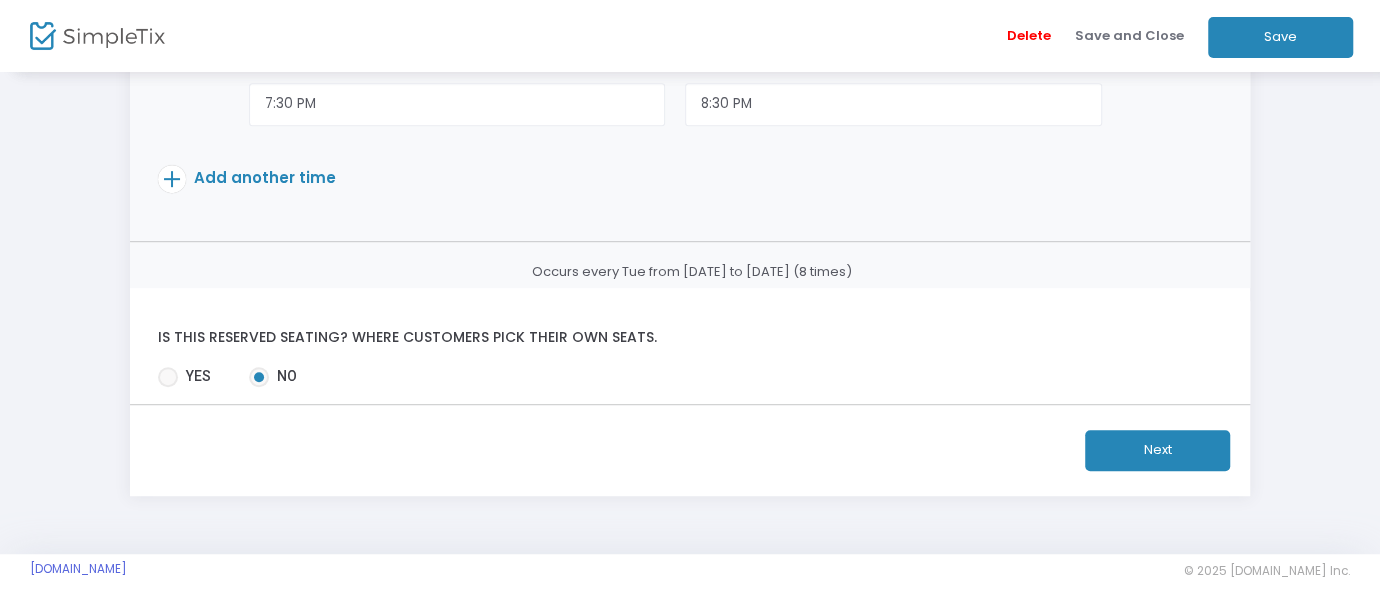 click on "Next" 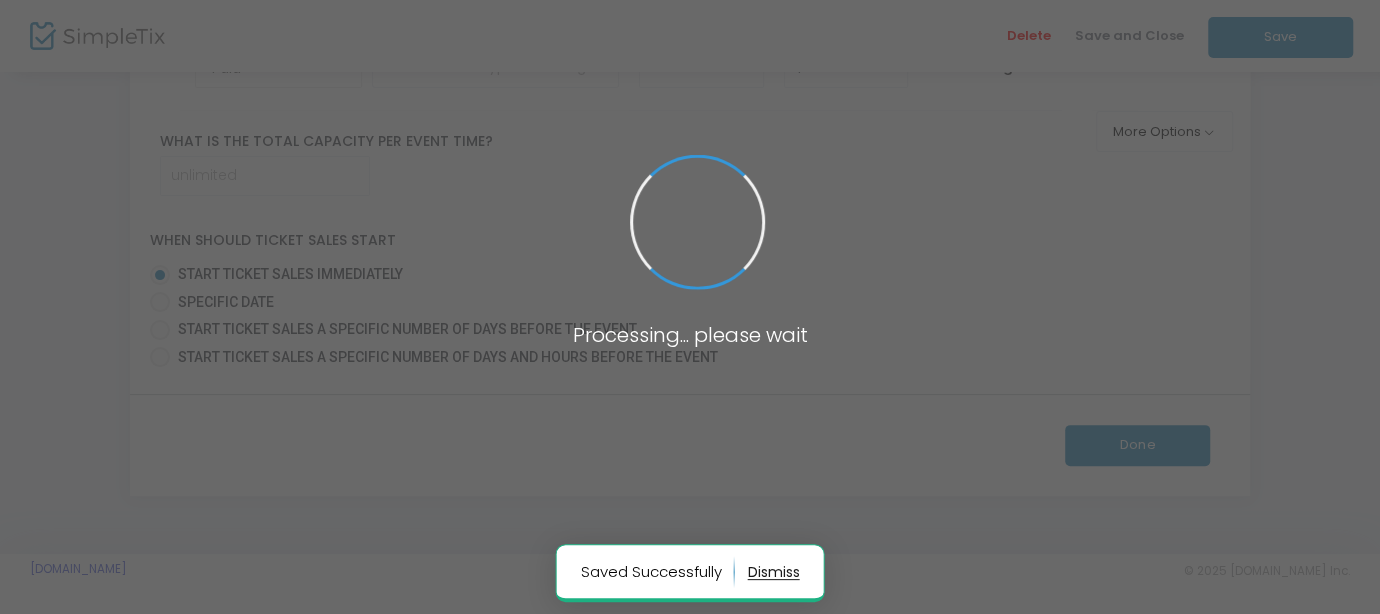 scroll, scrollTop: 0, scrollLeft: 0, axis: both 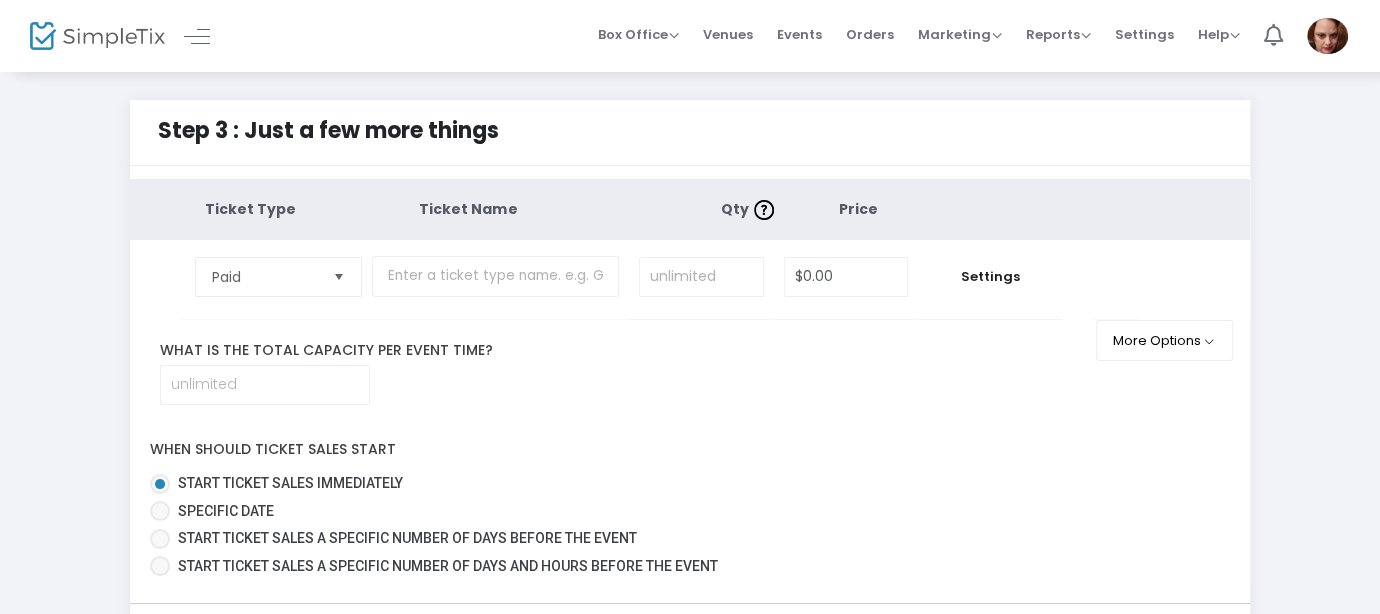 click at bounding box center (338, 276) 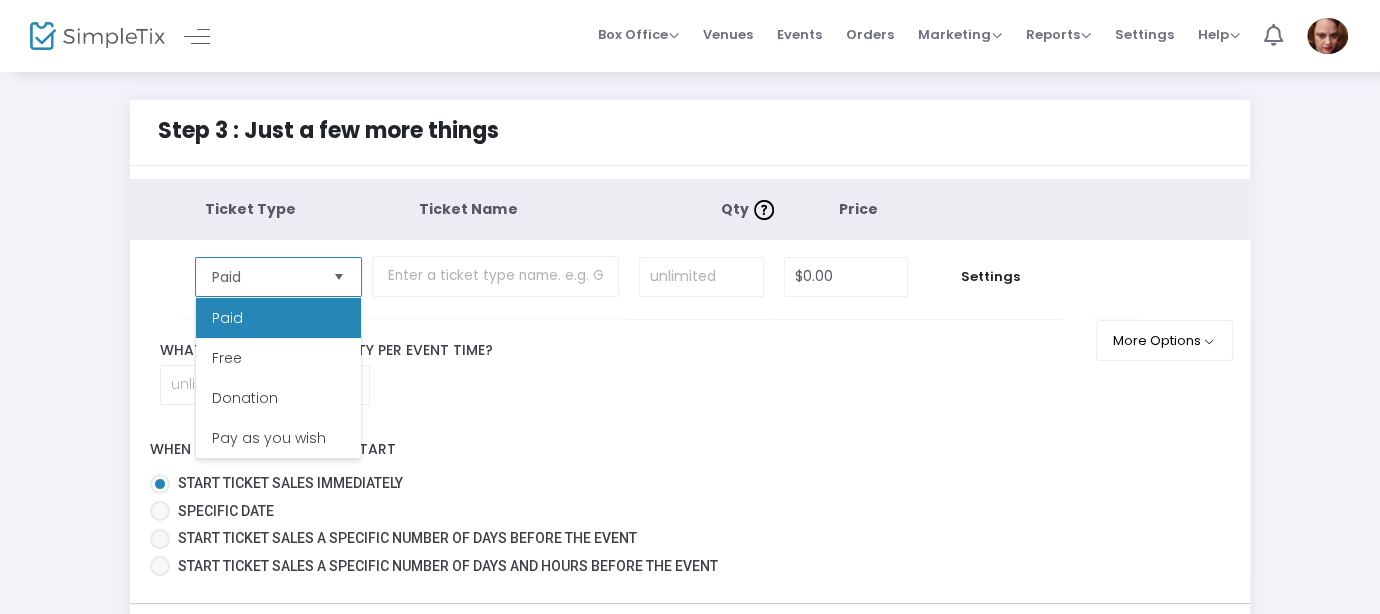 click at bounding box center [338, 276] 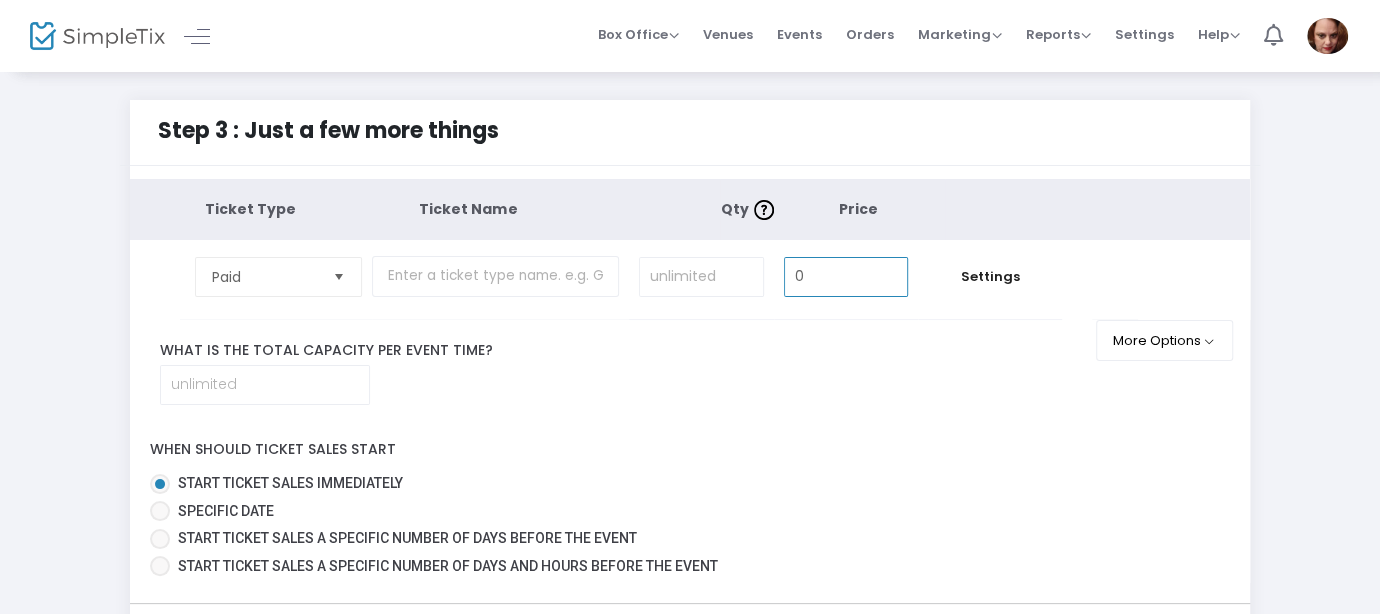 click on "0" at bounding box center [846, 277] 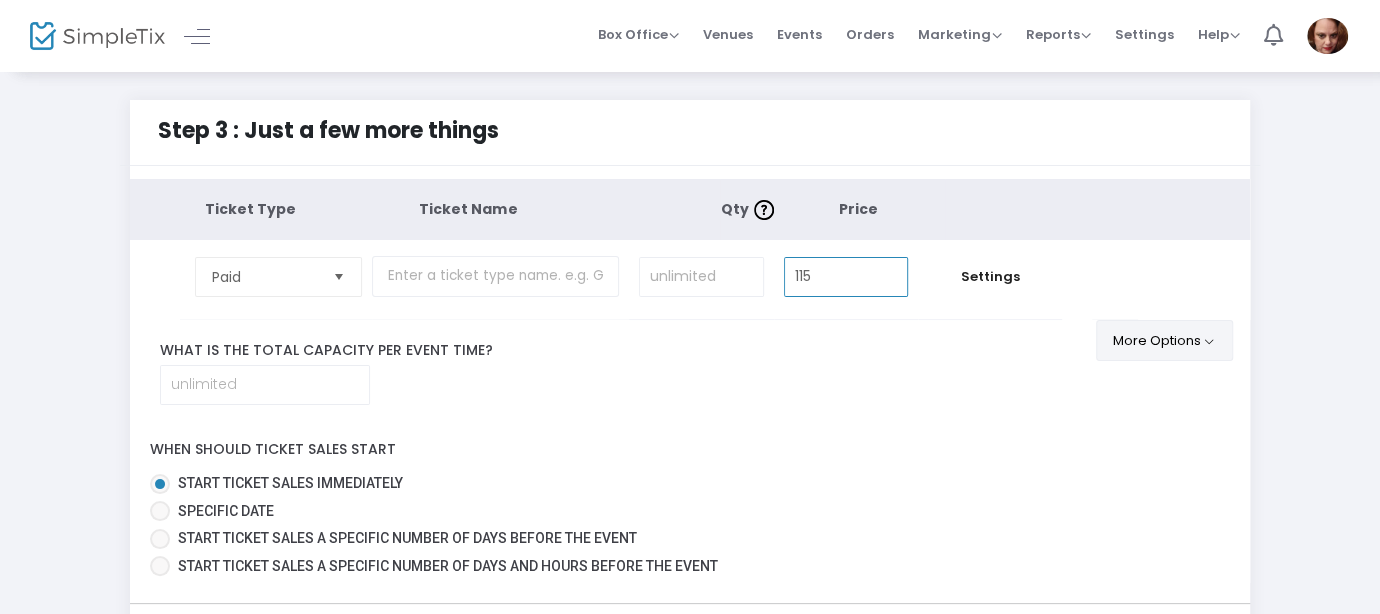 type on "$115.00" 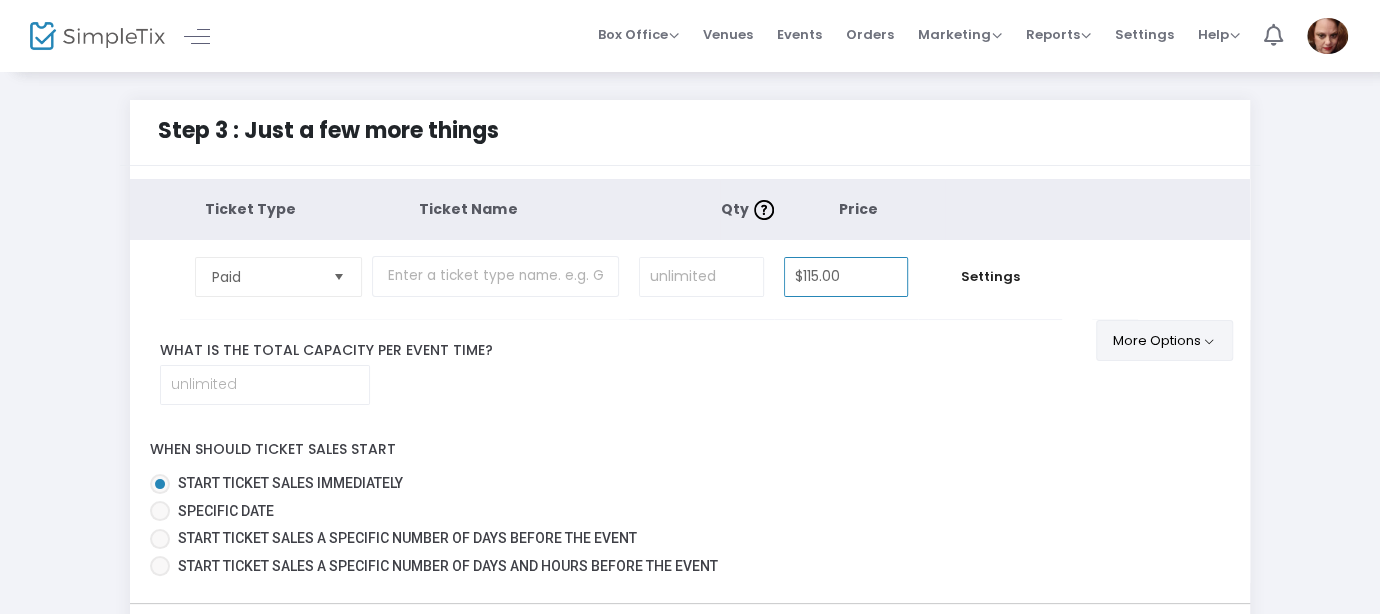 click on "More Options" 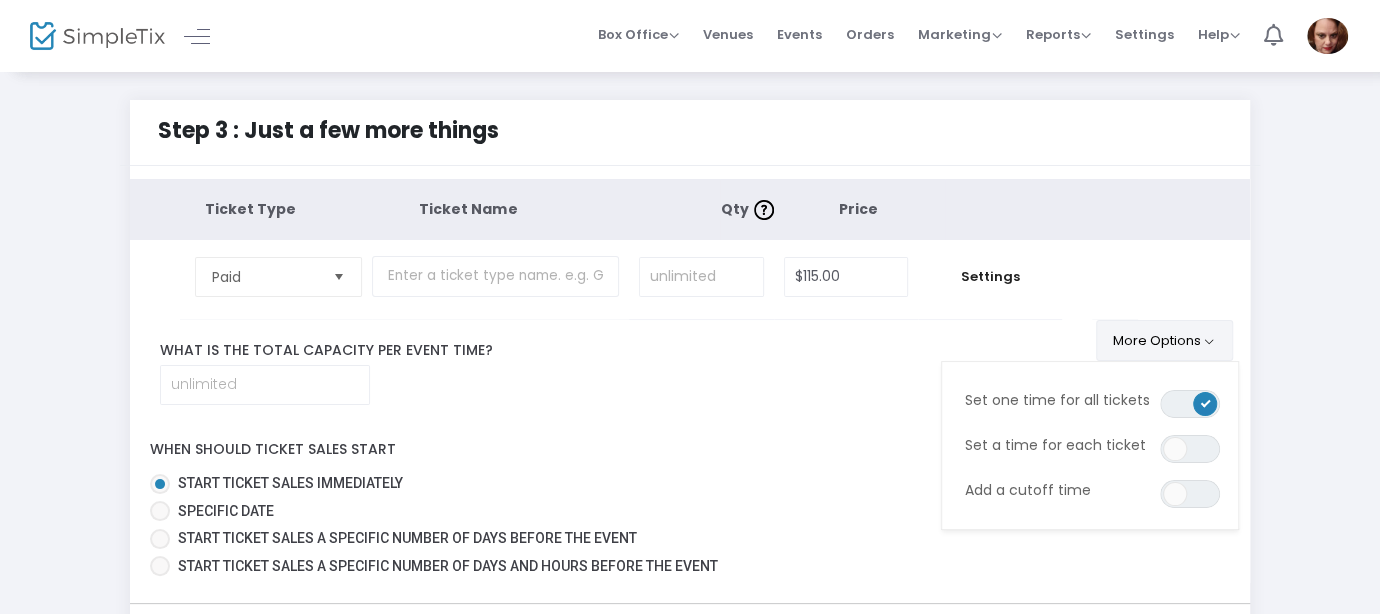click on "More Options" 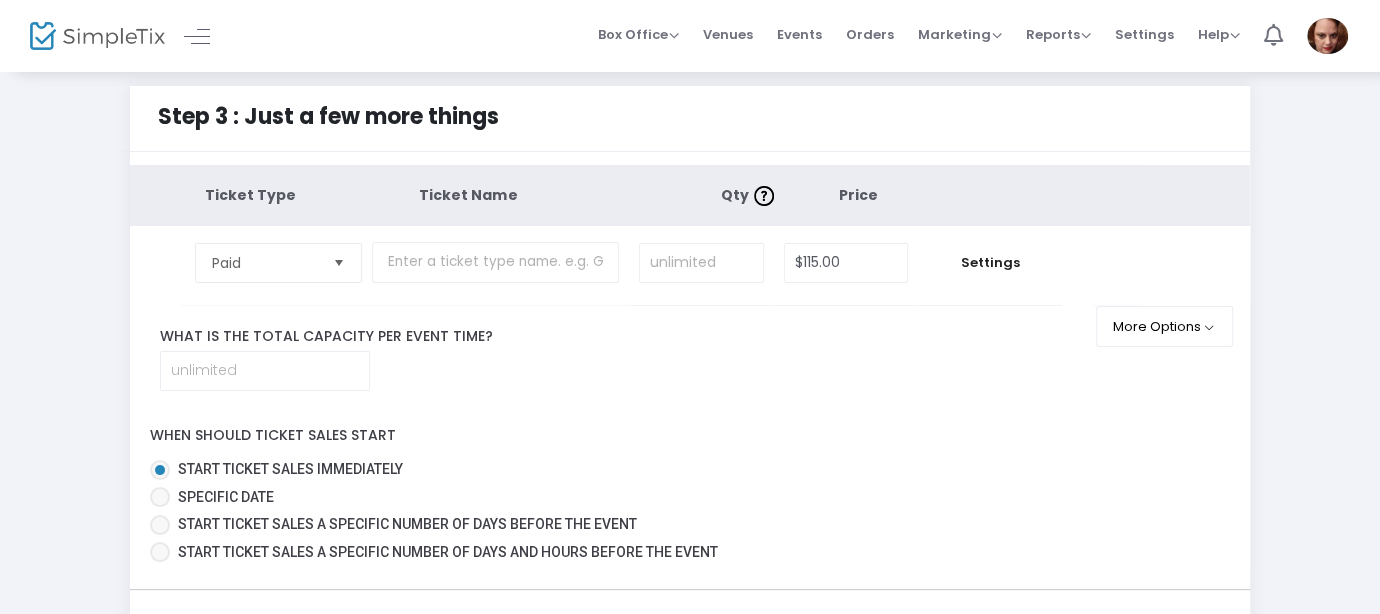 scroll, scrollTop: 0, scrollLeft: 0, axis: both 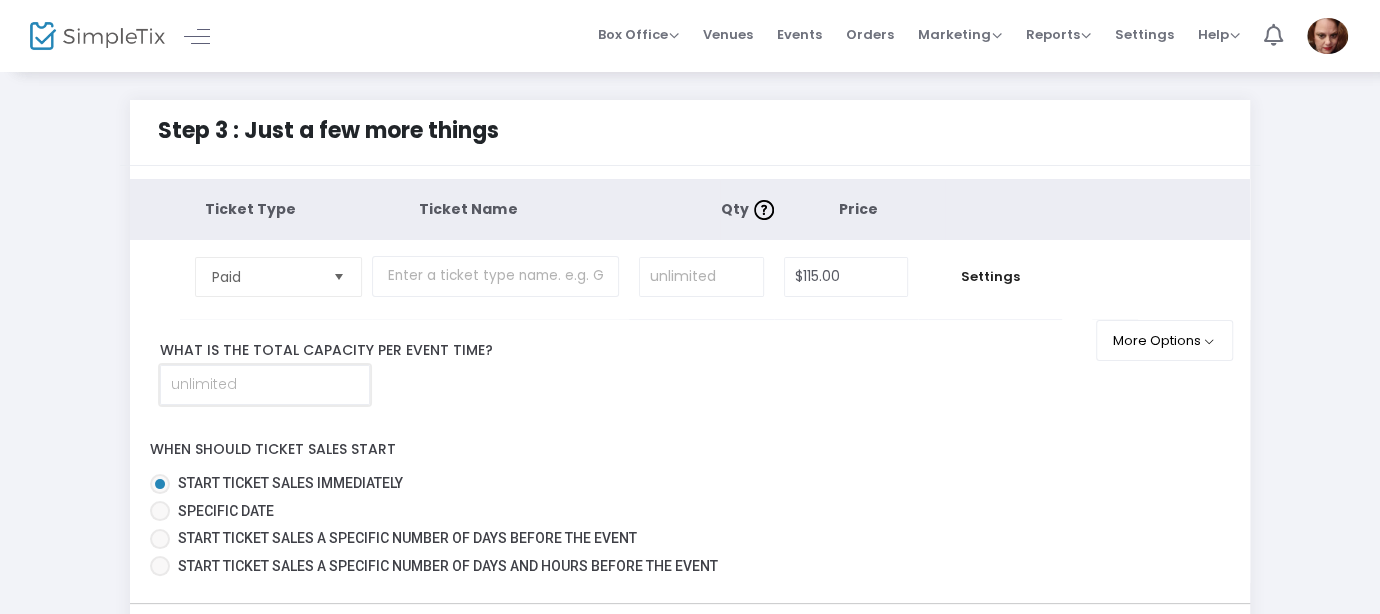 click at bounding box center [265, 385] 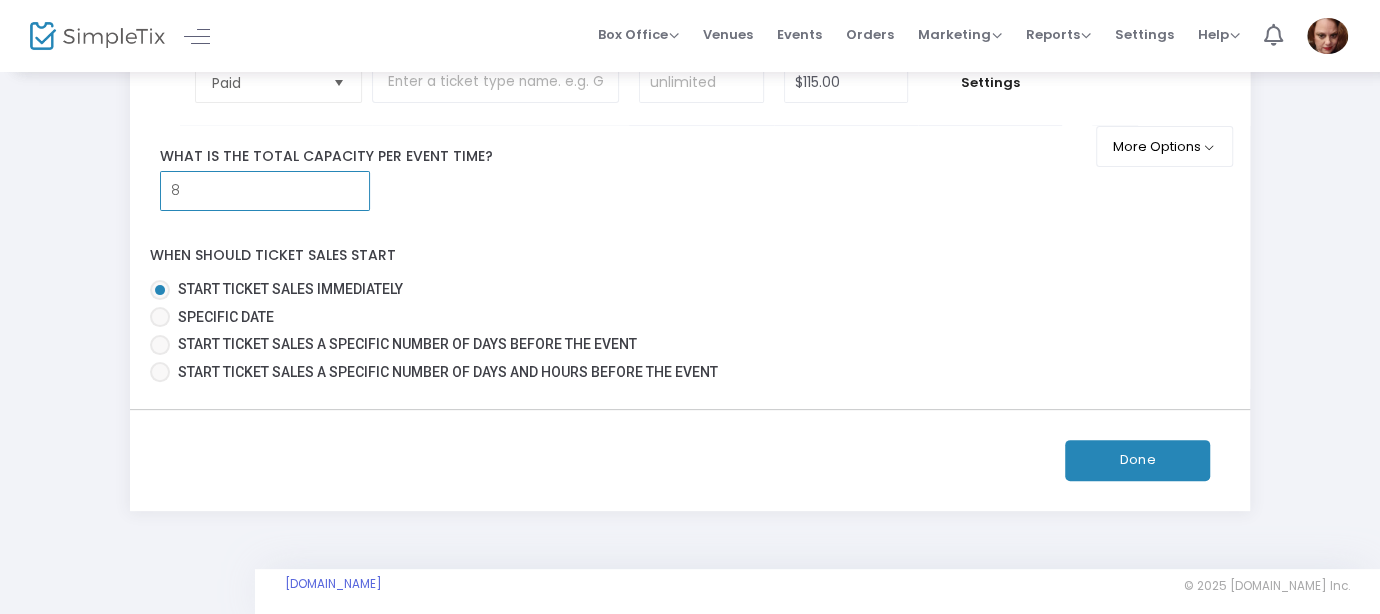 scroll, scrollTop: 208, scrollLeft: 0, axis: vertical 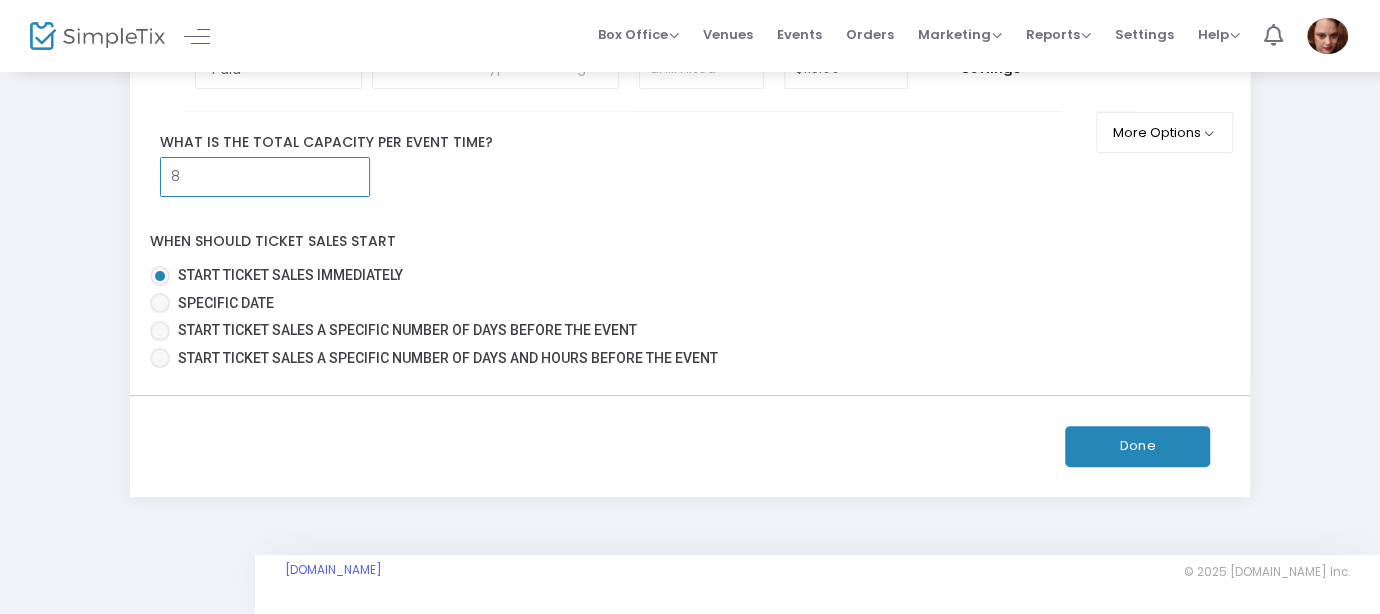 type on "8" 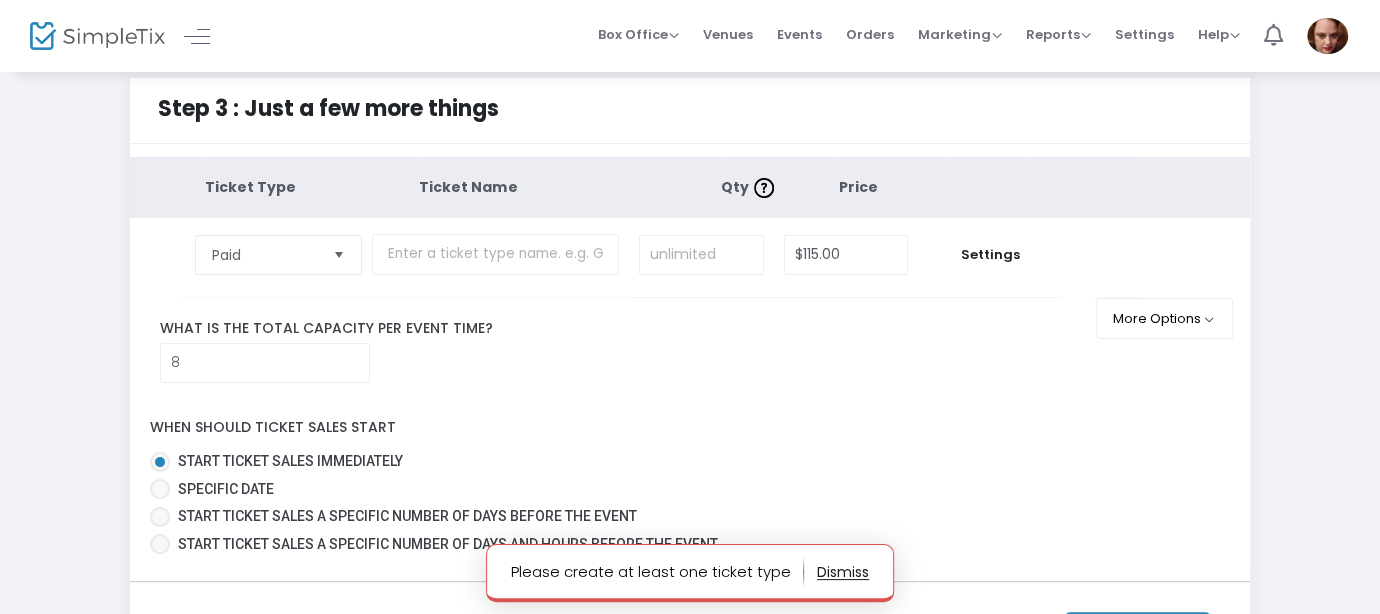 scroll, scrollTop: 0, scrollLeft: 0, axis: both 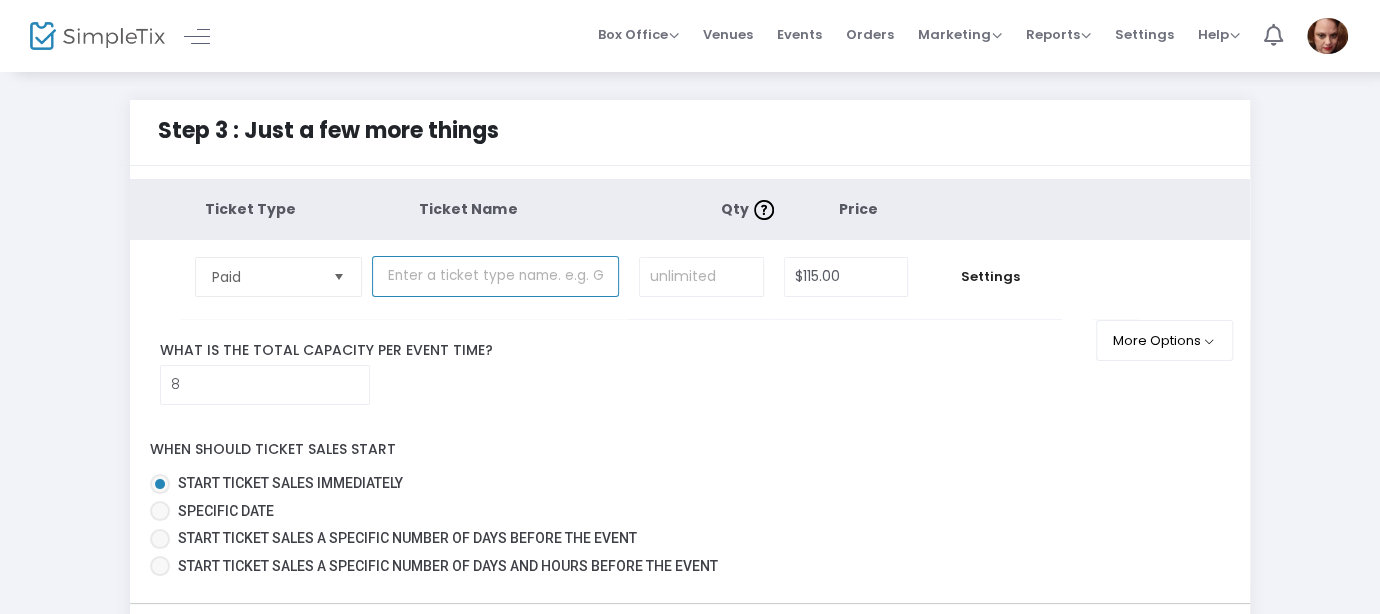 click at bounding box center [495, 276] 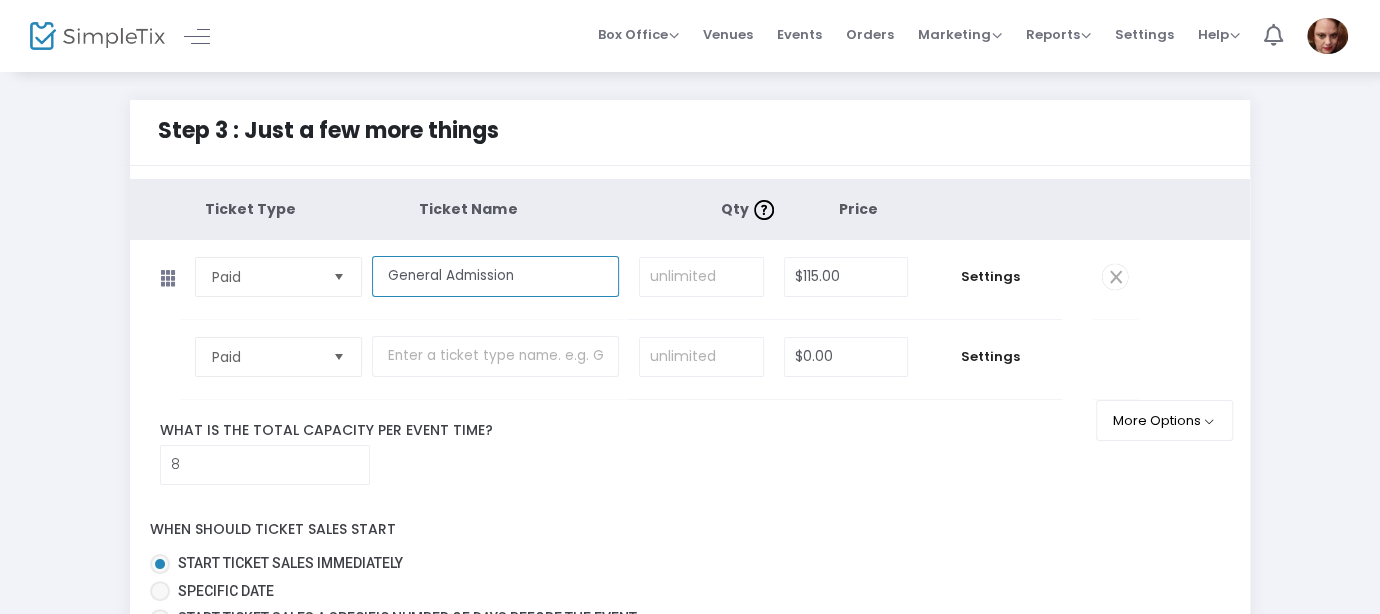 type on "General Admission" 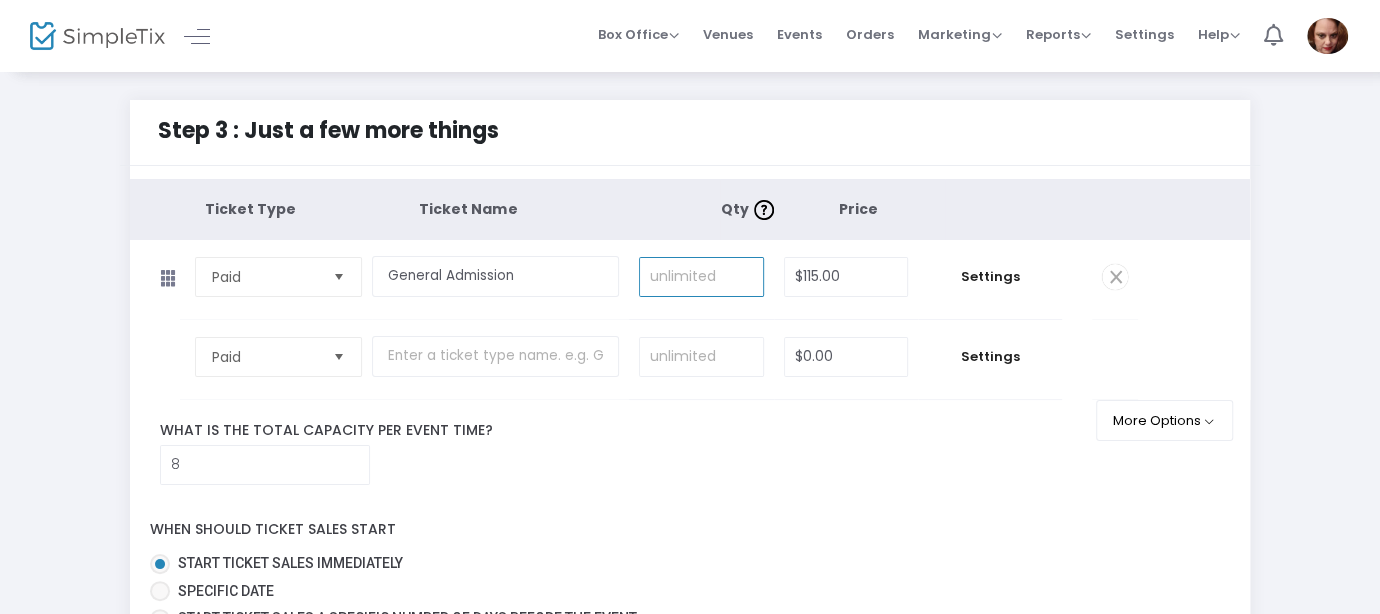 click at bounding box center (701, 277) 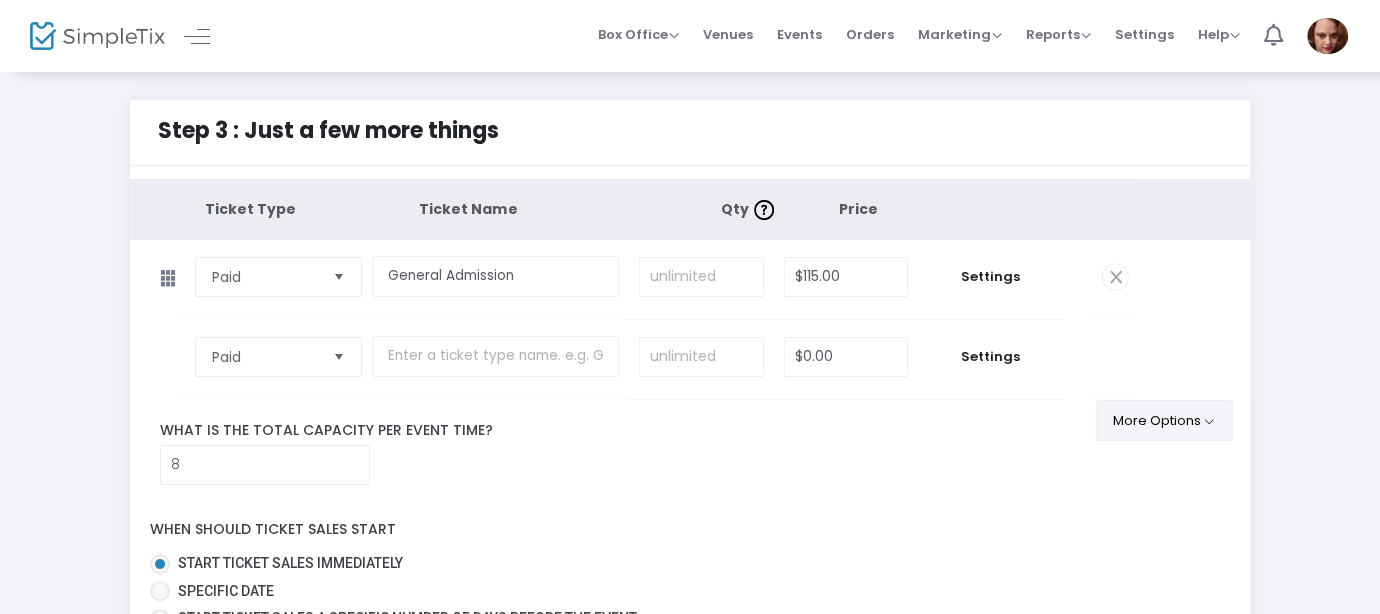 click on "More Options" 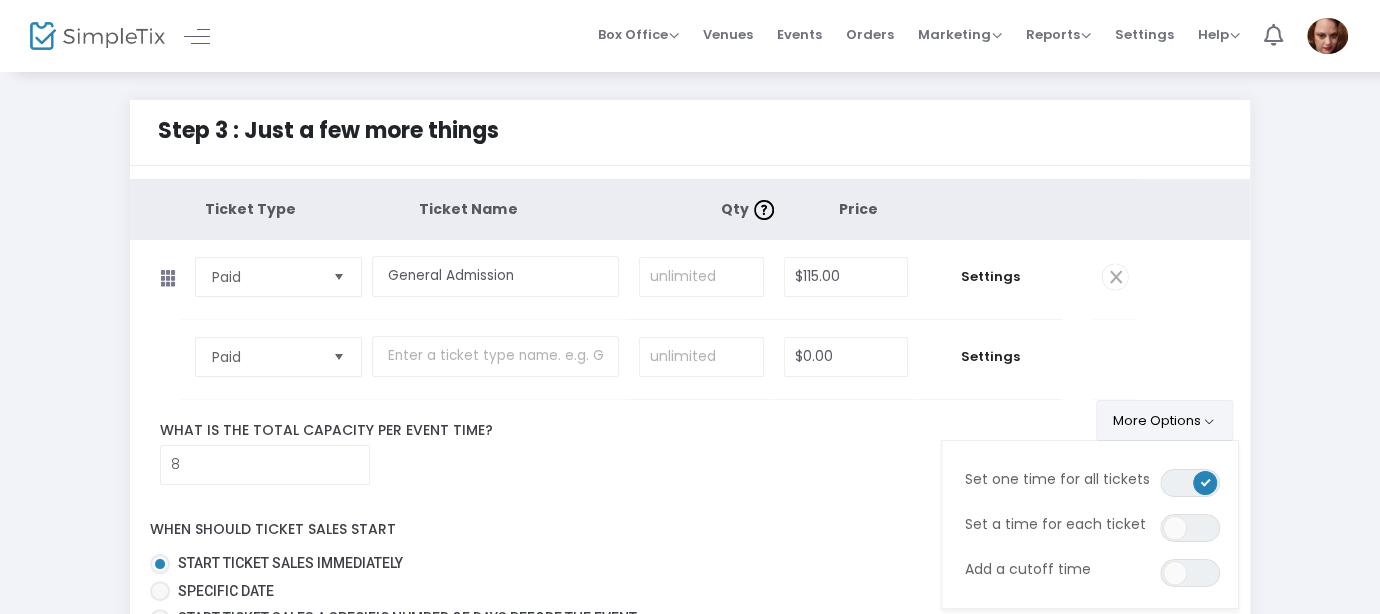 click on "More Options" 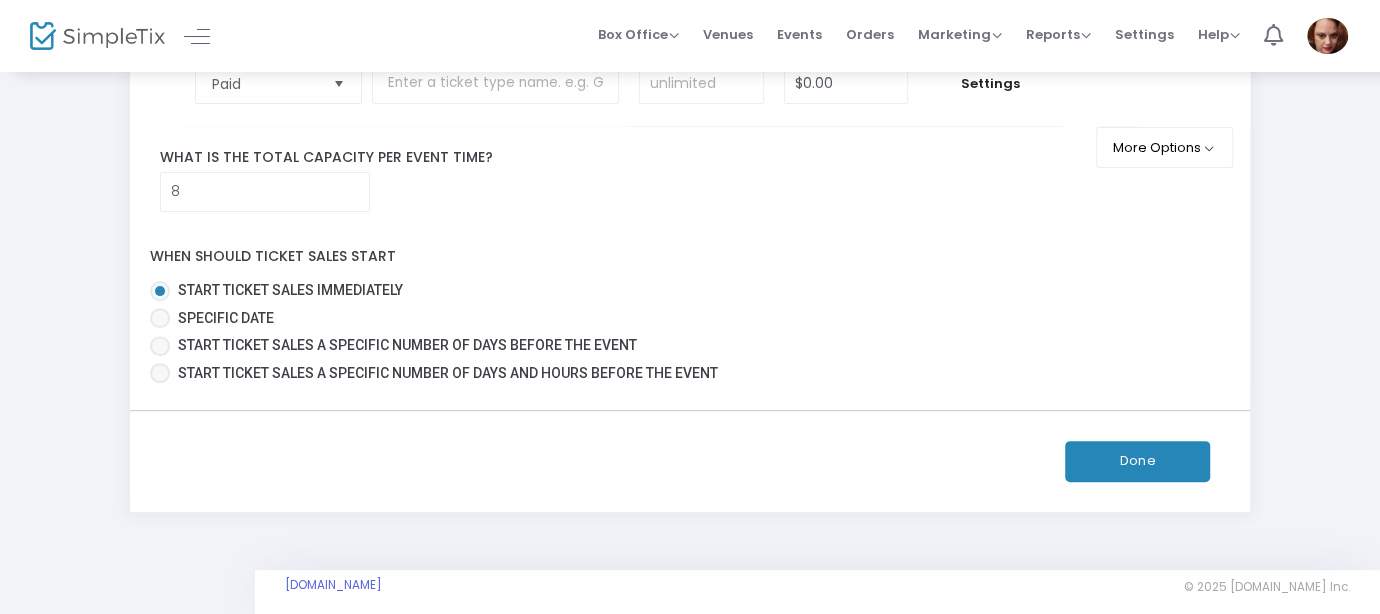 scroll, scrollTop: 287, scrollLeft: 0, axis: vertical 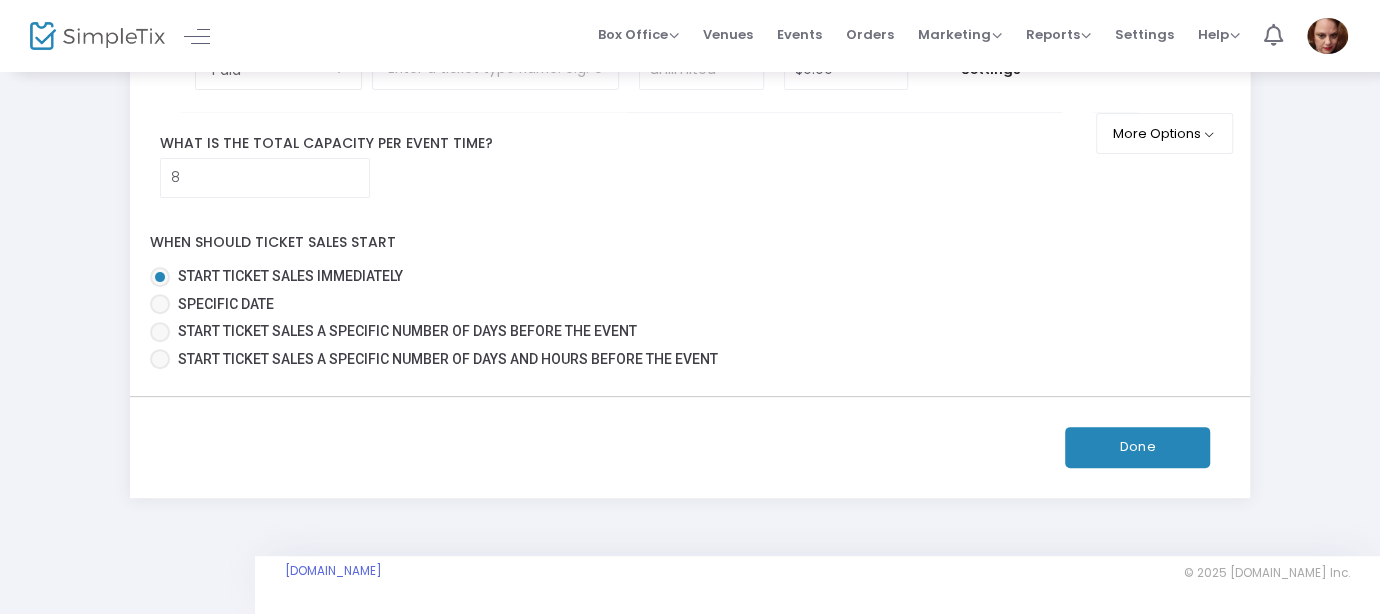 click on "Done" 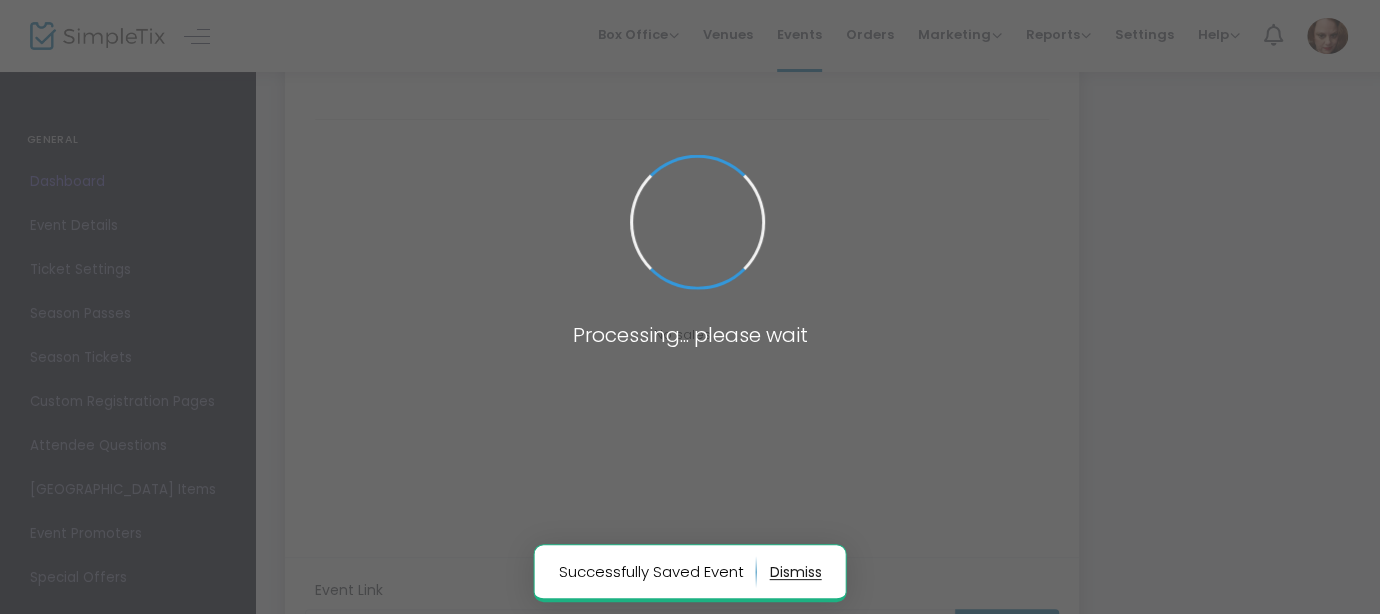 scroll, scrollTop: 0, scrollLeft: 0, axis: both 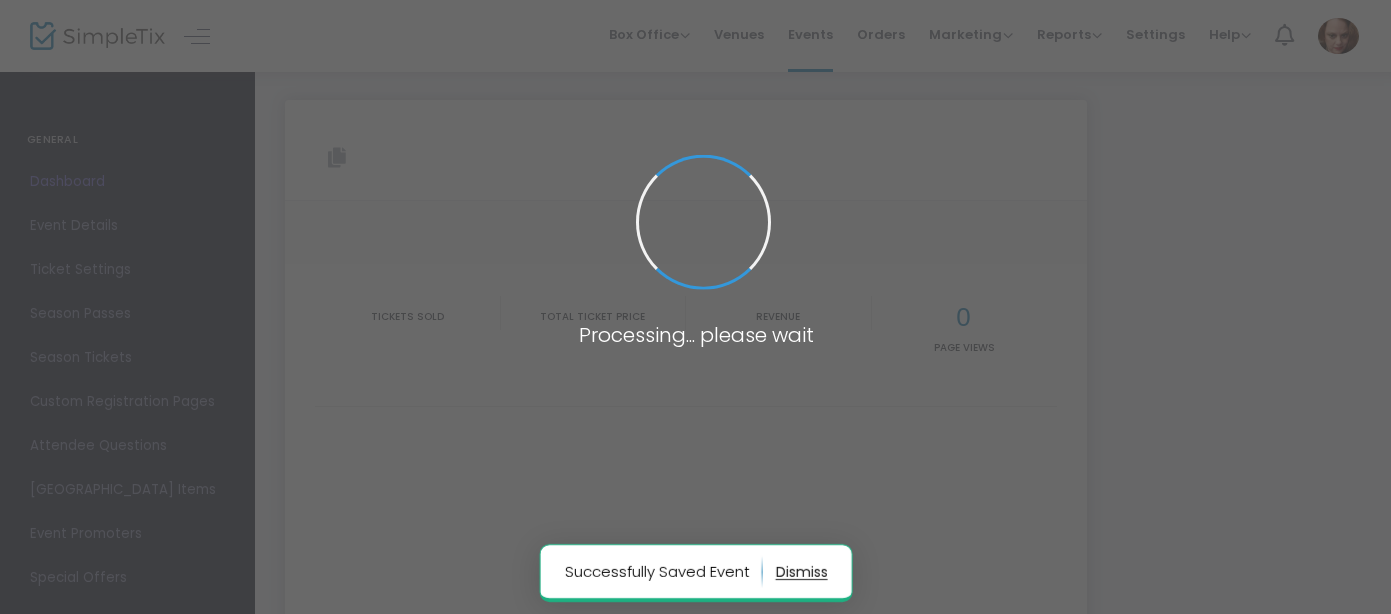 type on "https://www.simpletix.com/e/intro-to-fusion-belly-dance-boho-building-tickets-226483" 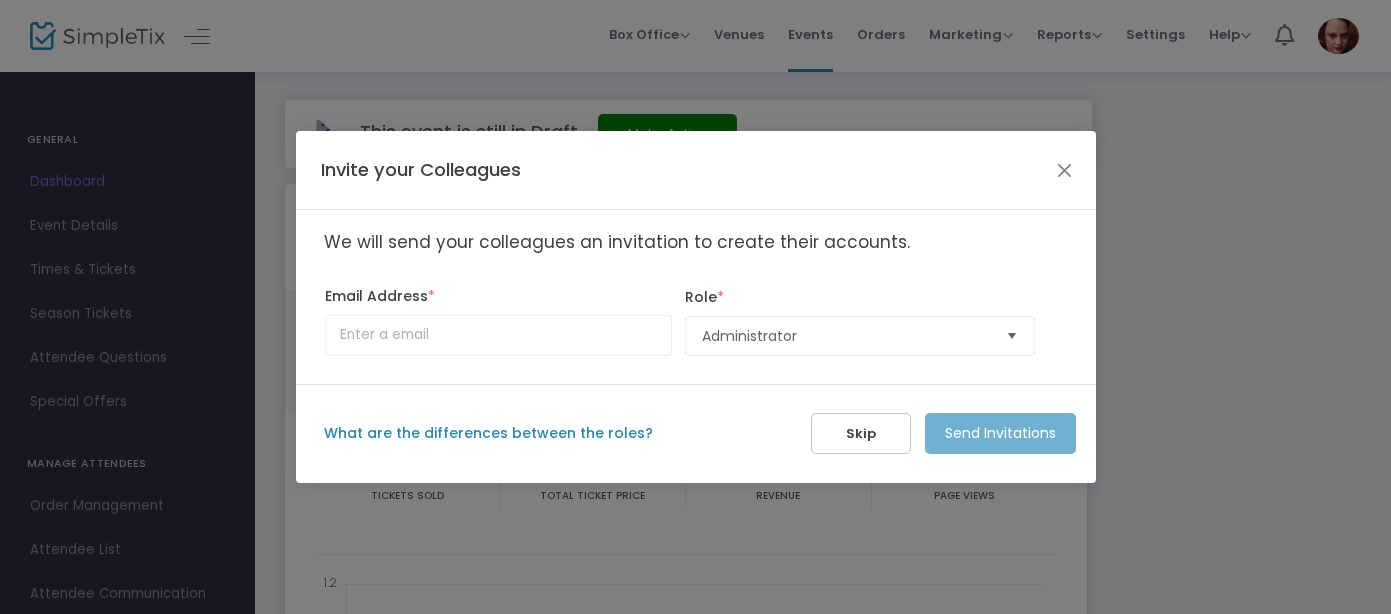 click on "Skip" 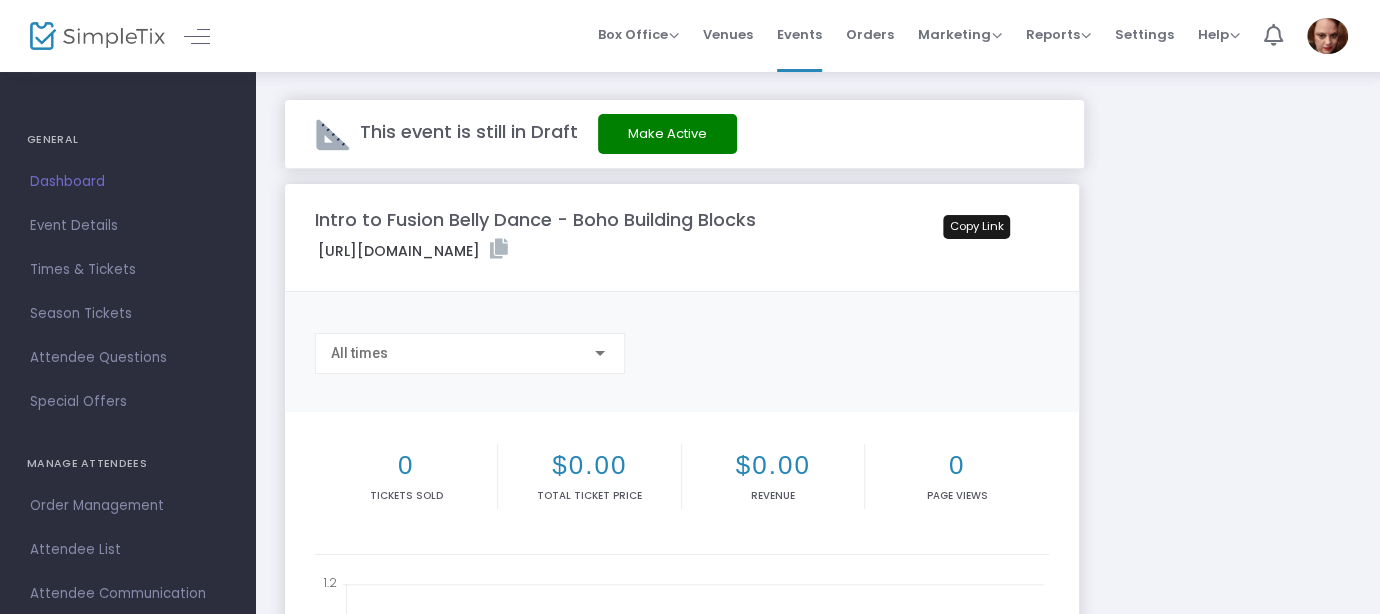 click 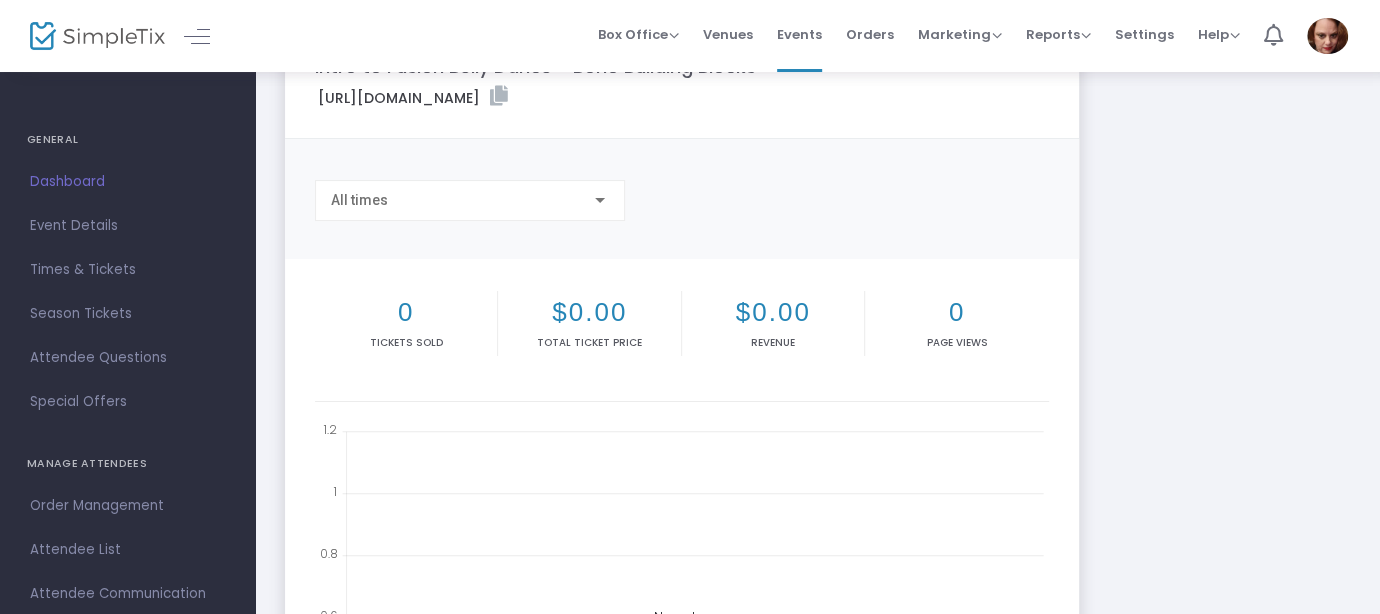 scroll, scrollTop: 0, scrollLeft: 0, axis: both 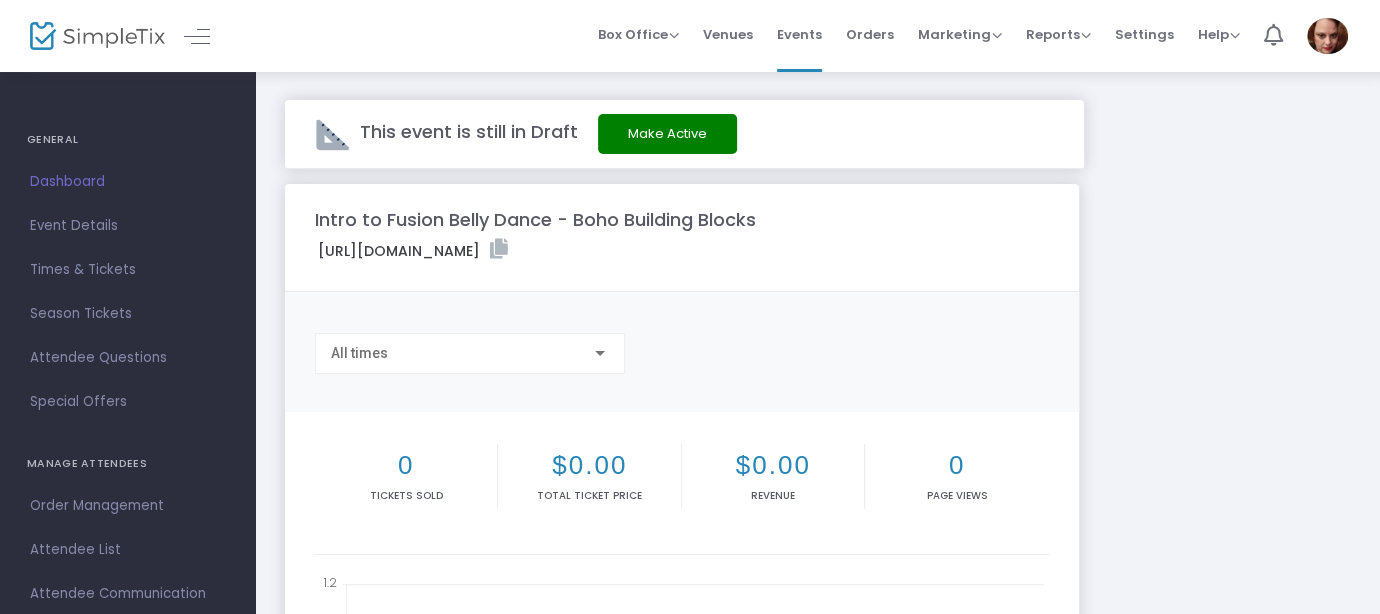 click on "Make Active" 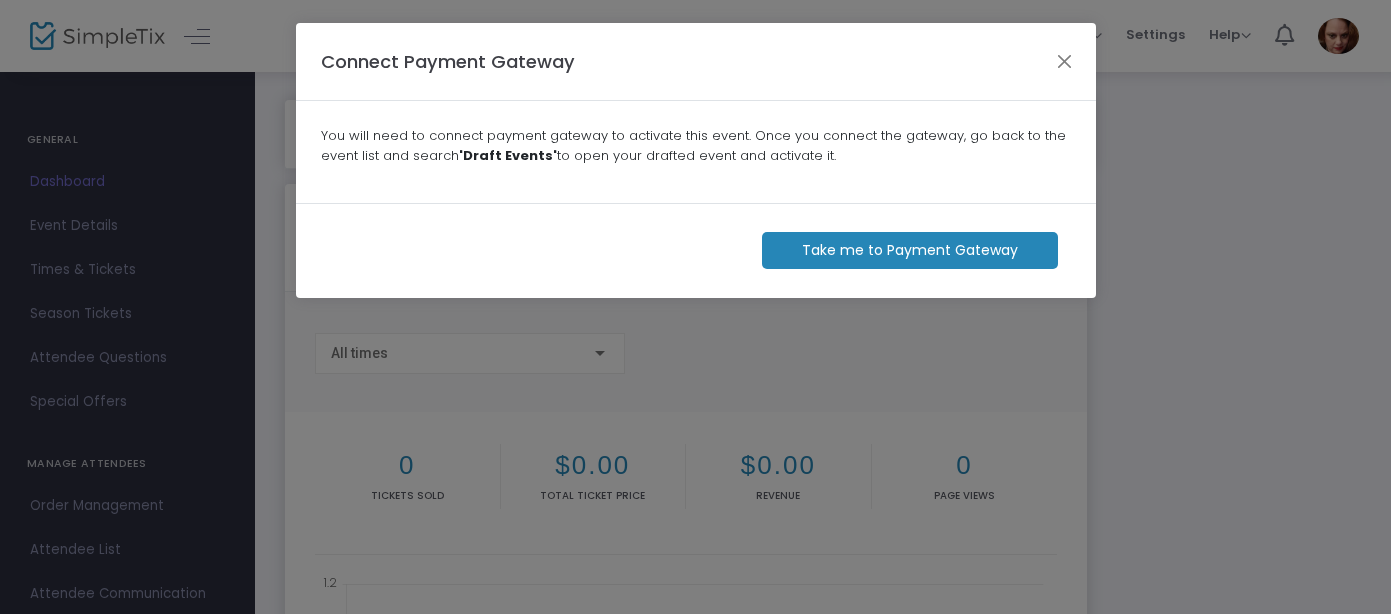 click on "Take me to Payment Gateway" 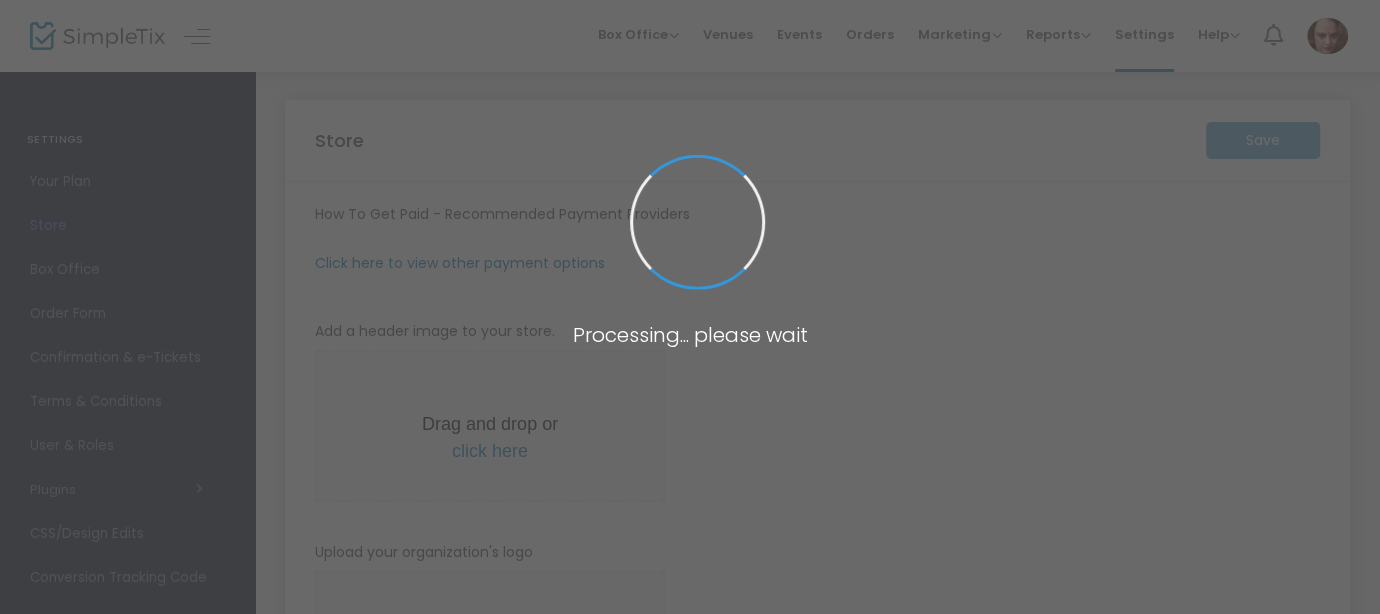 type on "https://McBrideBellyDance" 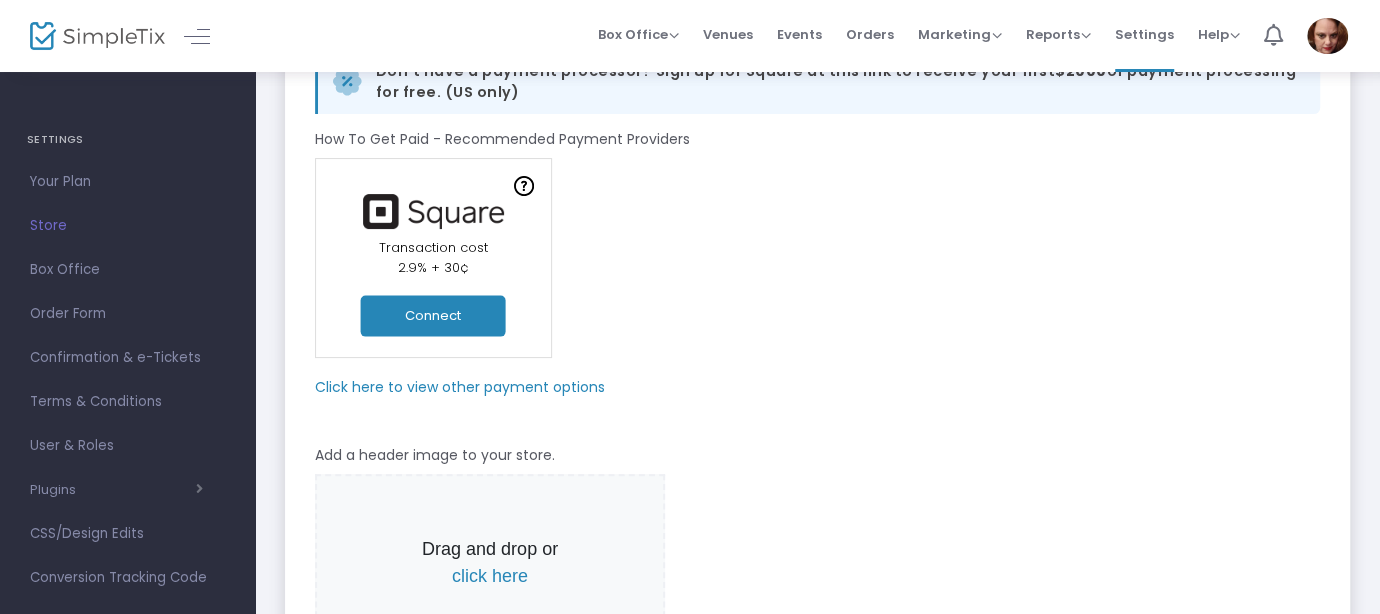 scroll, scrollTop: 152, scrollLeft: 0, axis: vertical 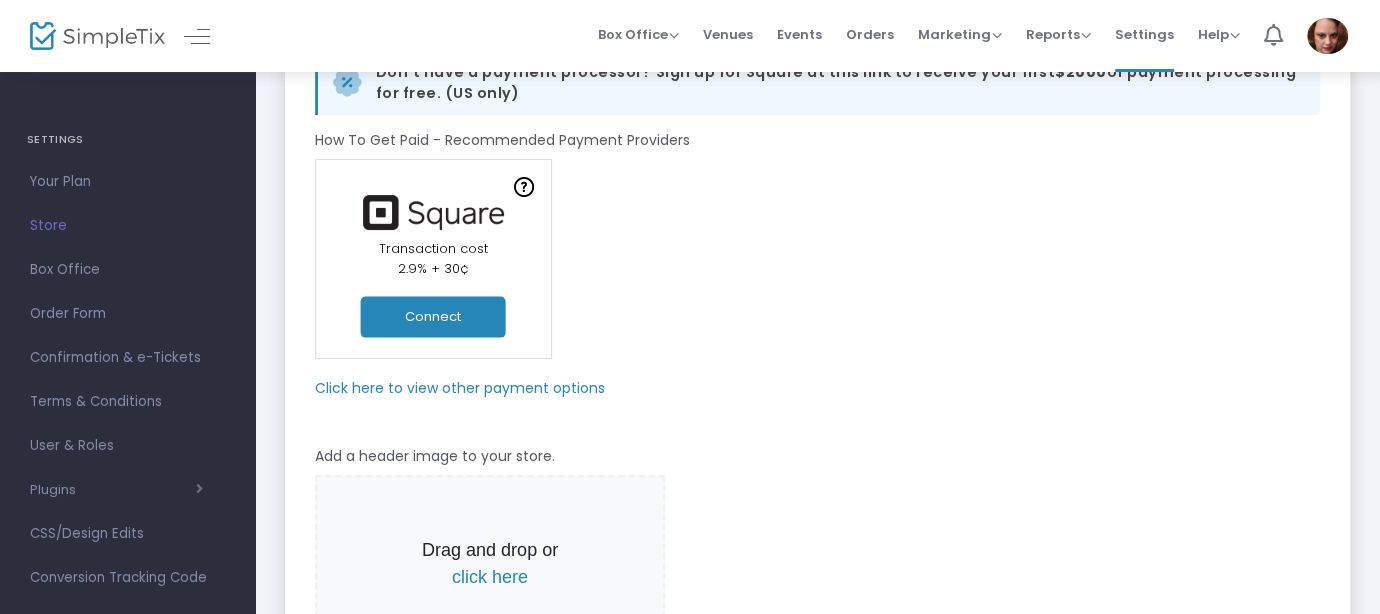 click on "Click here to view other payment options" 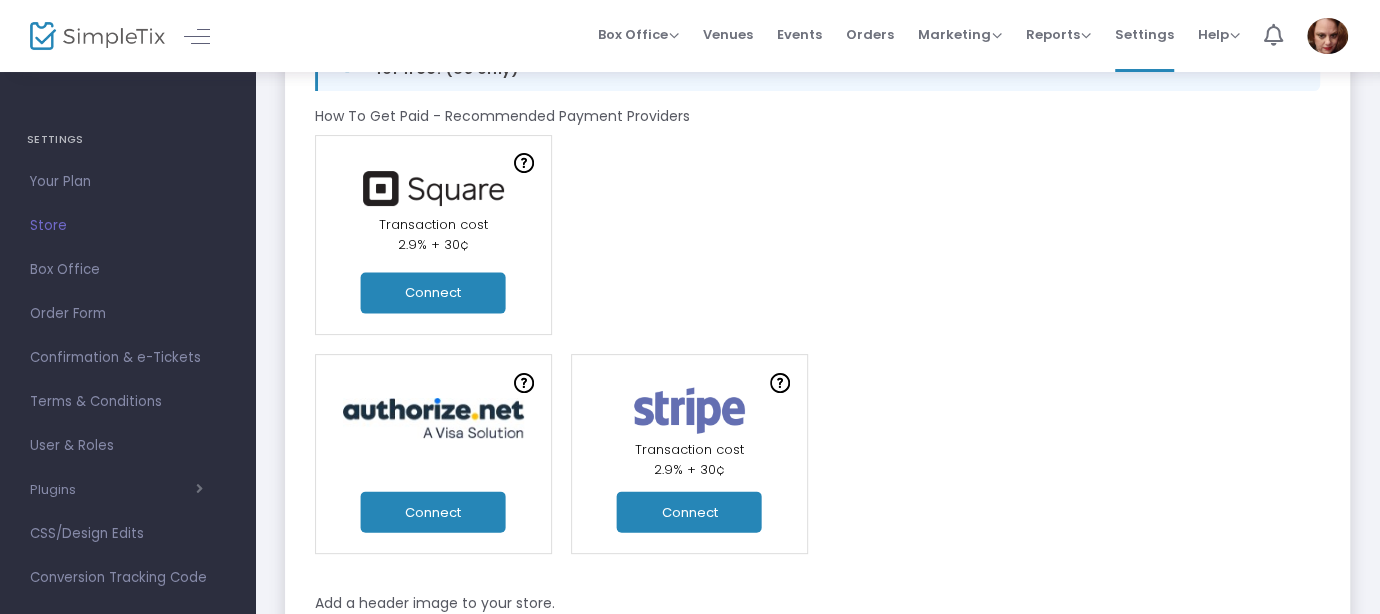scroll, scrollTop: 19, scrollLeft: 0, axis: vertical 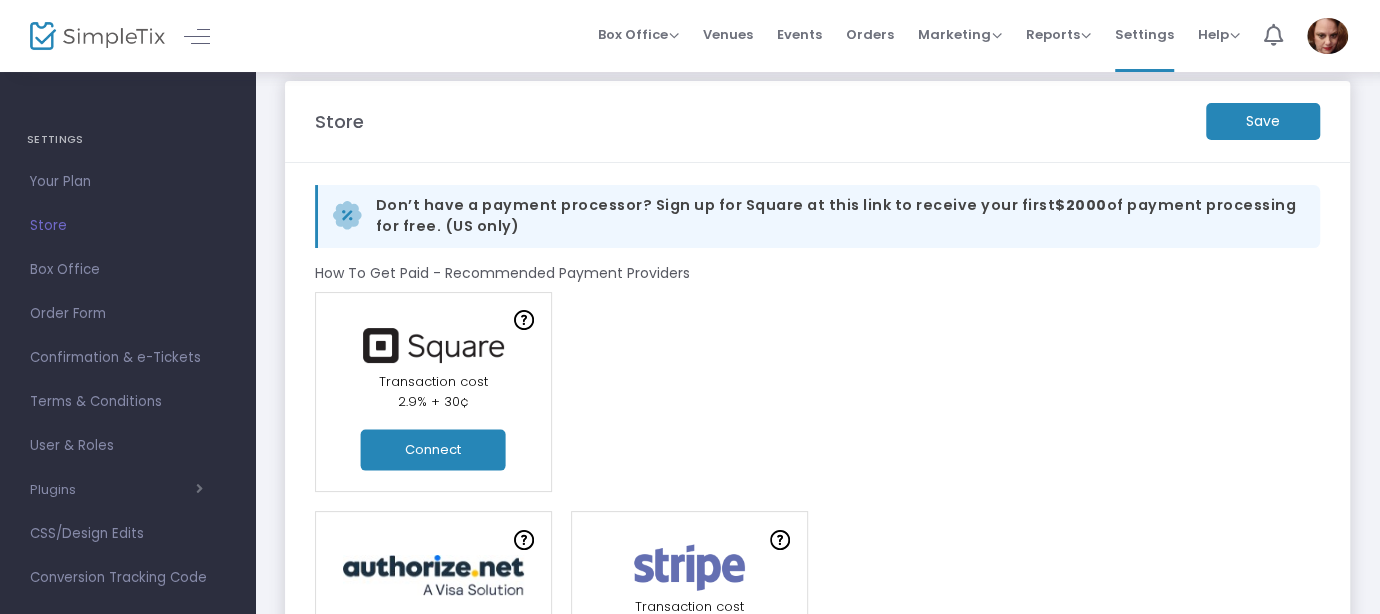 click on "Online Orders Transaction cost 2% + 0.79¢  Create a new payment account  In-Person Orders Transaction cost 2.9% + 30¢  Connect" 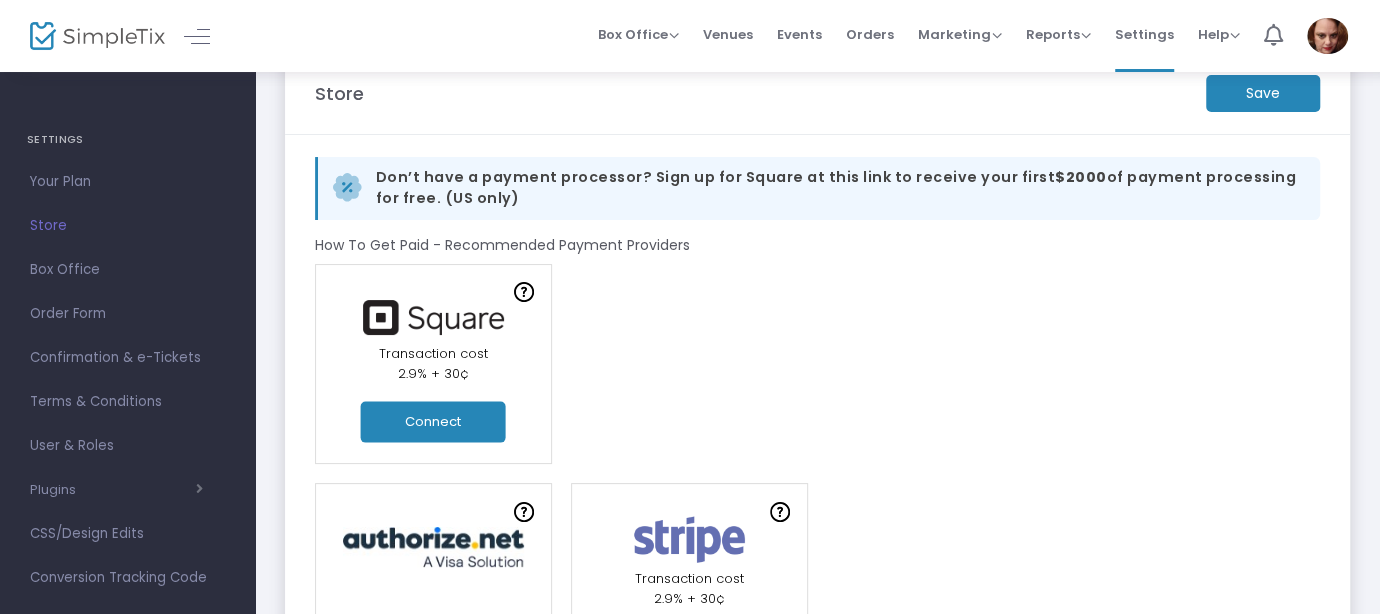 scroll, scrollTop: 51, scrollLeft: 0, axis: vertical 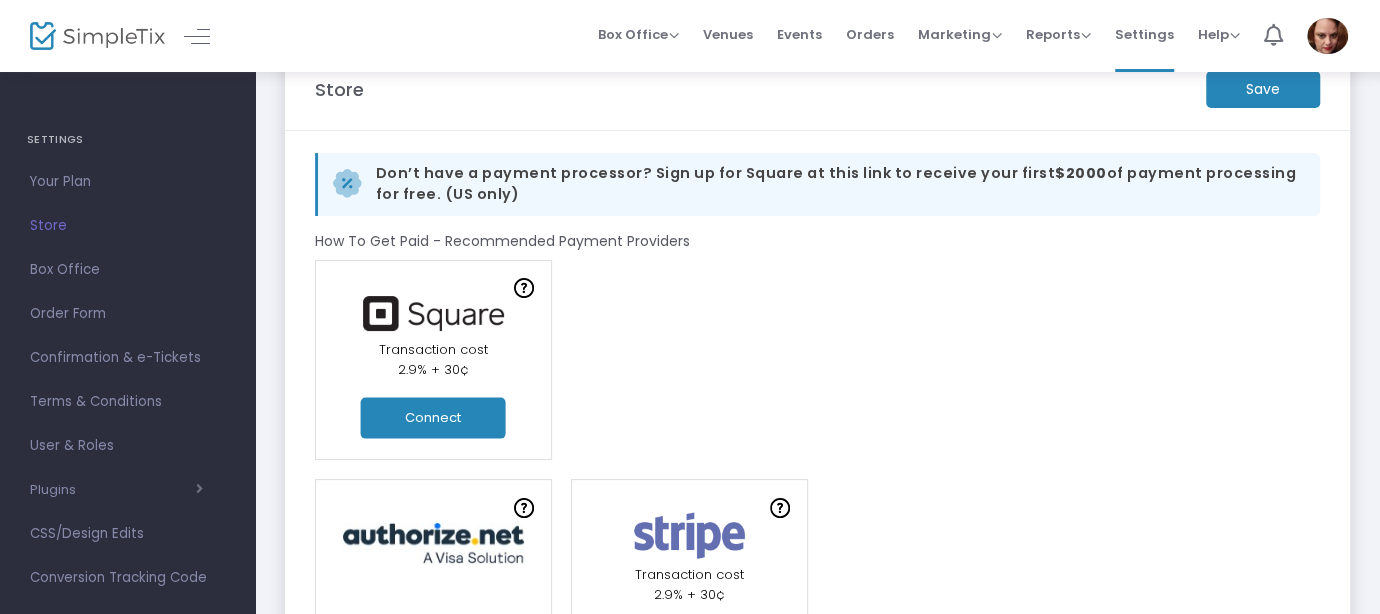 click on "Connect" 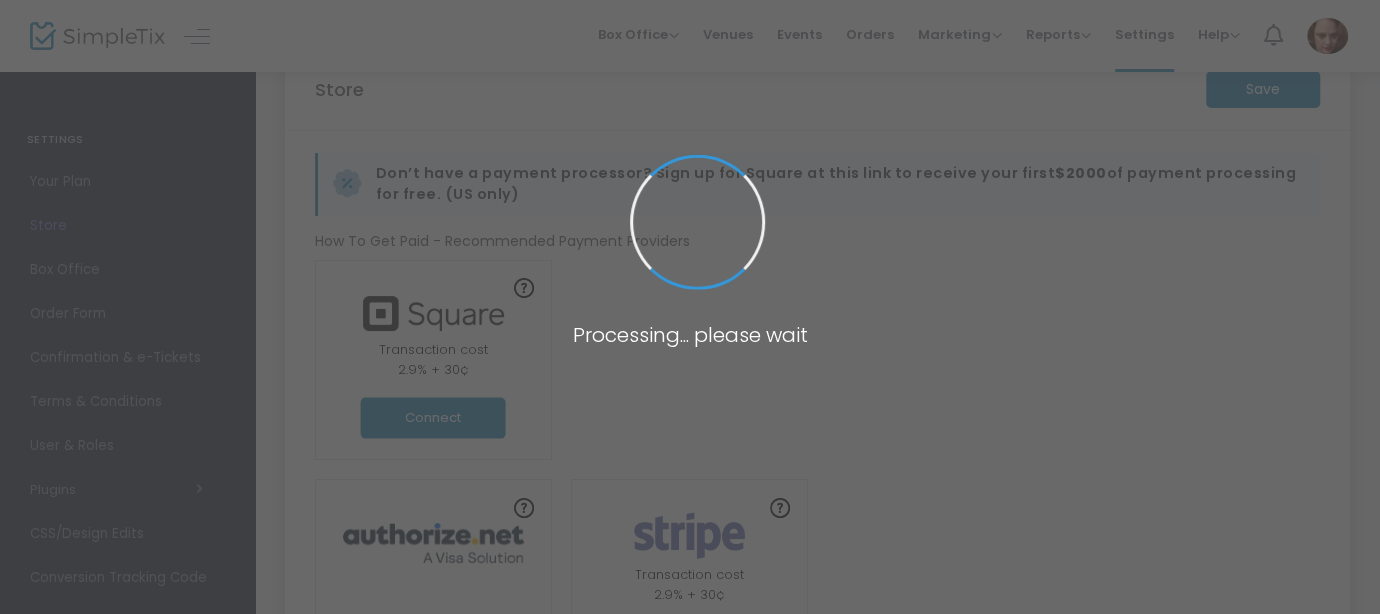 scroll, scrollTop: 0, scrollLeft: 0, axis: both 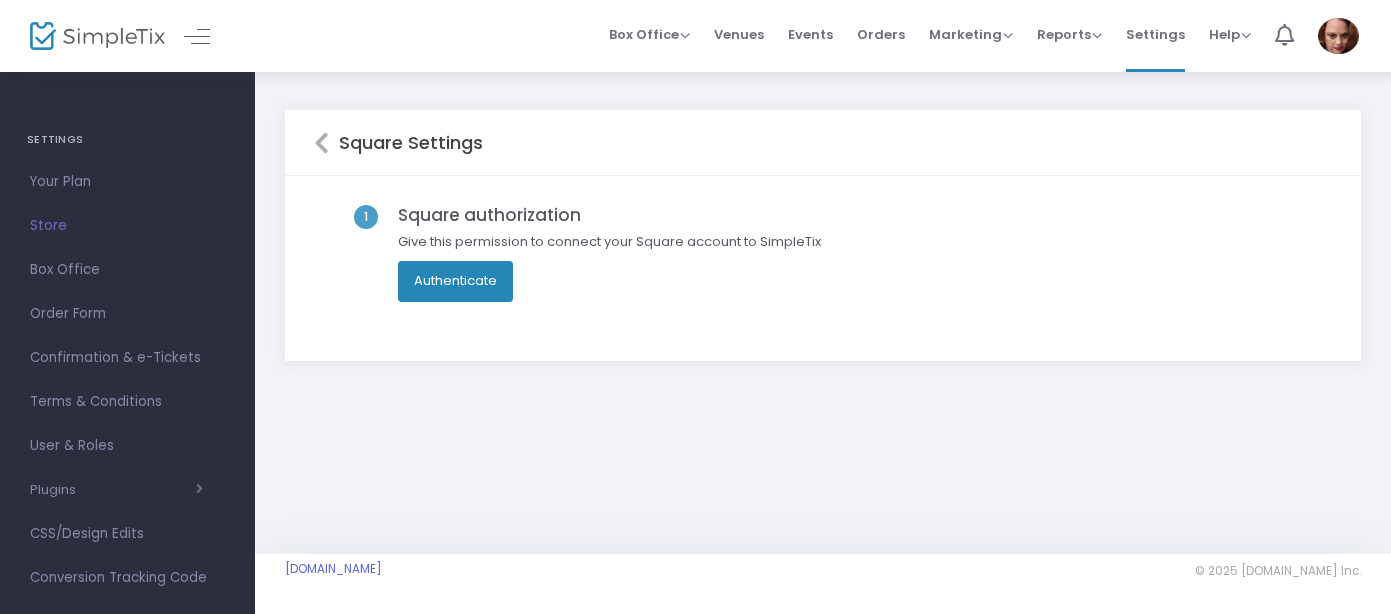 click on "Authenticate" 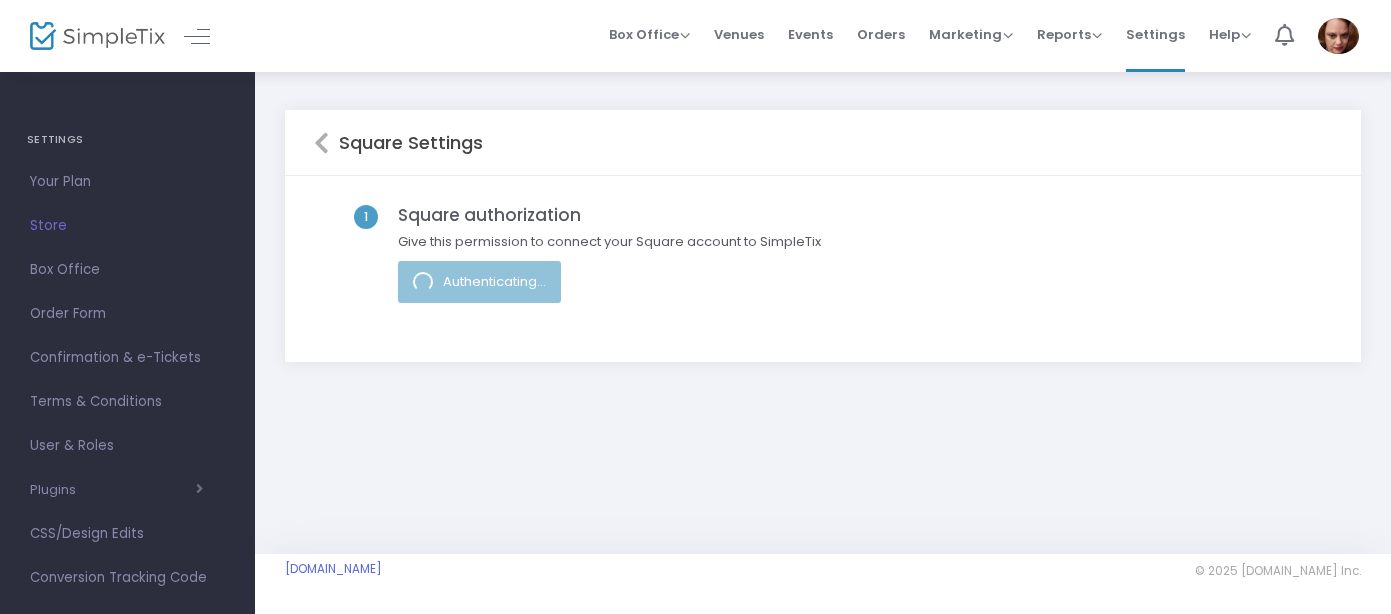 click on "1  Square authorization  Give this permission to connect your Square account to SimpleTix  Authenticating..." 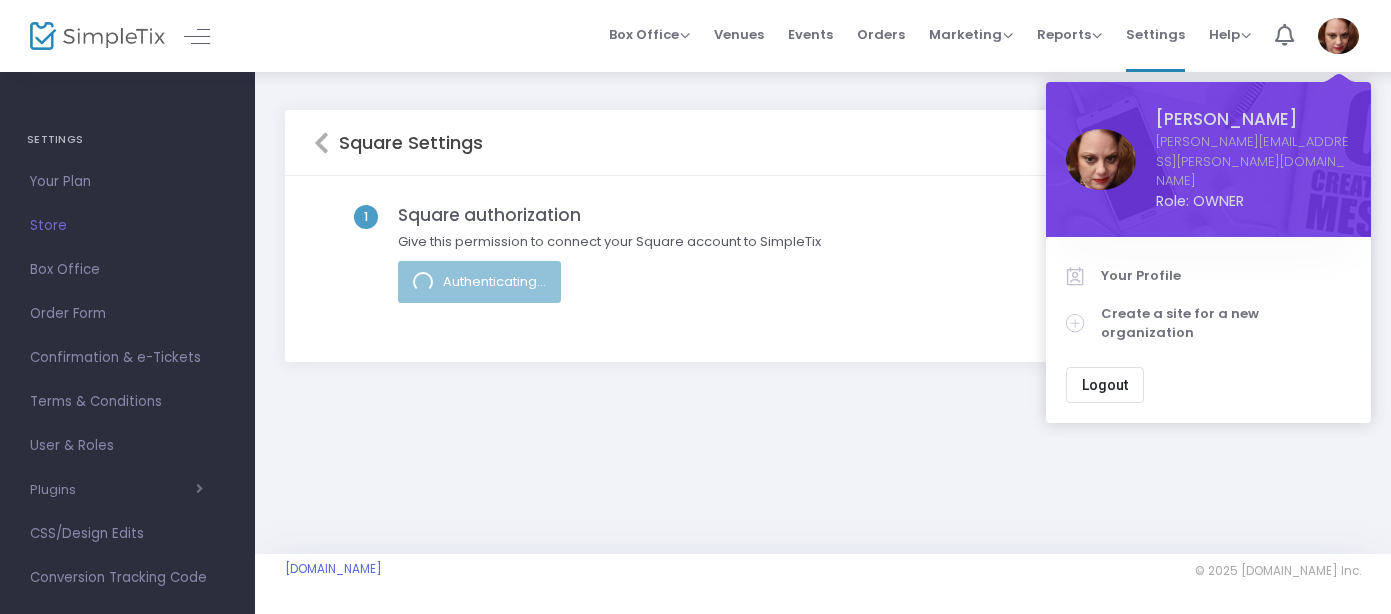 click at bounding box center [1338, 36] 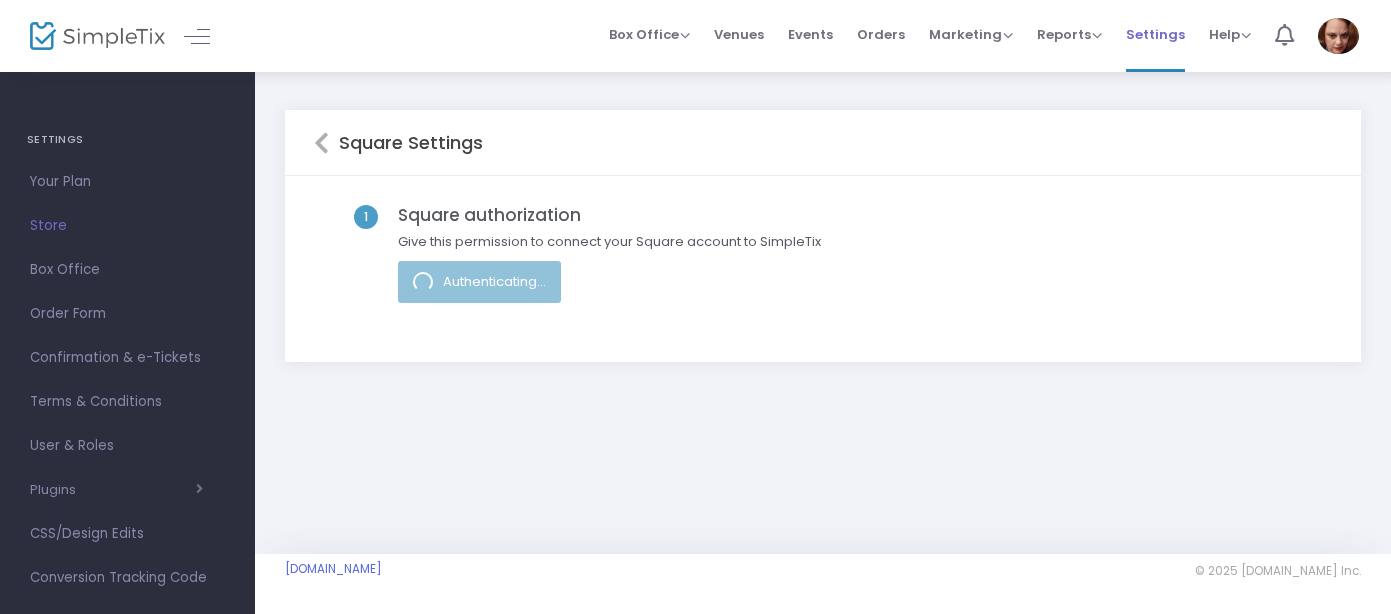 click on "Settings" at bounding box center [1155, 34] 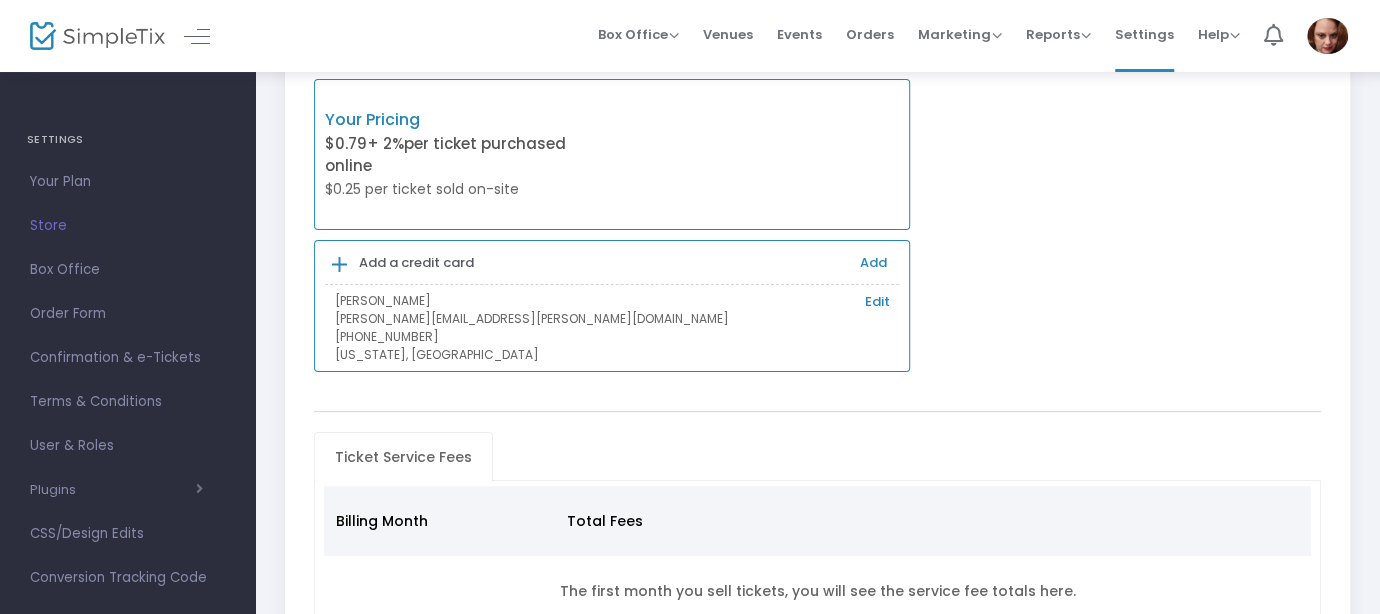 scroll, scrollTop: 0, scrollLeft: 0, axis: both 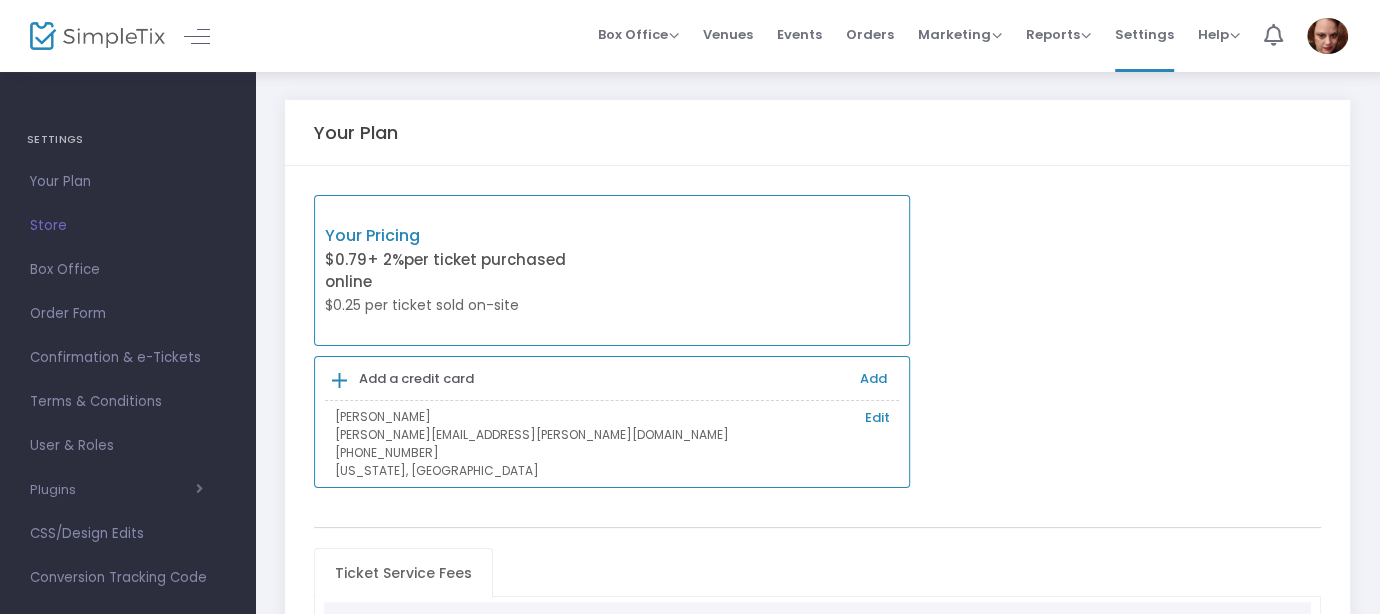 click at bounding box center [1327, 36] 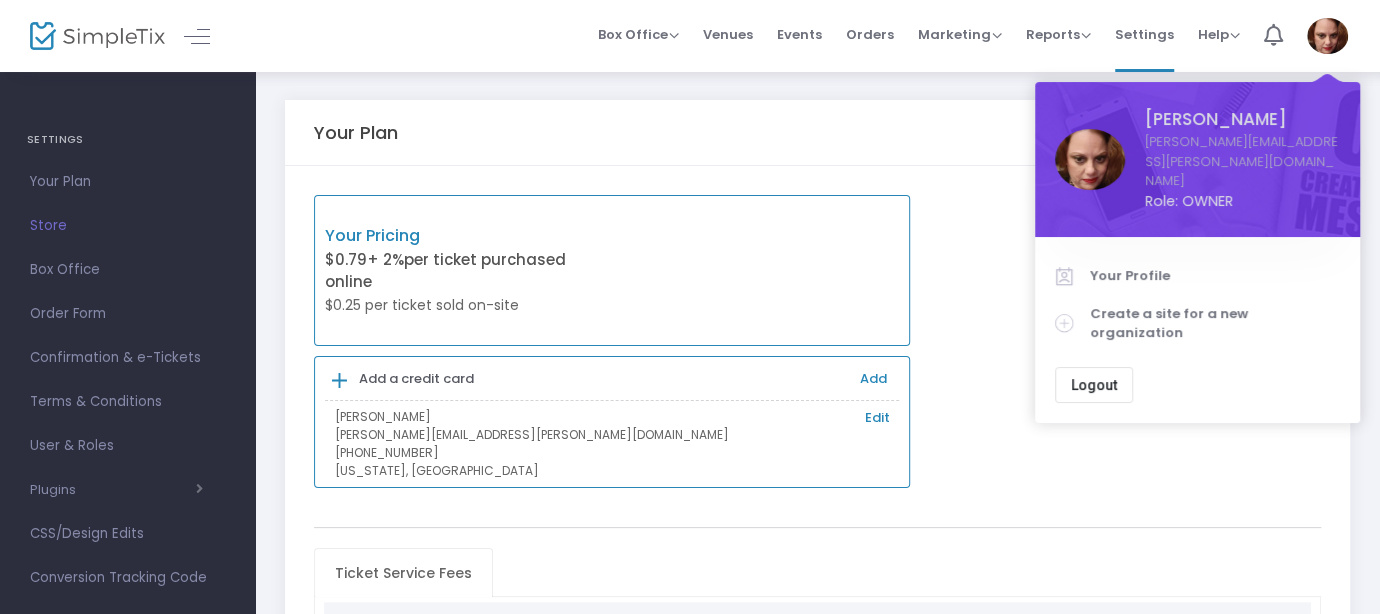 click at bounding box center (1327, 36) 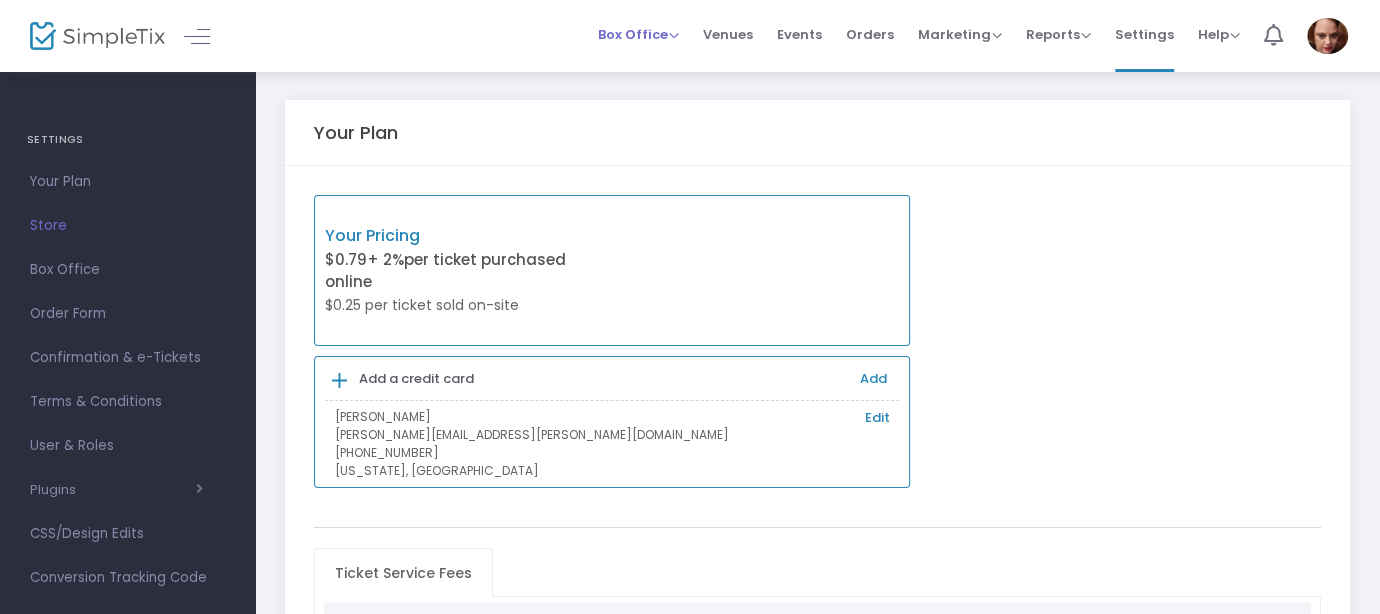 click on "Box Office" at bounding box center [638, 34] 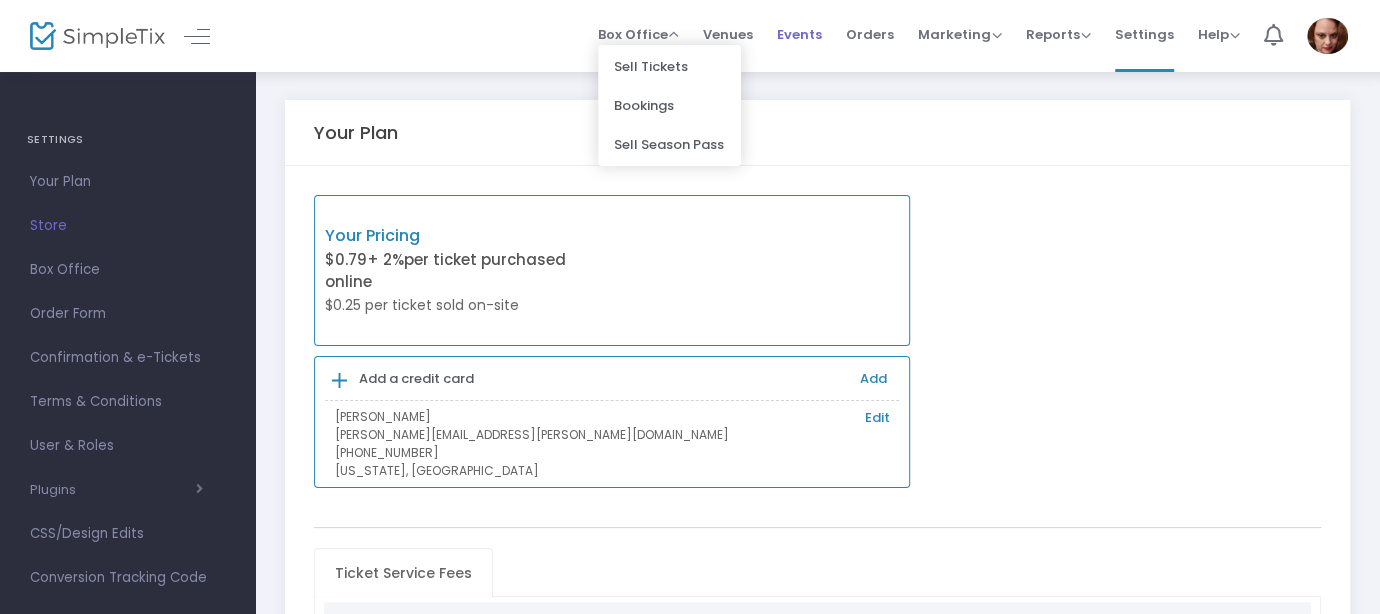 click on "Events" at bounding box center (799, 34) 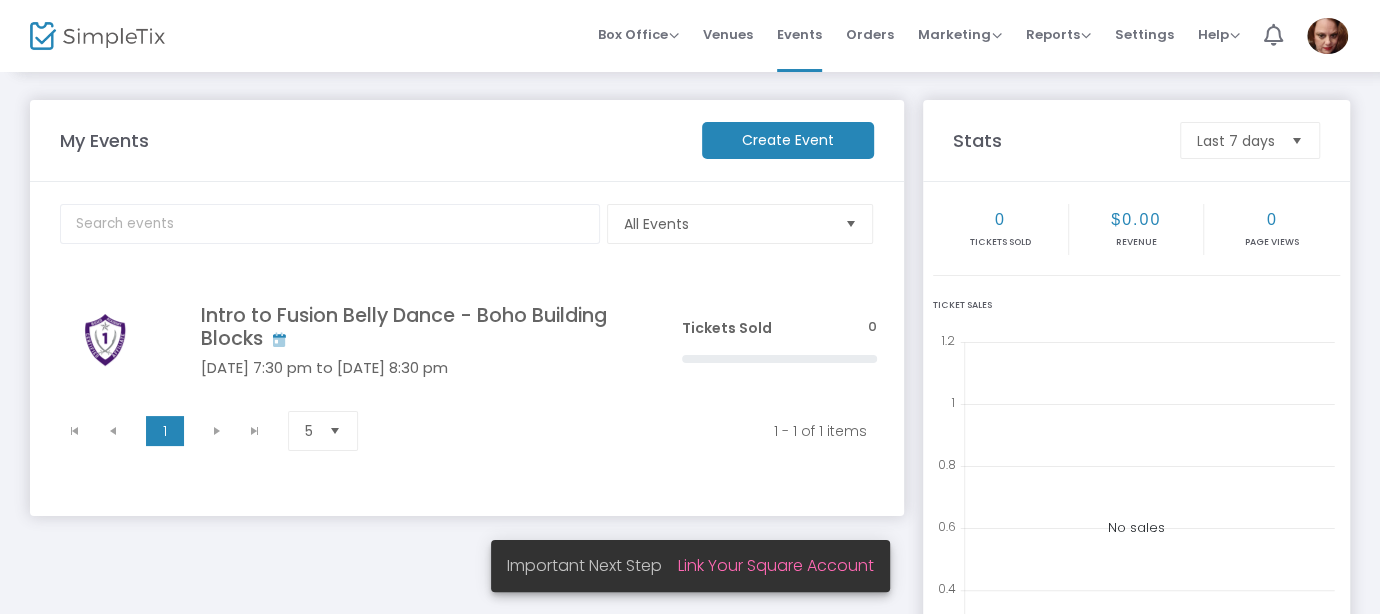 click on "Stats" 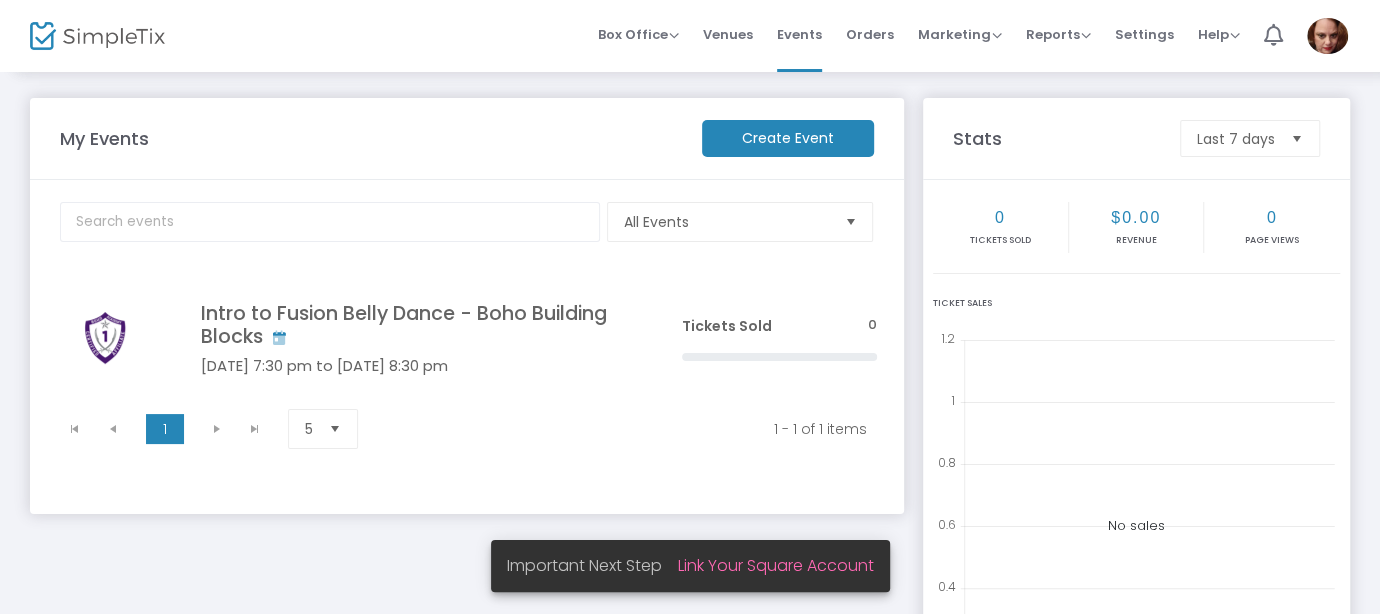 scroll, scrollTop: 0, scrollLeft: 0, axis: both 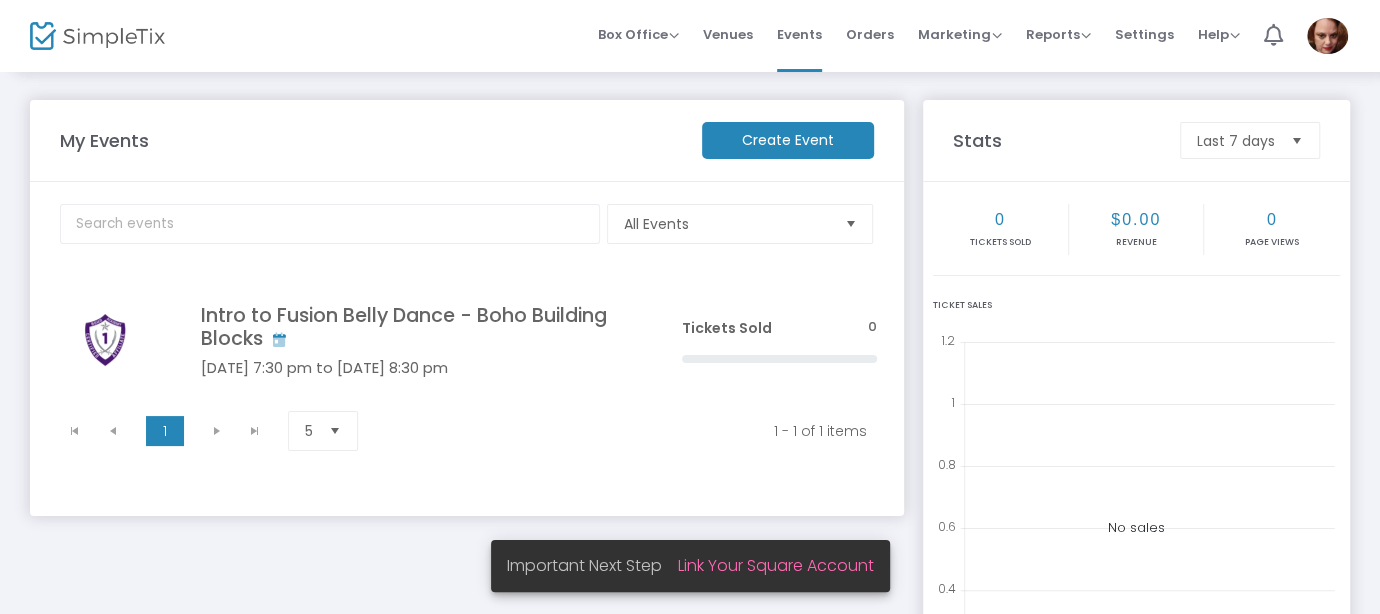 click on "Stats  Last 7 days" 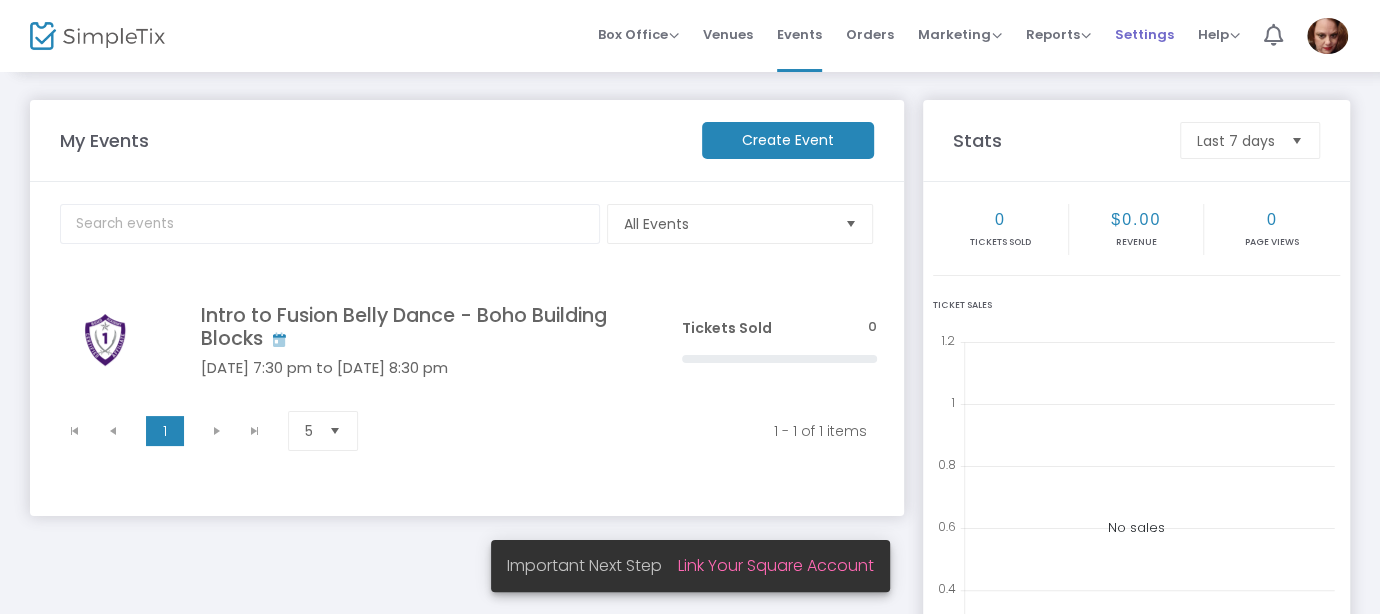 click on "Settings" at bounding box center [1144, 34] 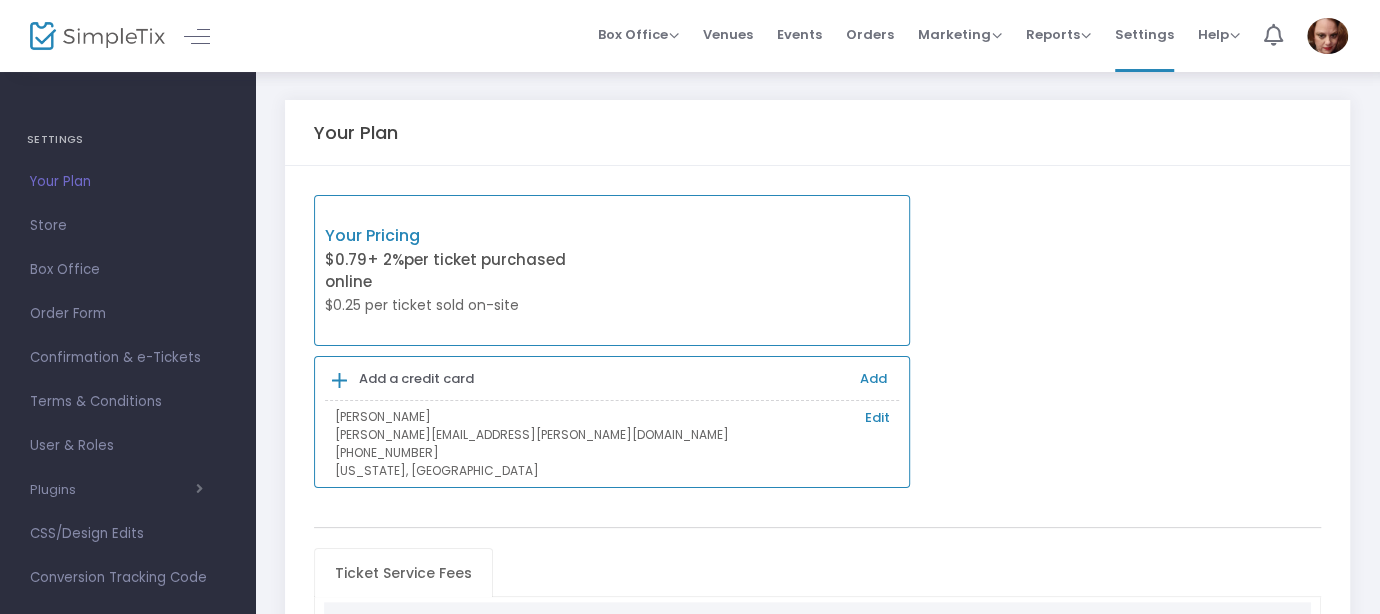 click at bounding box center (339, 381) 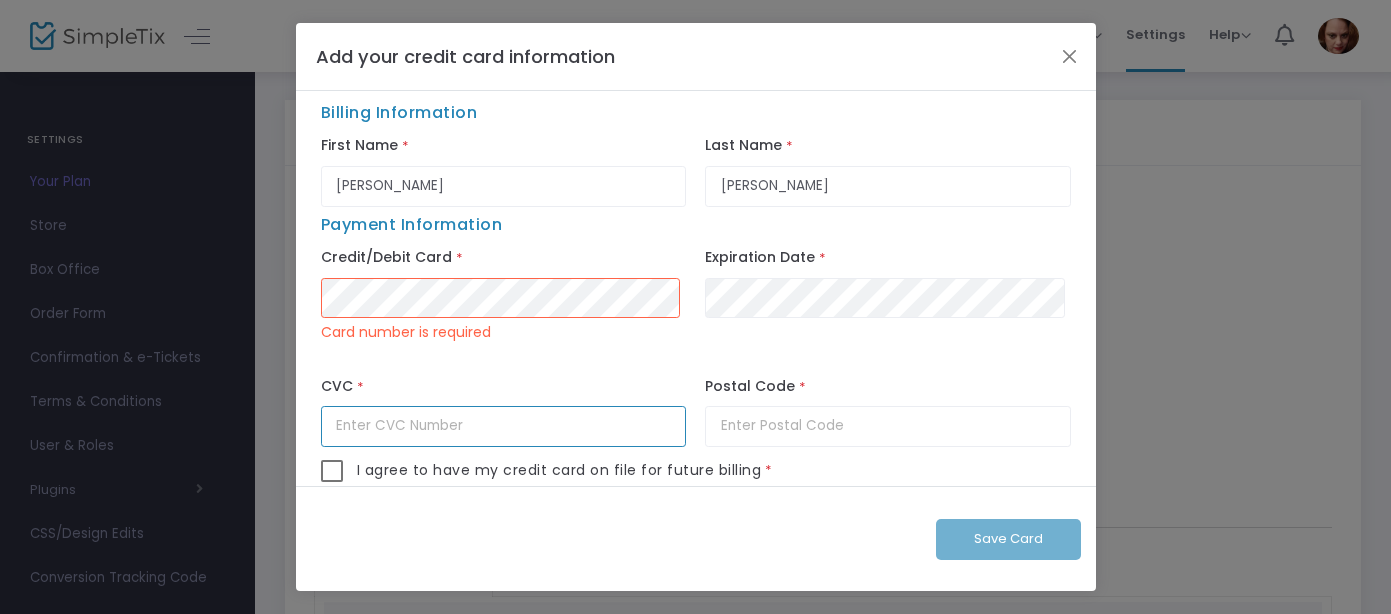 type on "096" 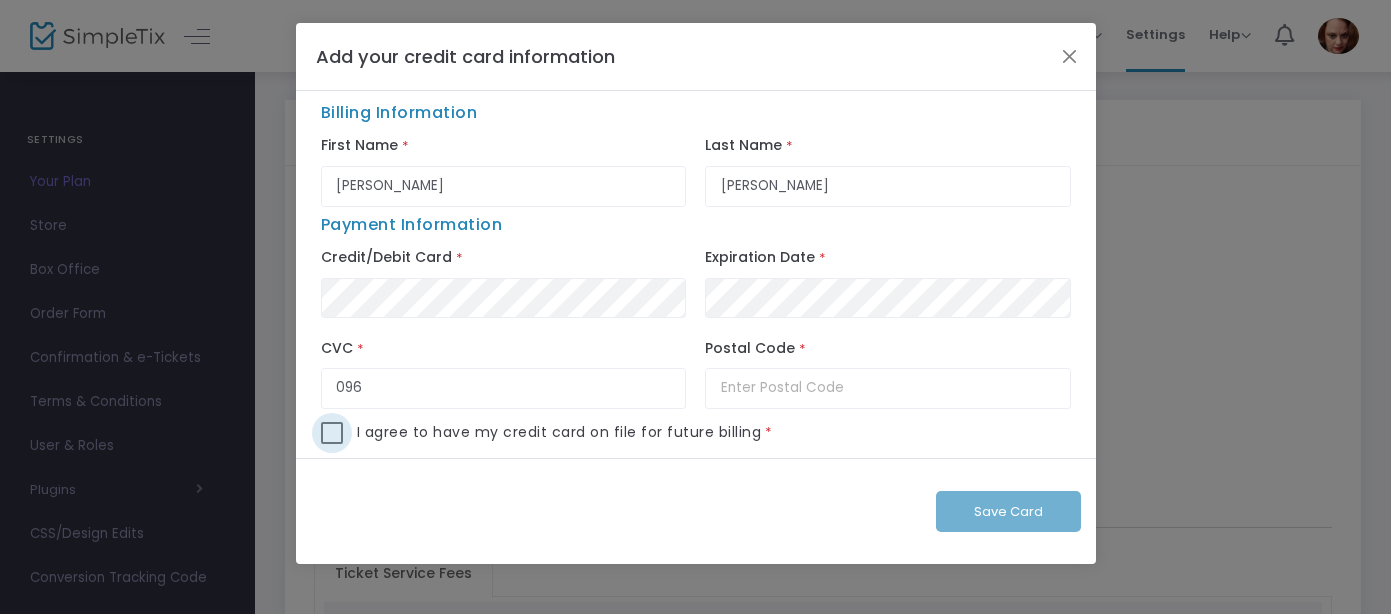 click at bounding box center [332, 433] 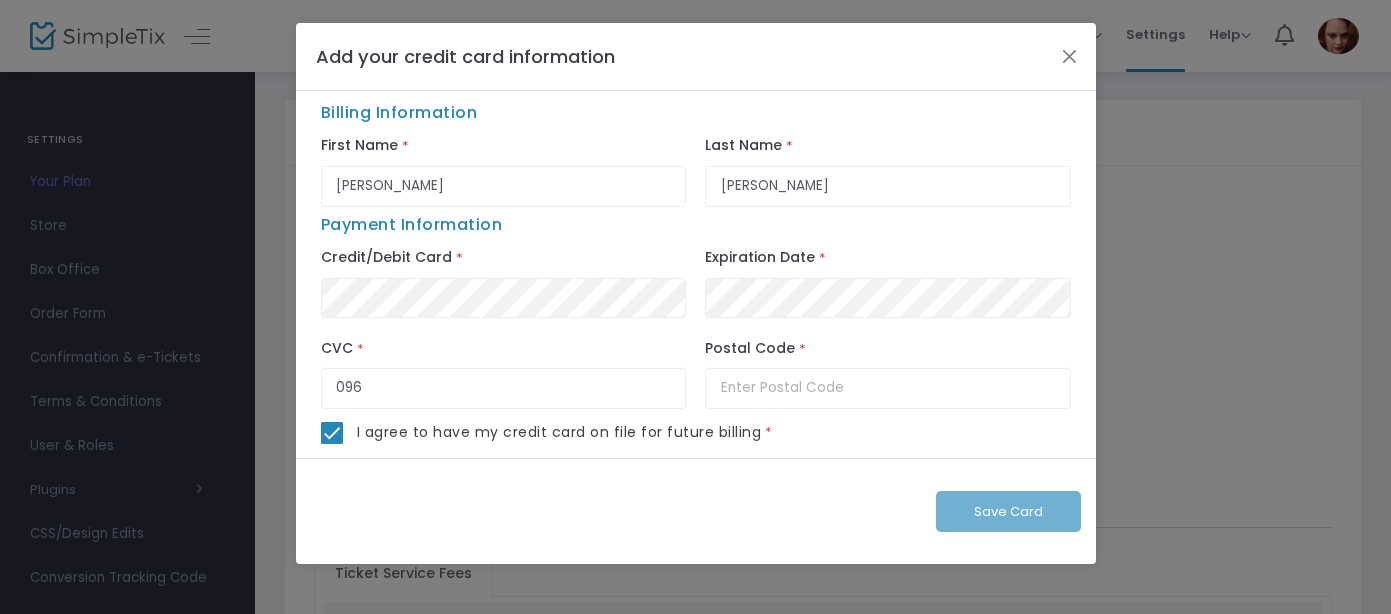 click on "Save Card" 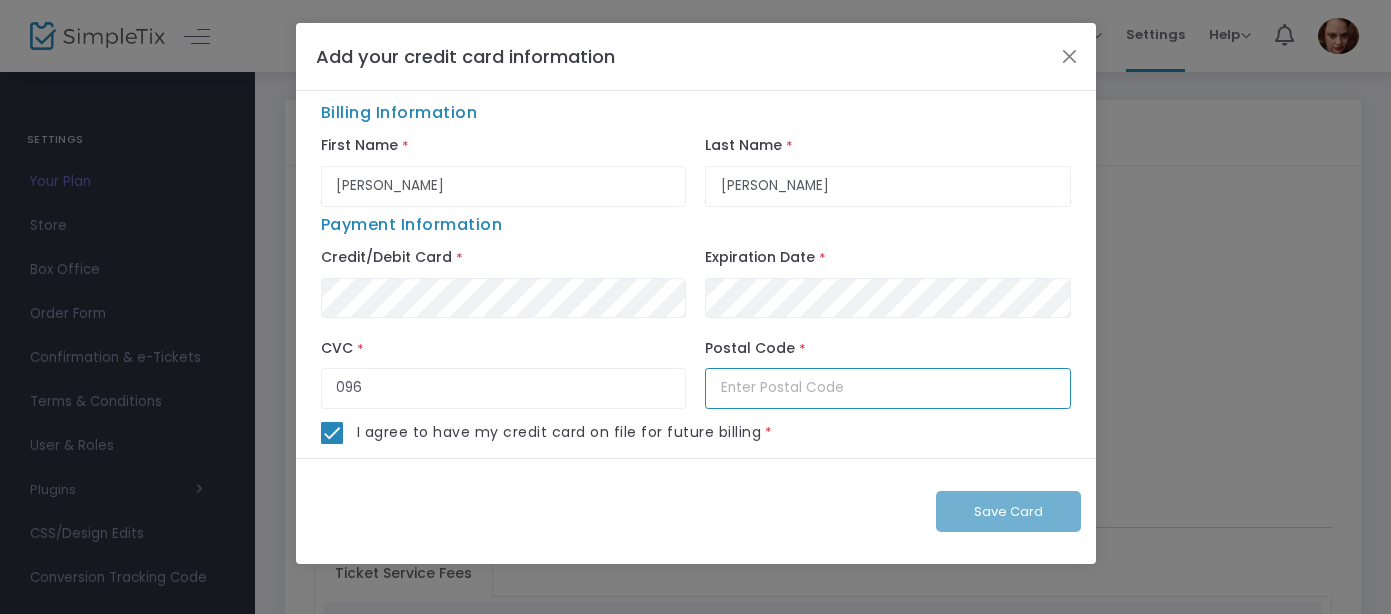 click 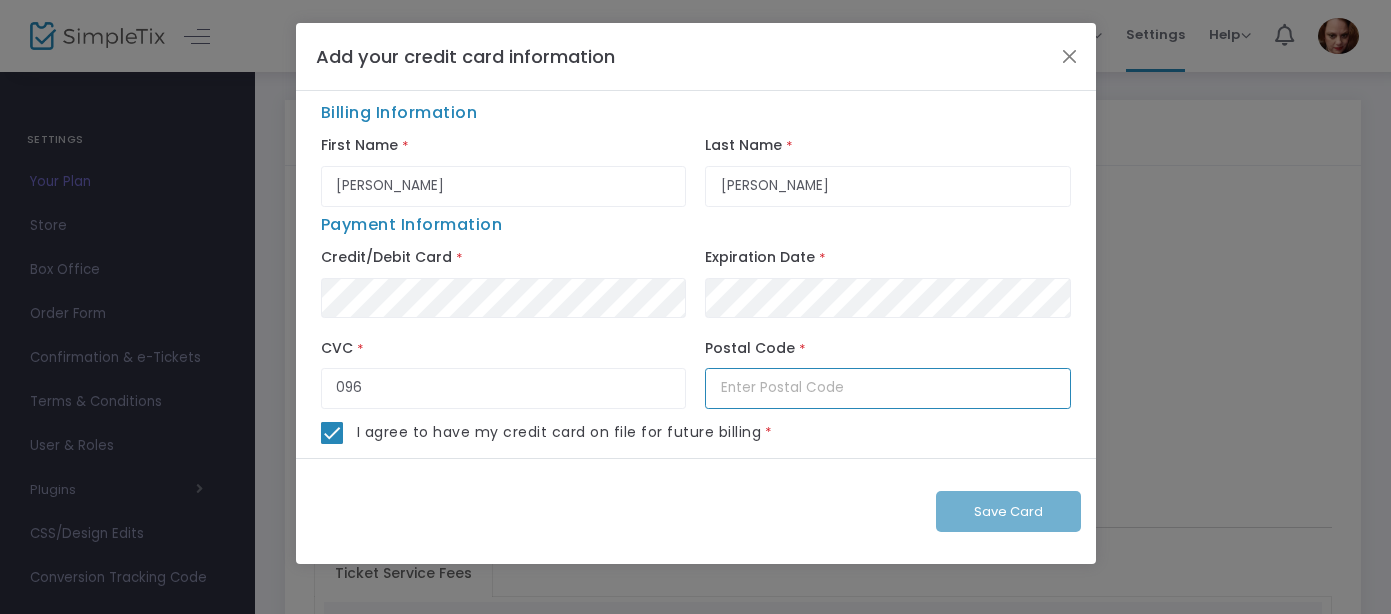 type on "18940" 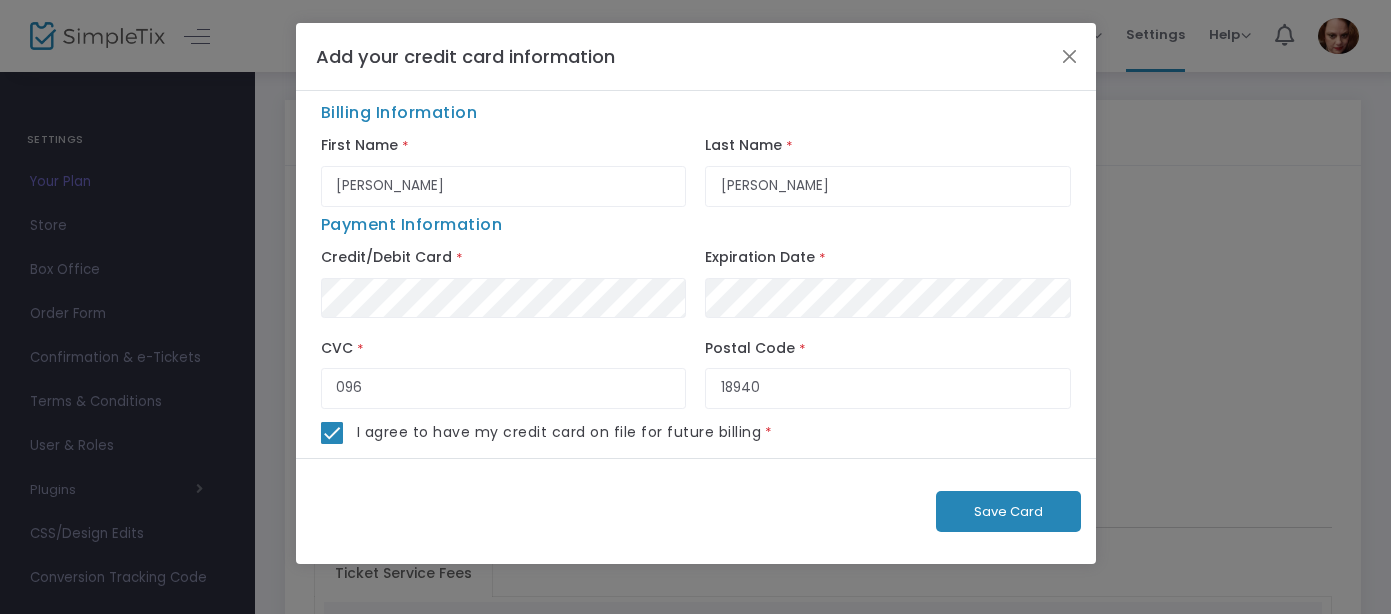 click on "Save Card" at bounding box center [1008, 511] 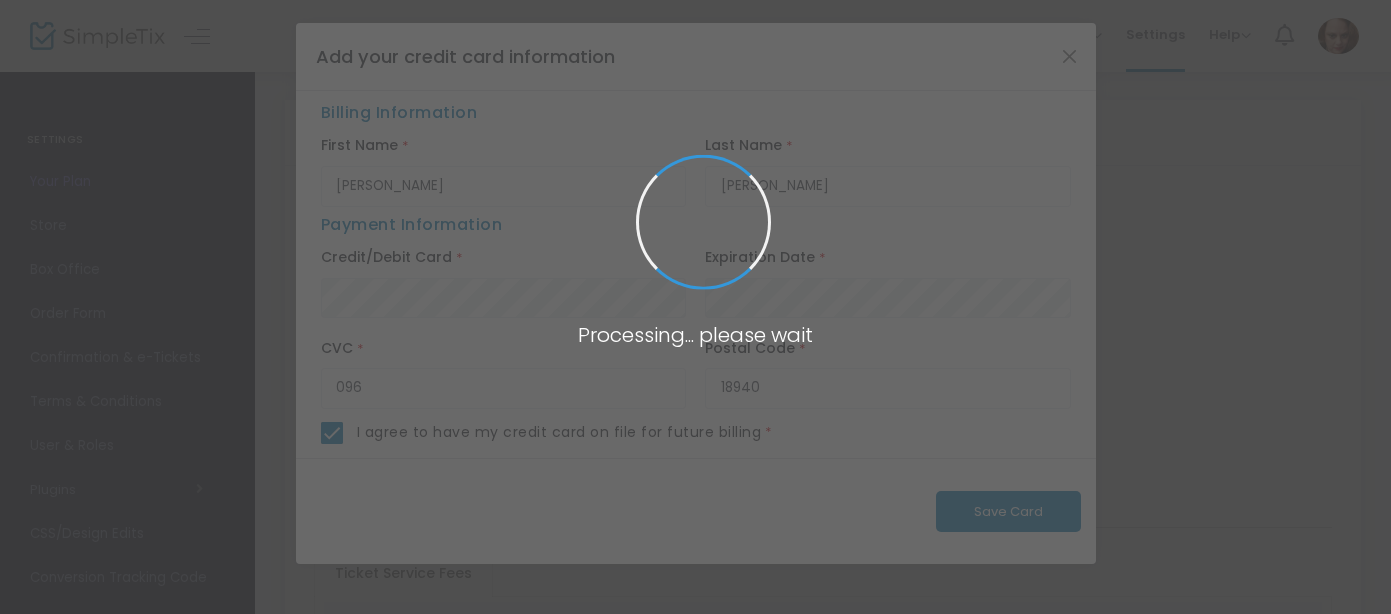 type 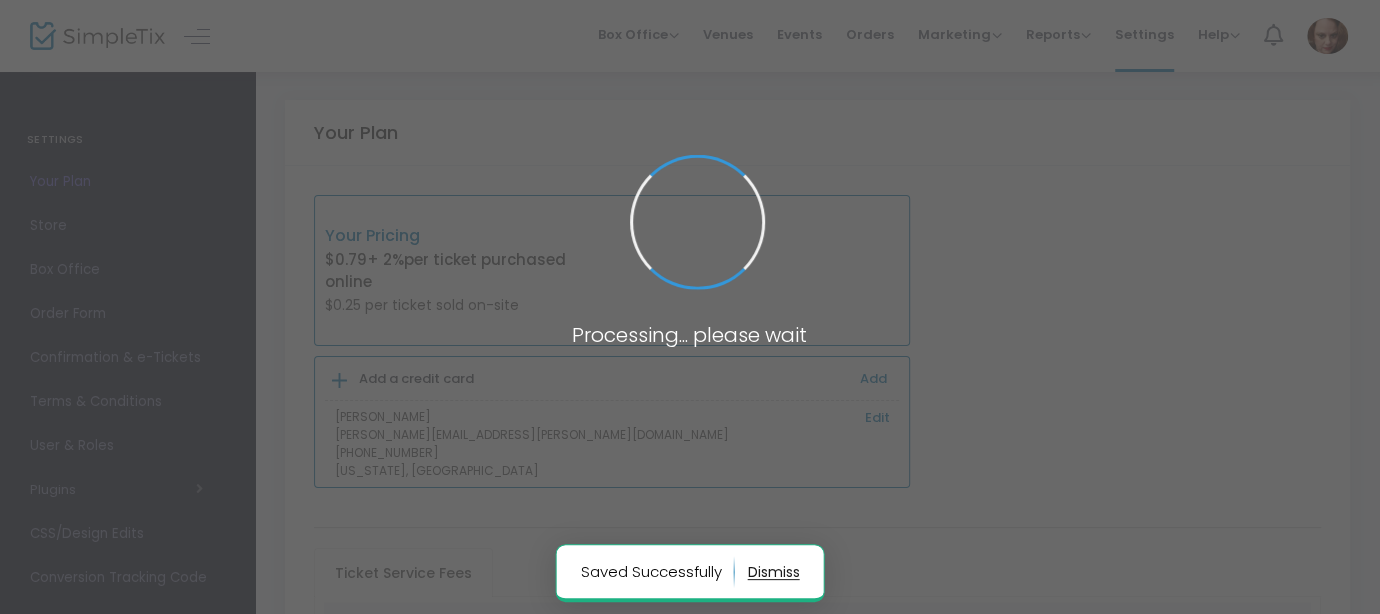 type on "Catherine" 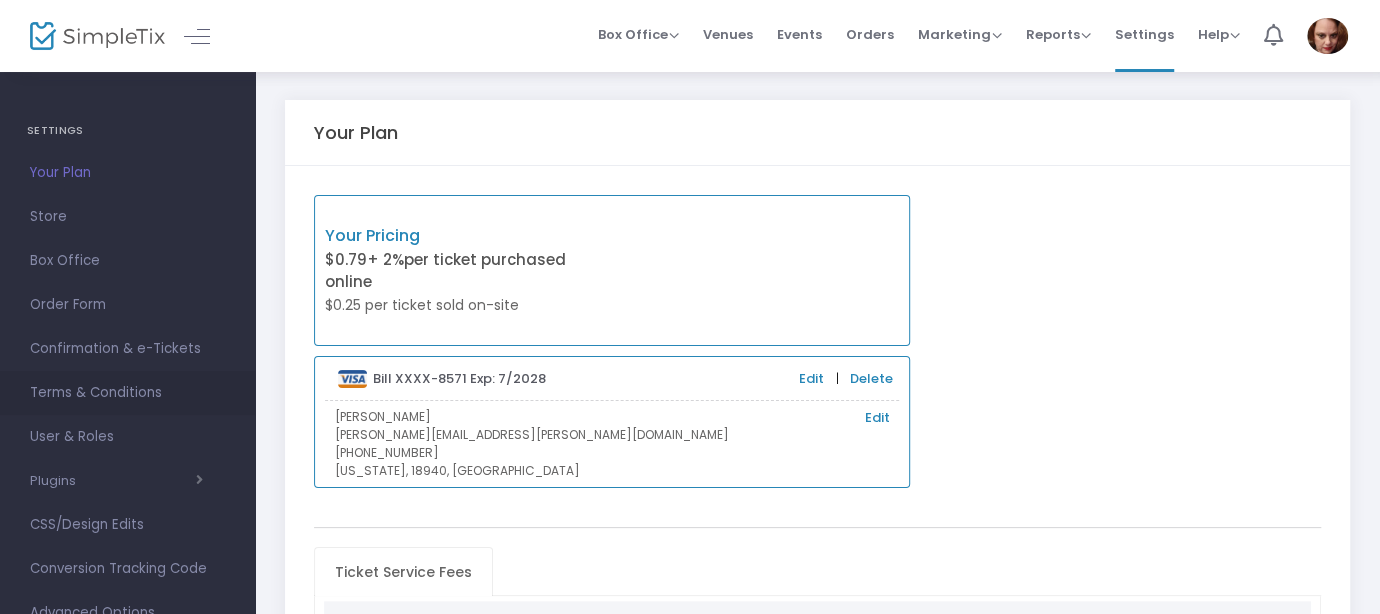 scroll, scrollTop: 0, scrollLeft: 0, axis: both 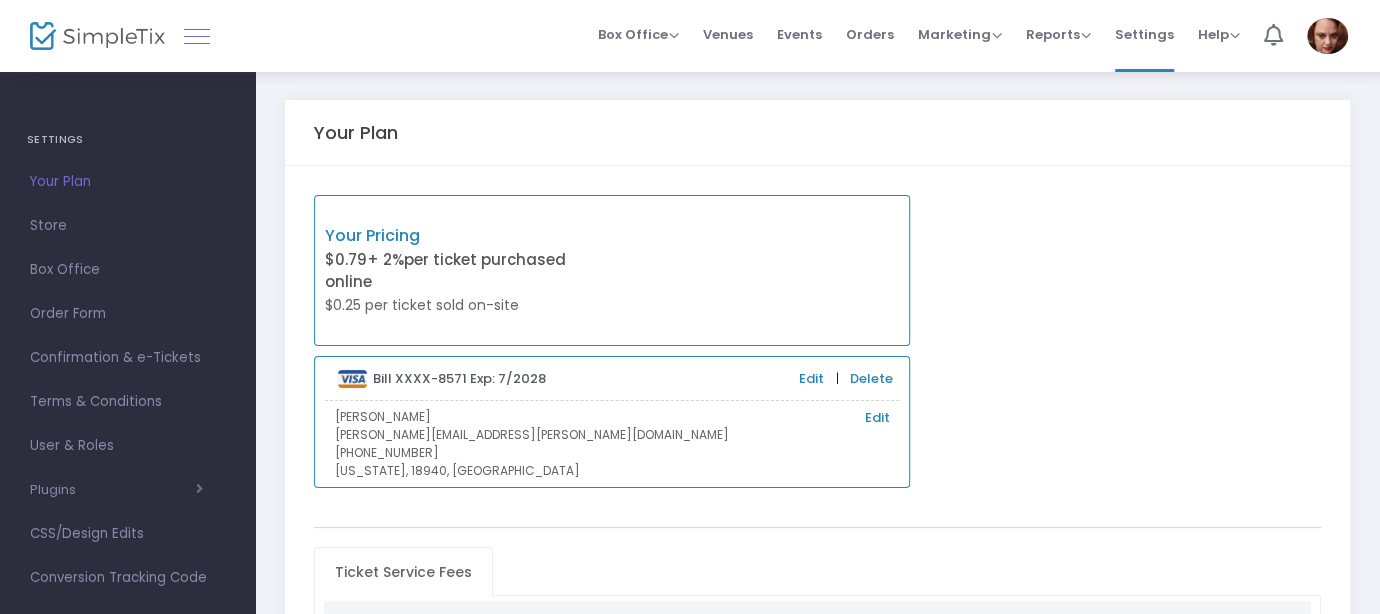 click at bounding box center (197, 36) 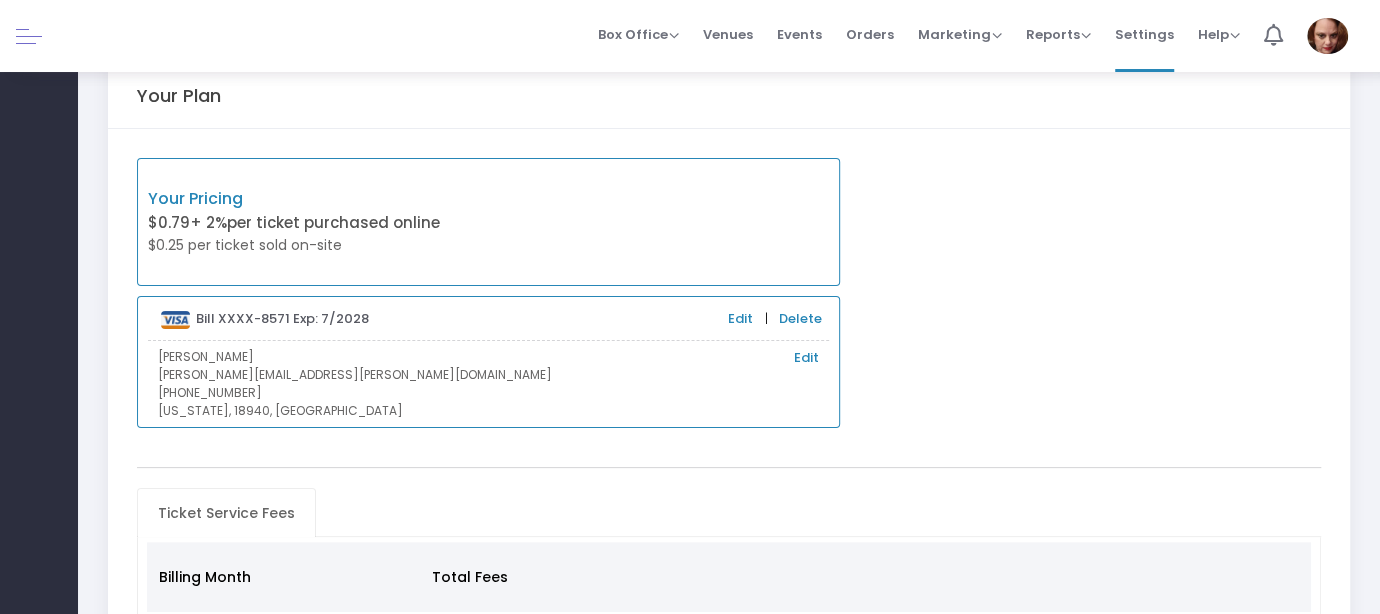 scroll, scrollTop: 0, scrollLeft: 0, axis: both 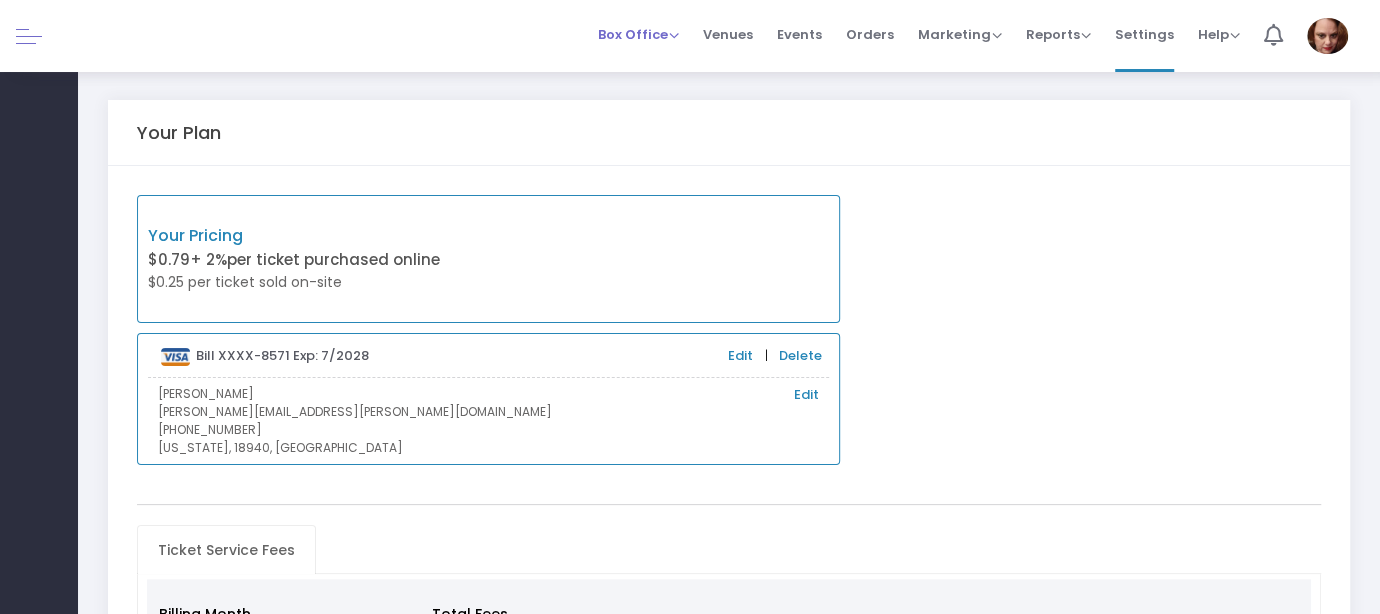 click on "Box Office" at bounding box center (638, 34) 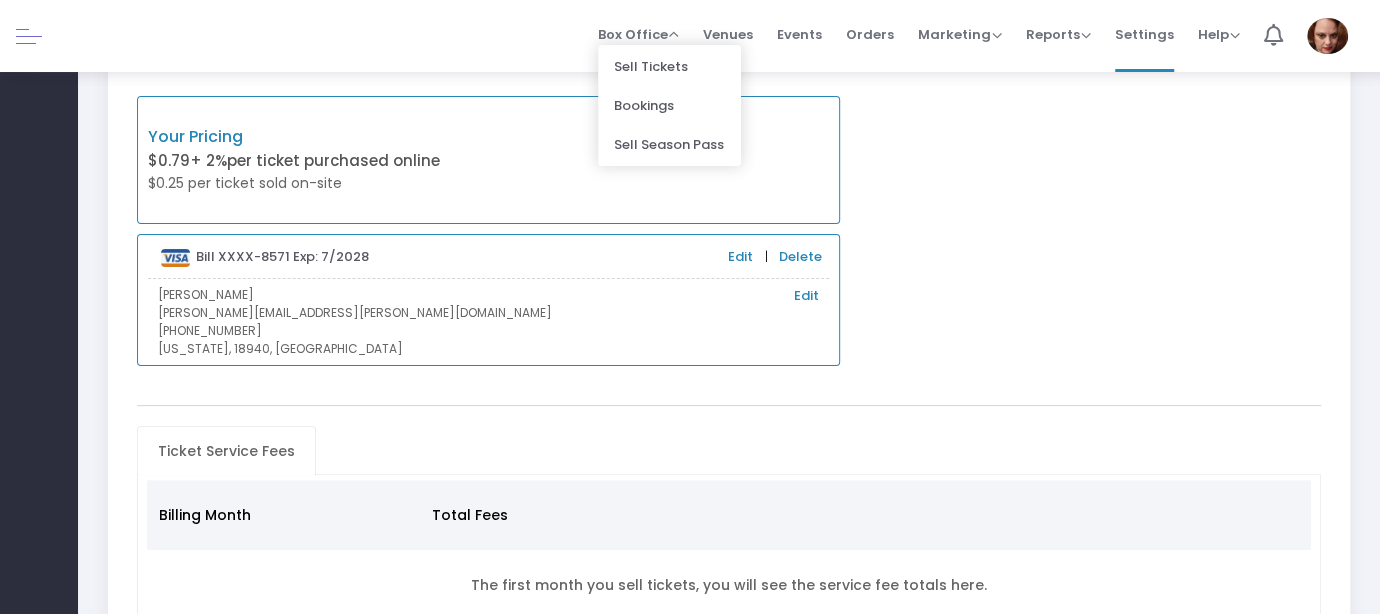 scroll, scrollTop: 0, scrollLeft: 0, axis: both 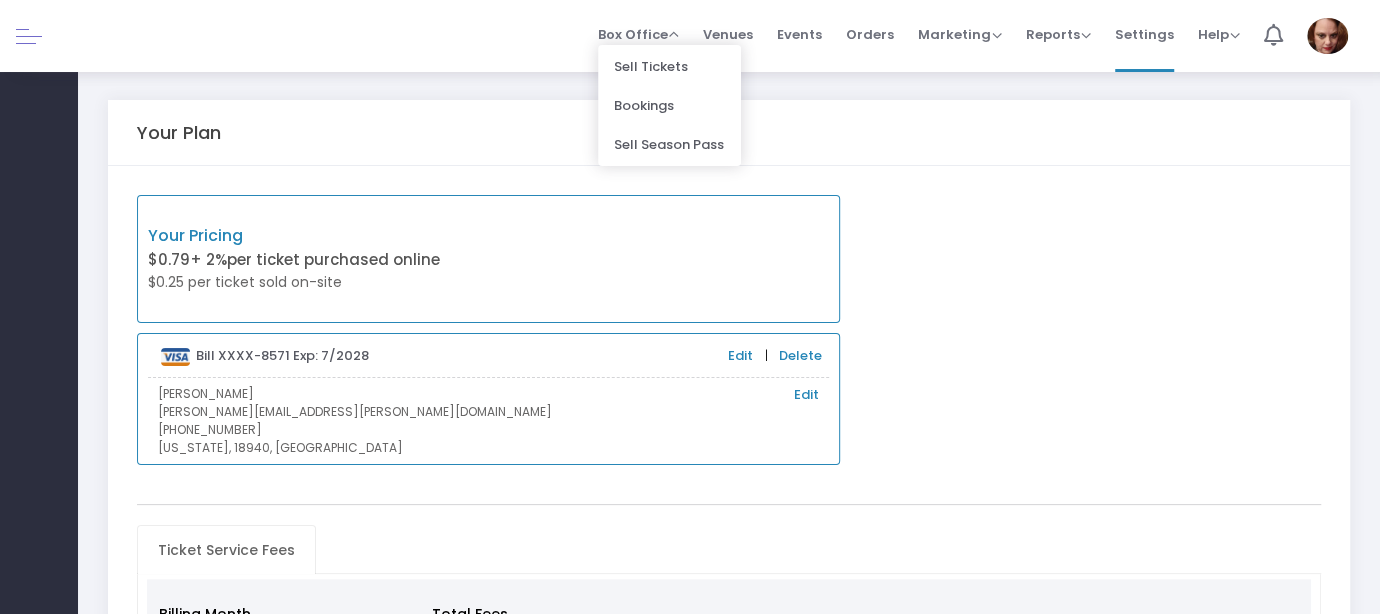 click on "Your Pricing  $0.79   + 2%  per ticket purchased online  $0.25 per ticket sold on-site Bill XXXX-8571 Exp: 7/2028 Edit | Delete  Catherine McBride  Edit catherine.mcbride@gmail.com (267) 226-4051 Pennsylvania, 18940, US Ticket Service Fees Billing Month Total Fees  The first month you sell tickets, you will see the service fee totals here.  0 - 0 of 0 items" at bounding box center [729, 483] 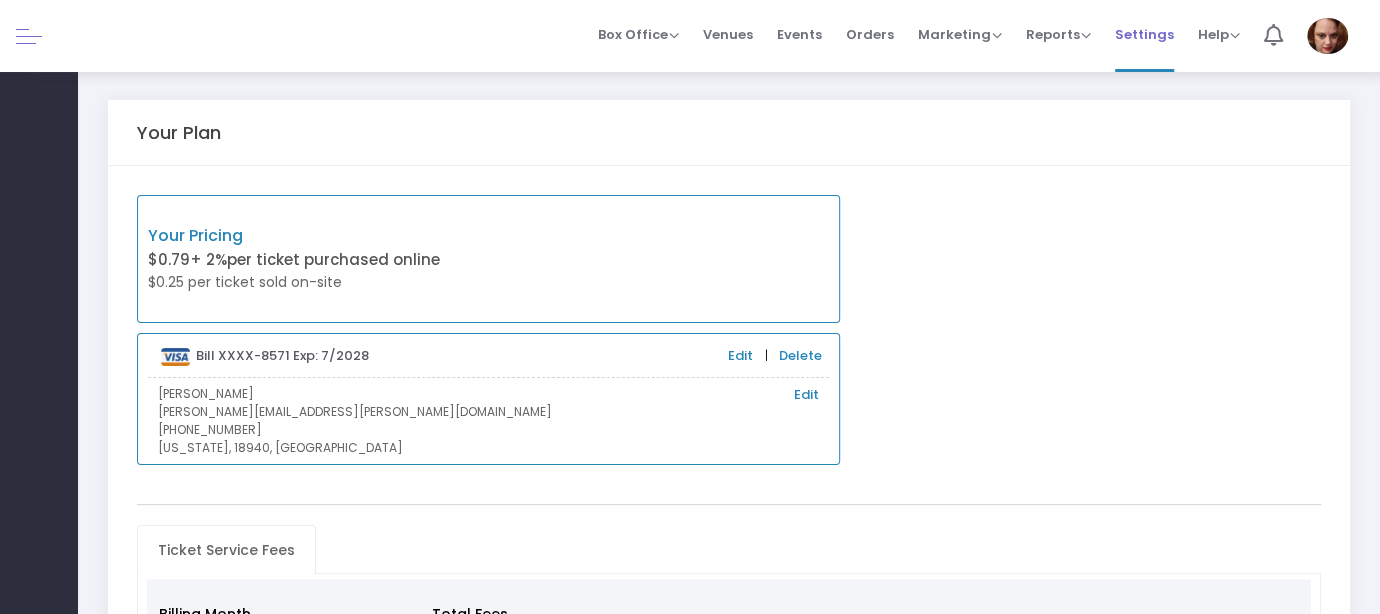 click on "Settings" at bounding box center [1144, 34] 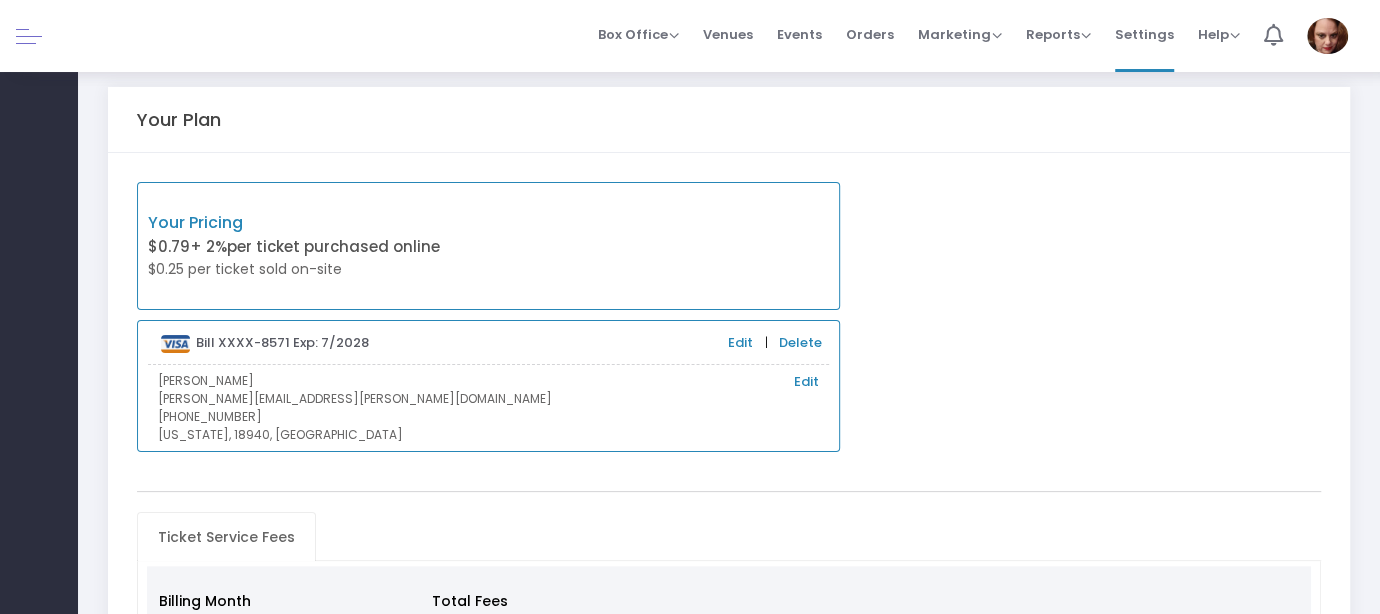 scroll, scrollTop: 0, scrollLeft: 0, axis: both 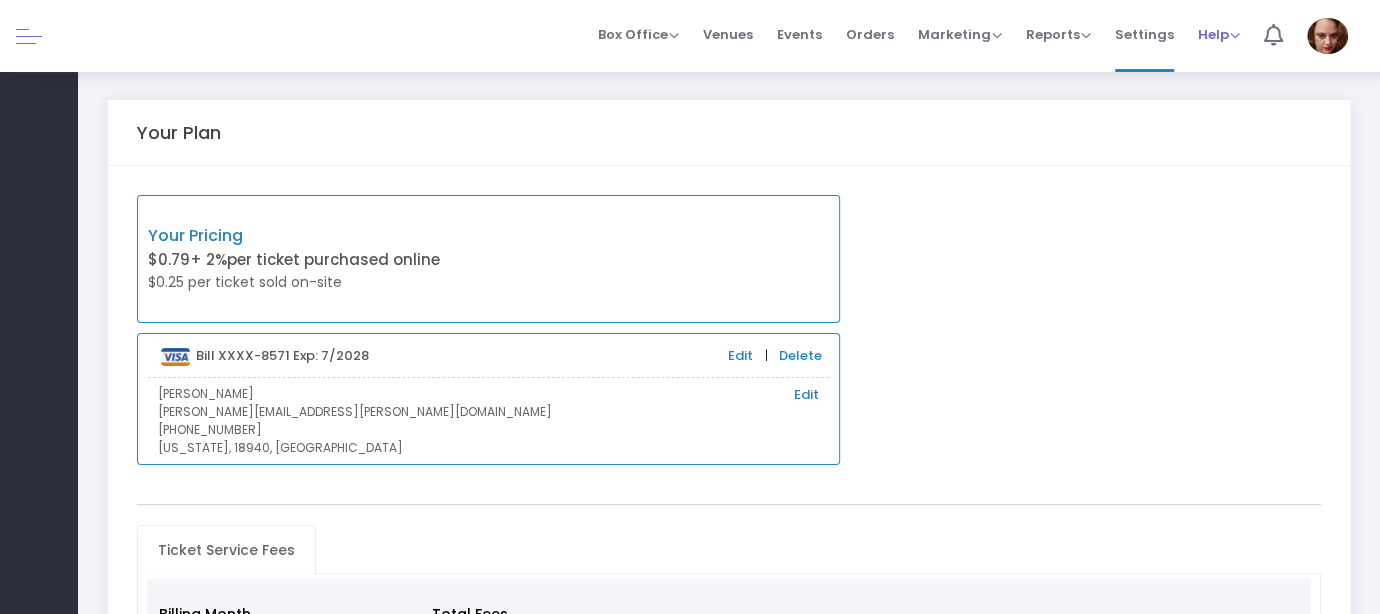 click on "Help" at bounding box center (1219, 34) 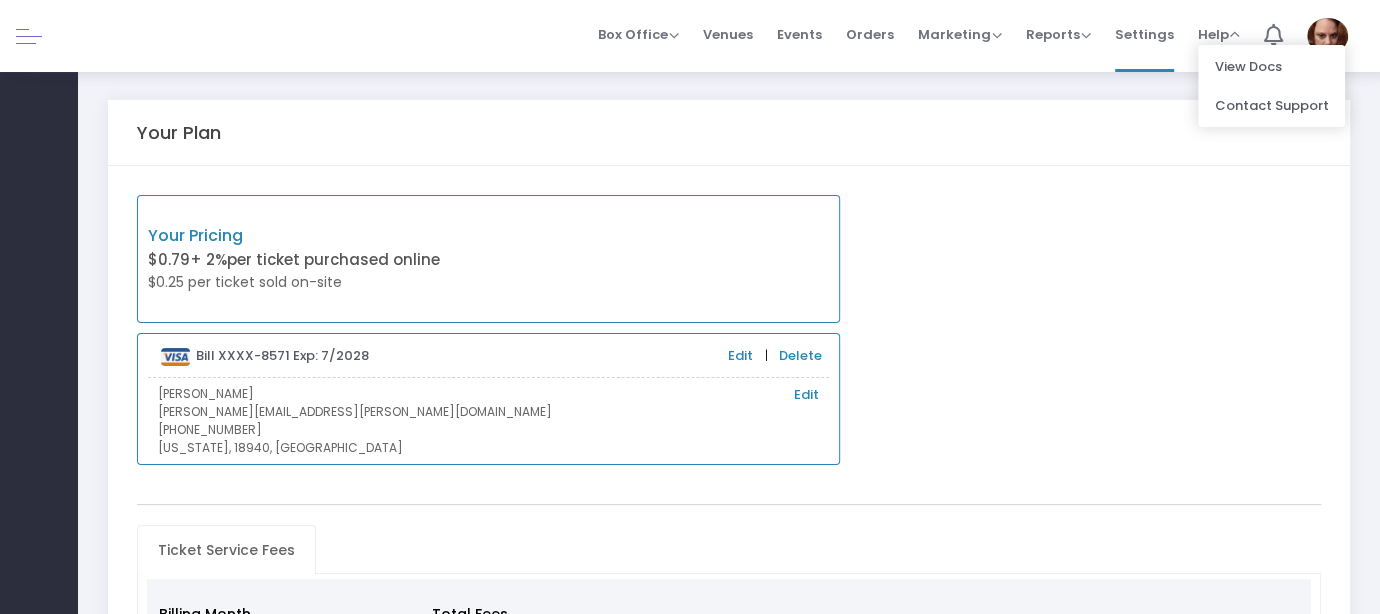 click on "Your Pricing  $0.79   + 2%  per ticket purchased online  $0.25 per ticket sold on-site Bill XXXX-8571 Exp: 7/2028 Edit | Delete  Catherine McBride  Edit catherine.mcbride@gmail.com (267) 226-4051 Pennsylvania, 18940, US" at bounding box center [729, 330] 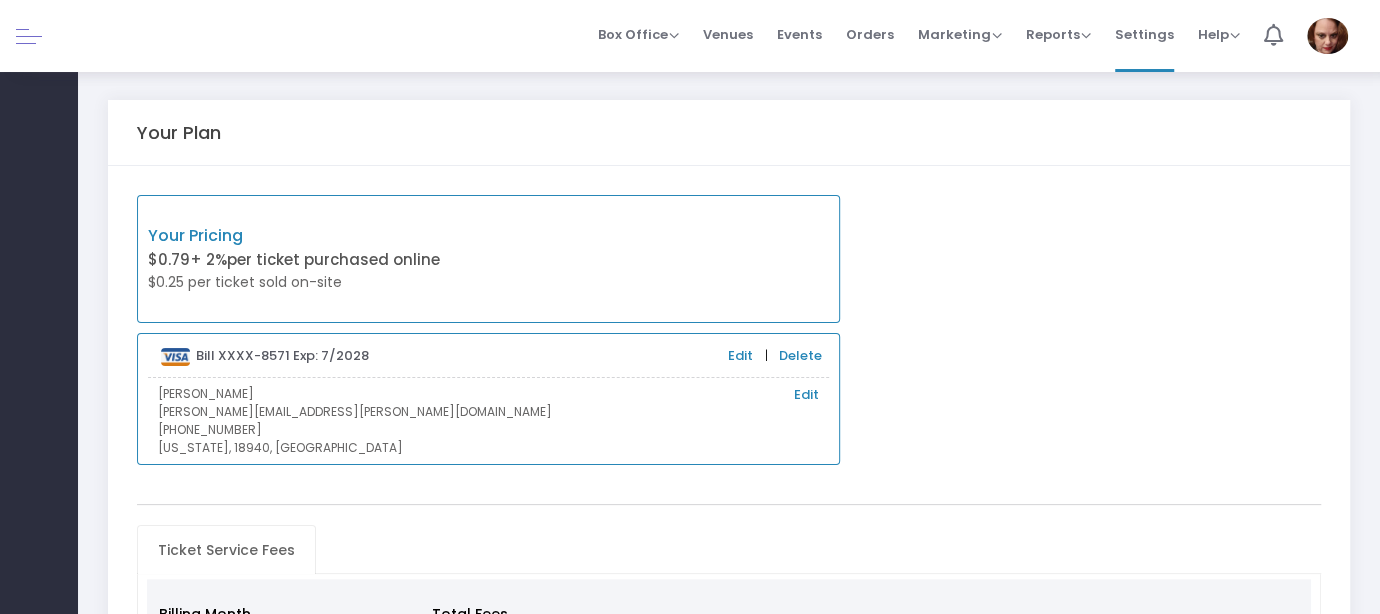 click at bounding box center (1327, 36) 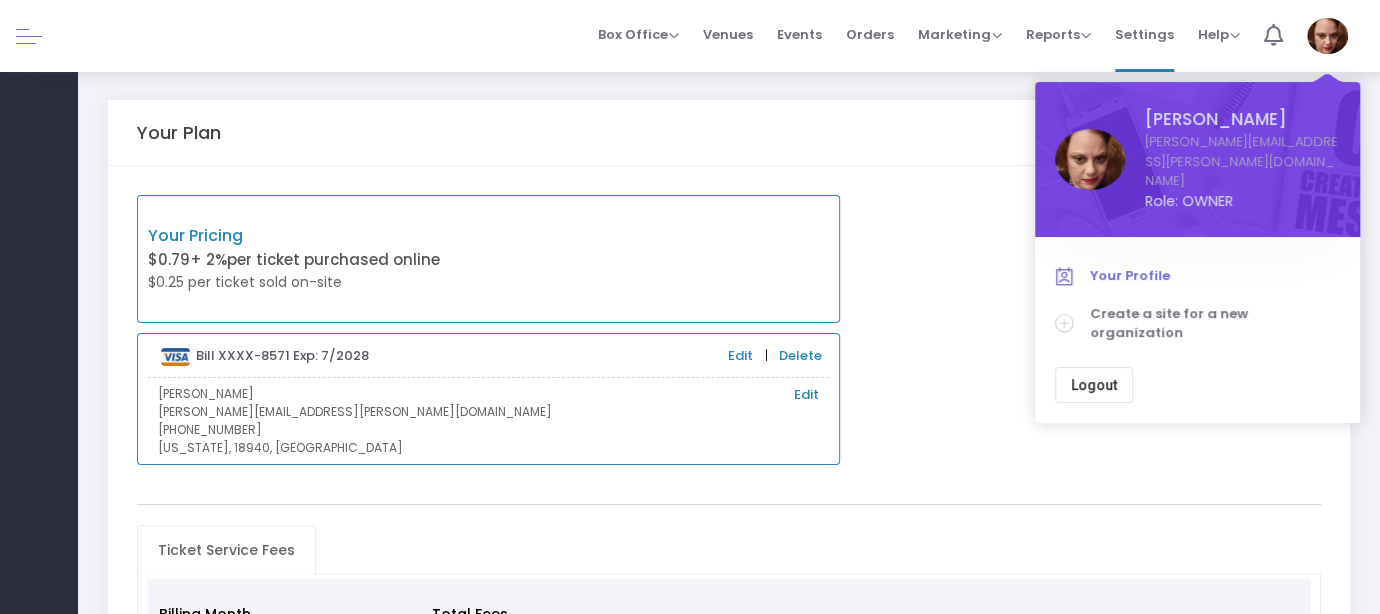 click on "Your Profile" at bounding box center [1215, 276] 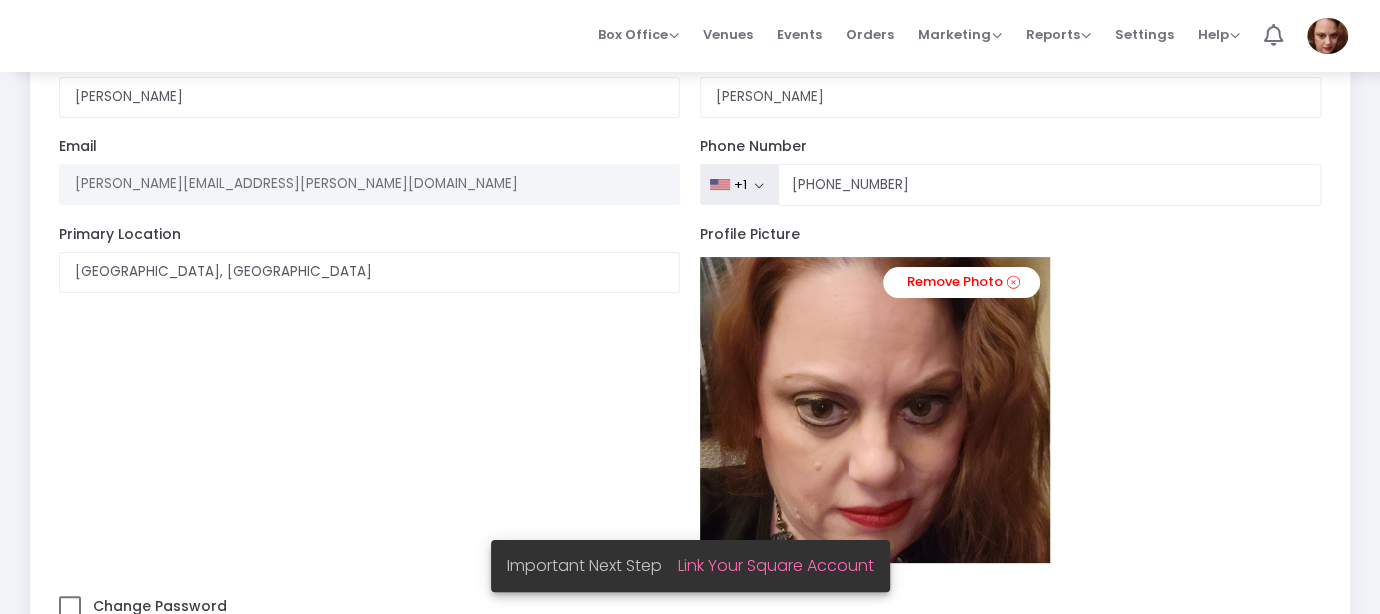 scroll, scrollTop: 0, scrollLeft: 0, axis: both 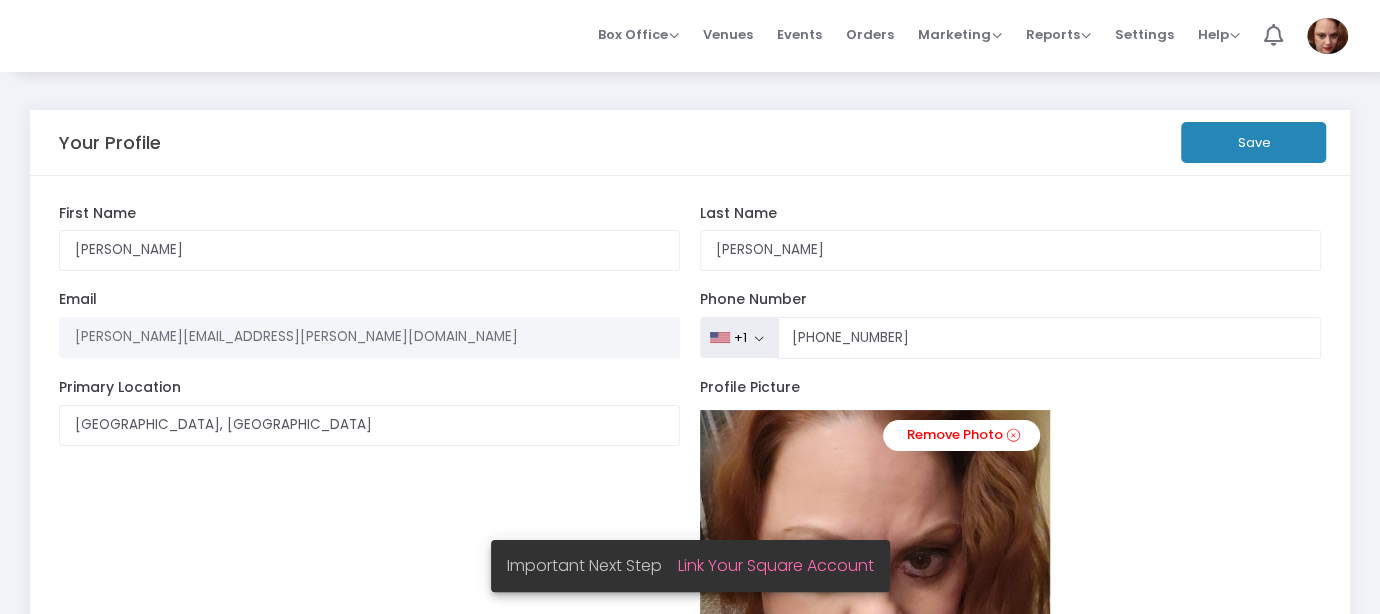 click on "Link Your Square Account" at bounding box center [776, 565] 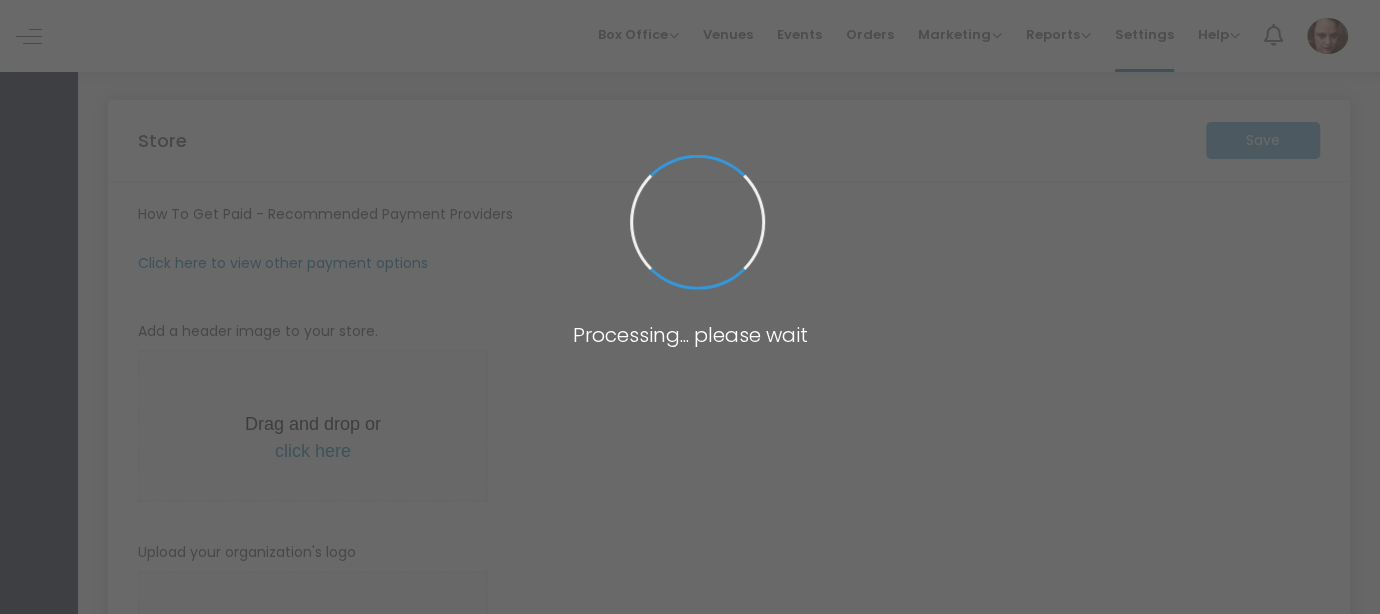 type on "https://McBrideBellyDance" 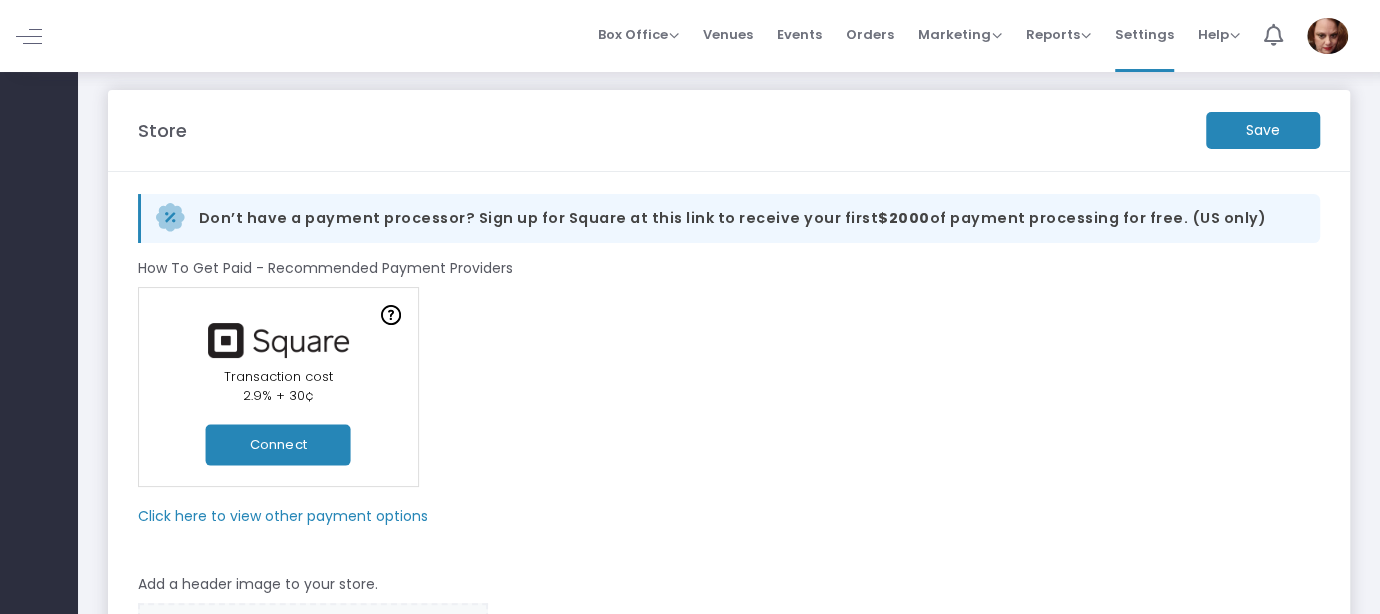 scroll, scrollTop: 19, scrollLeft: 0, axis: vertical 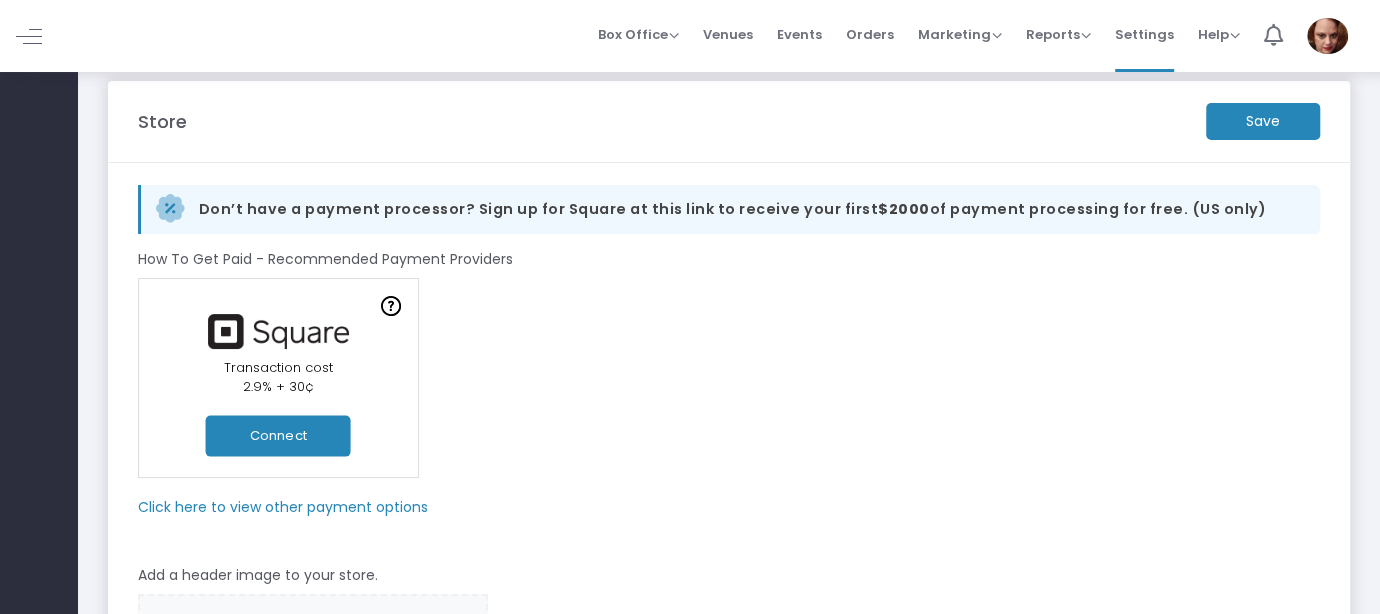 click on "Click here to view other payment options" 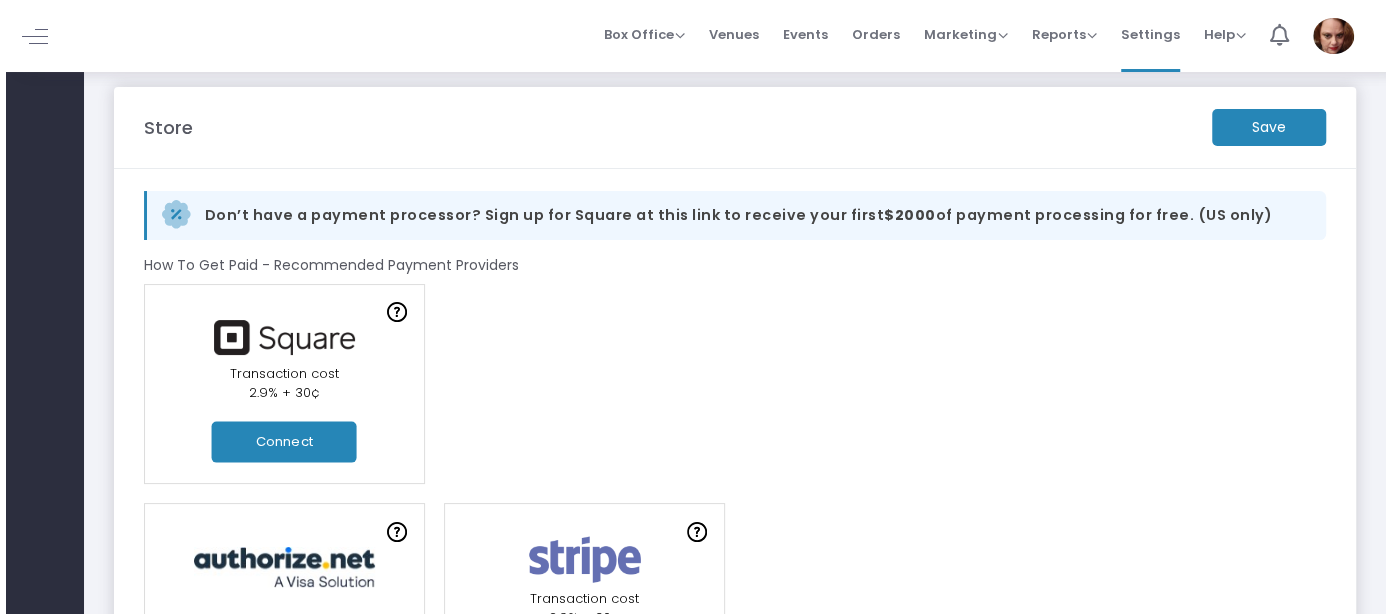 scroll, scrollTop: 0, scrollLeft: 0, axis: both 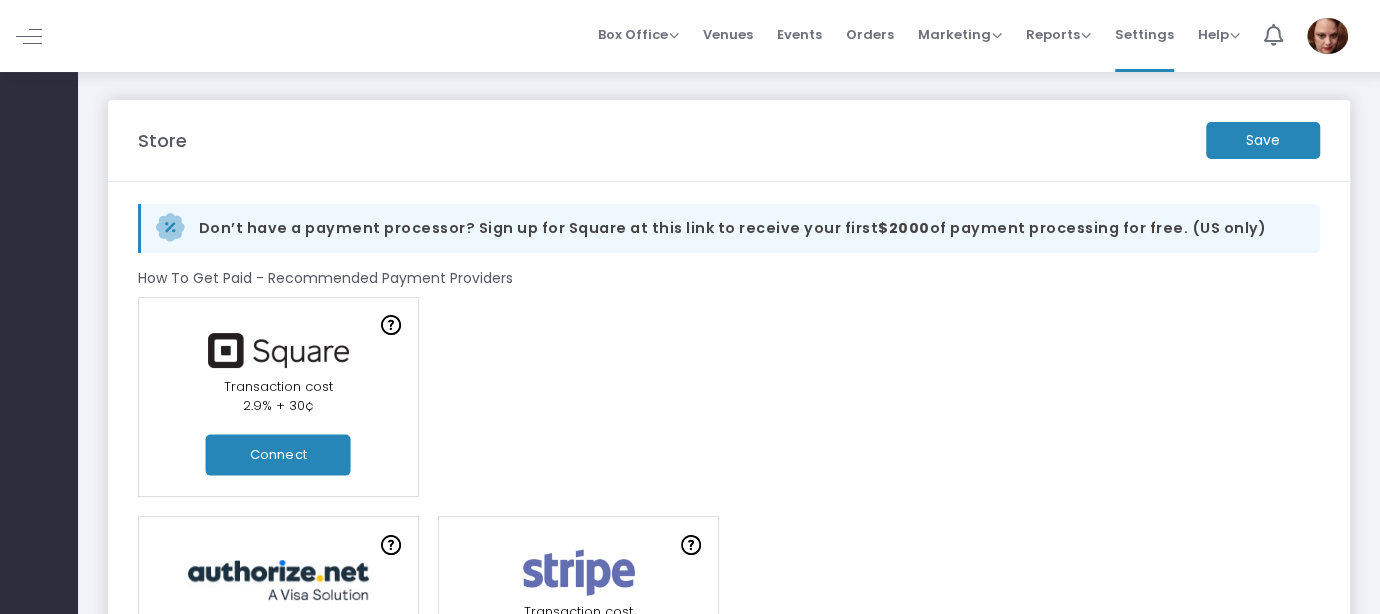 click on "Connect" 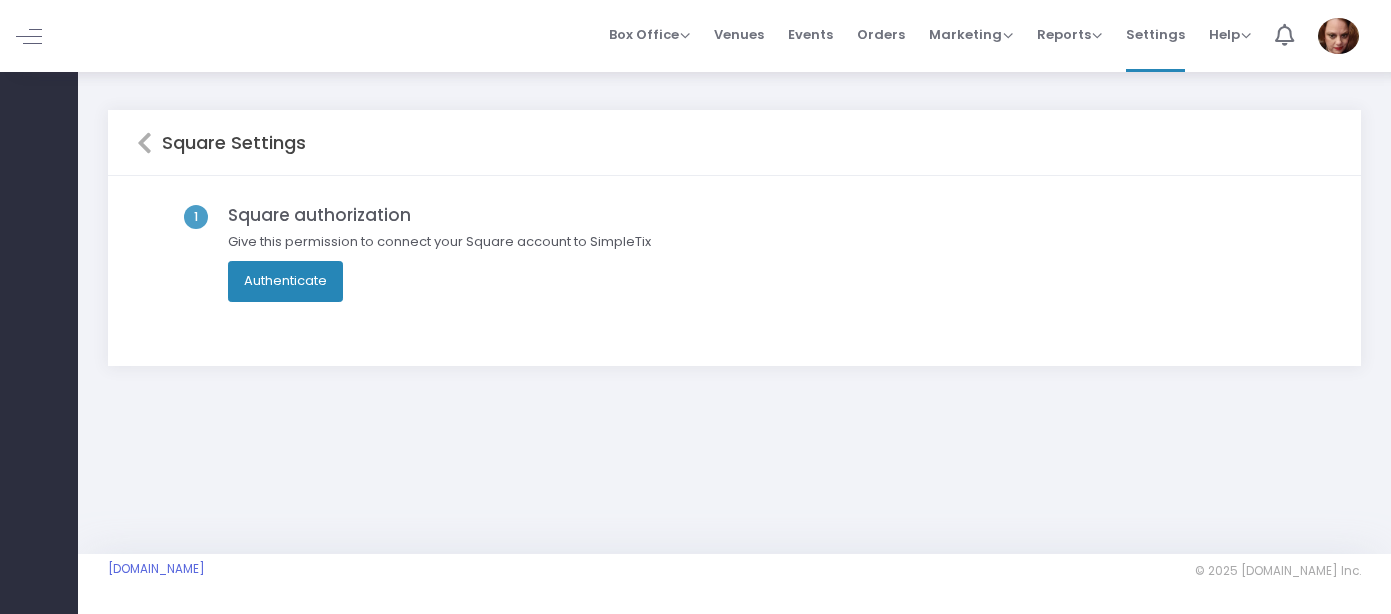 click on "Authenticate" 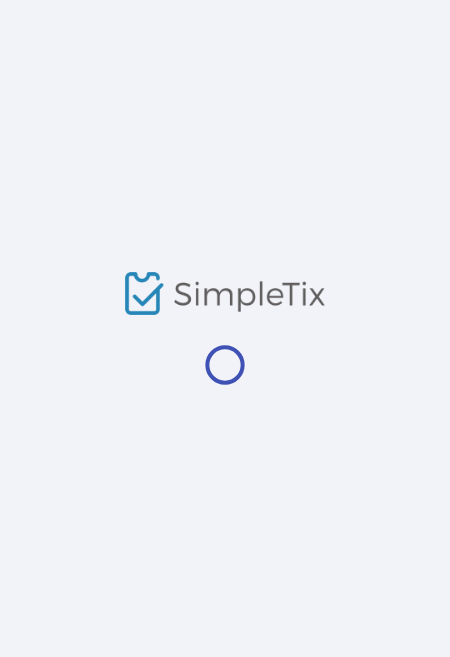 scroll, scrollTop: 0, scrollLeft: 0, axis: both 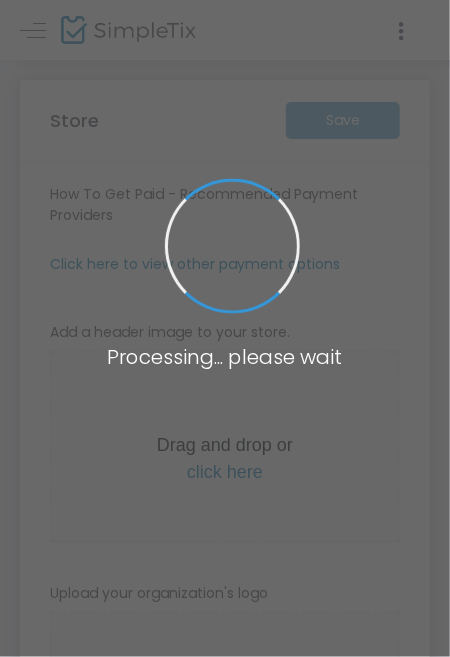 type on "https://McBrideBellyDance" 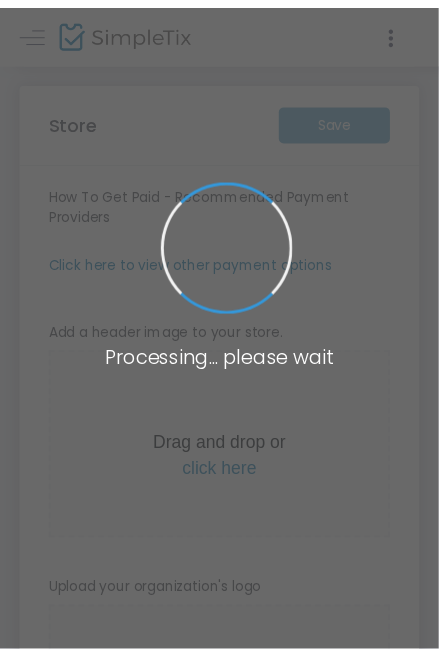 scroll, scrollTop: 0, scrollLeft: 0, axis: both 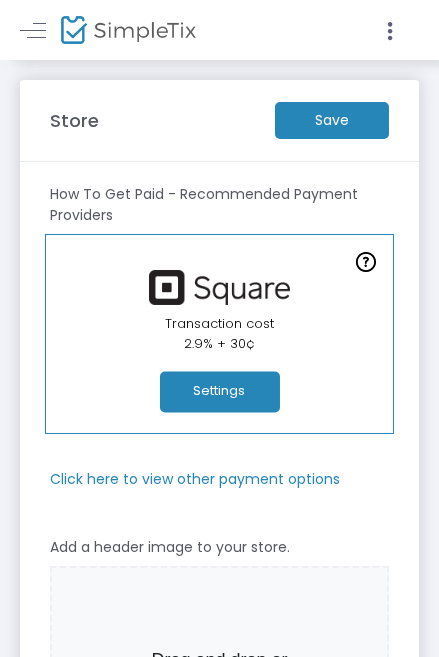 click on "Settings" 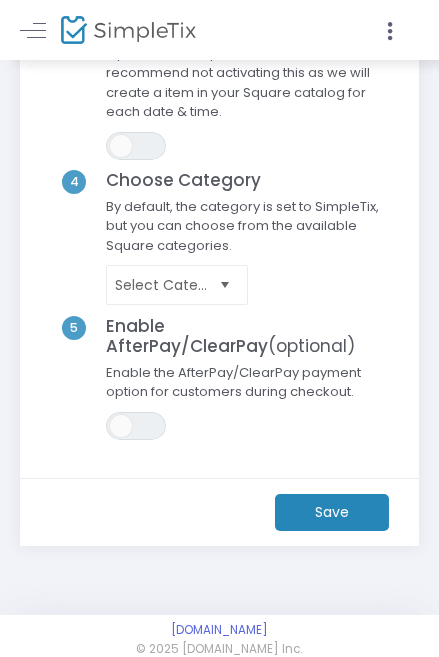 scroll, scrollTop: 416, scrollLeft: 0, axis: vertical 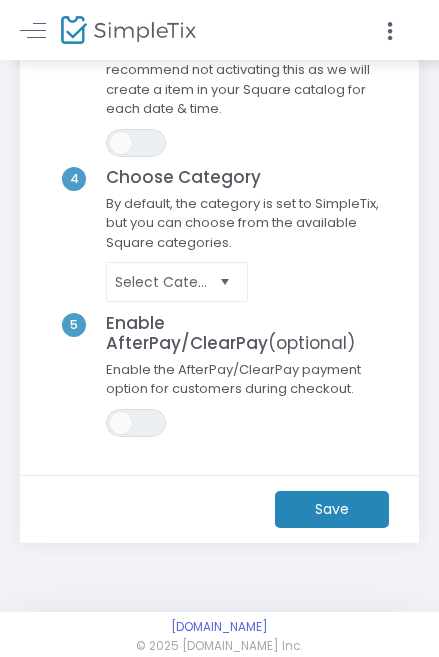 click on "Save" 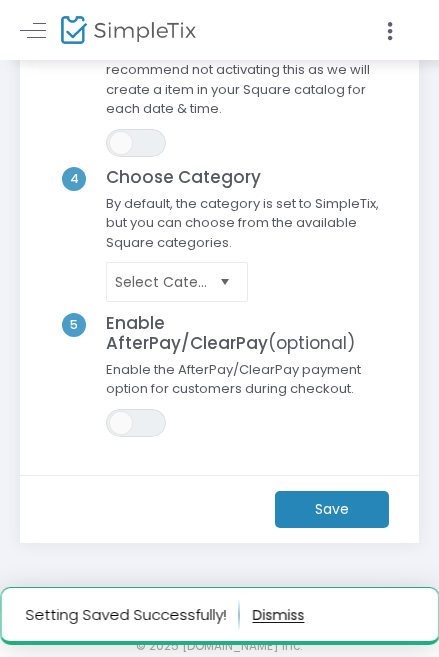 click 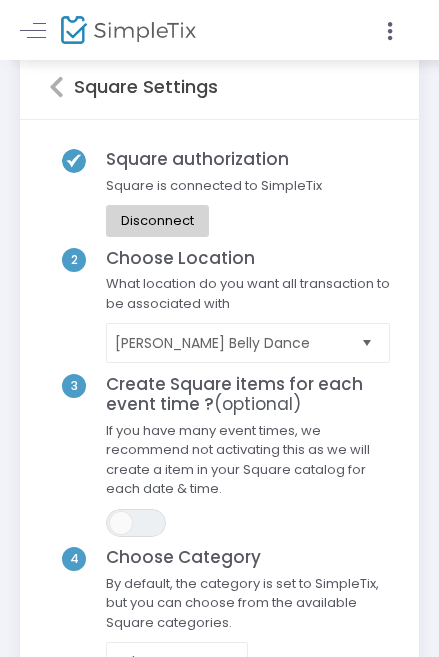 scroll, scrollTop: 0, scrollLeft: 0, axis: both 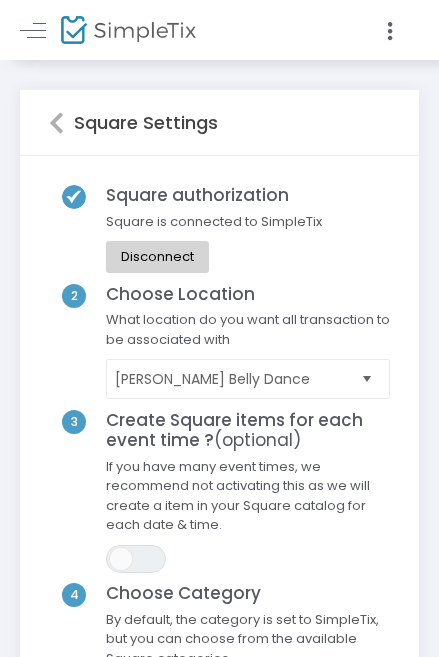 click 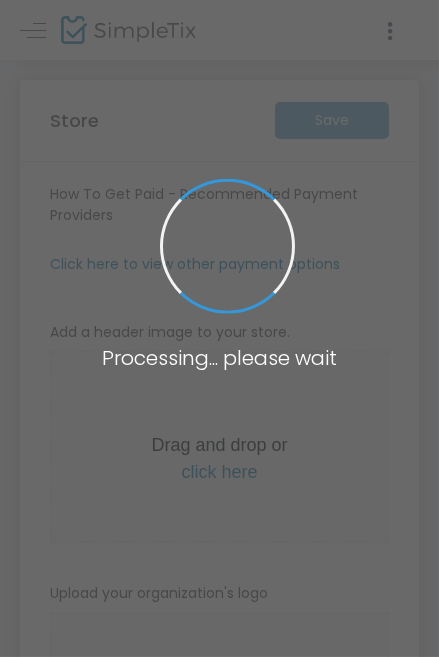 type on "https://McBrideBellyDance" 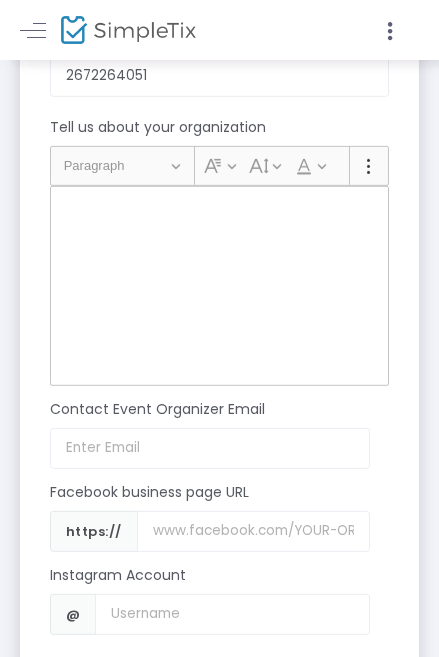 scroll, scrollTop: 1783, scrollLeft: 0, axis: vertical 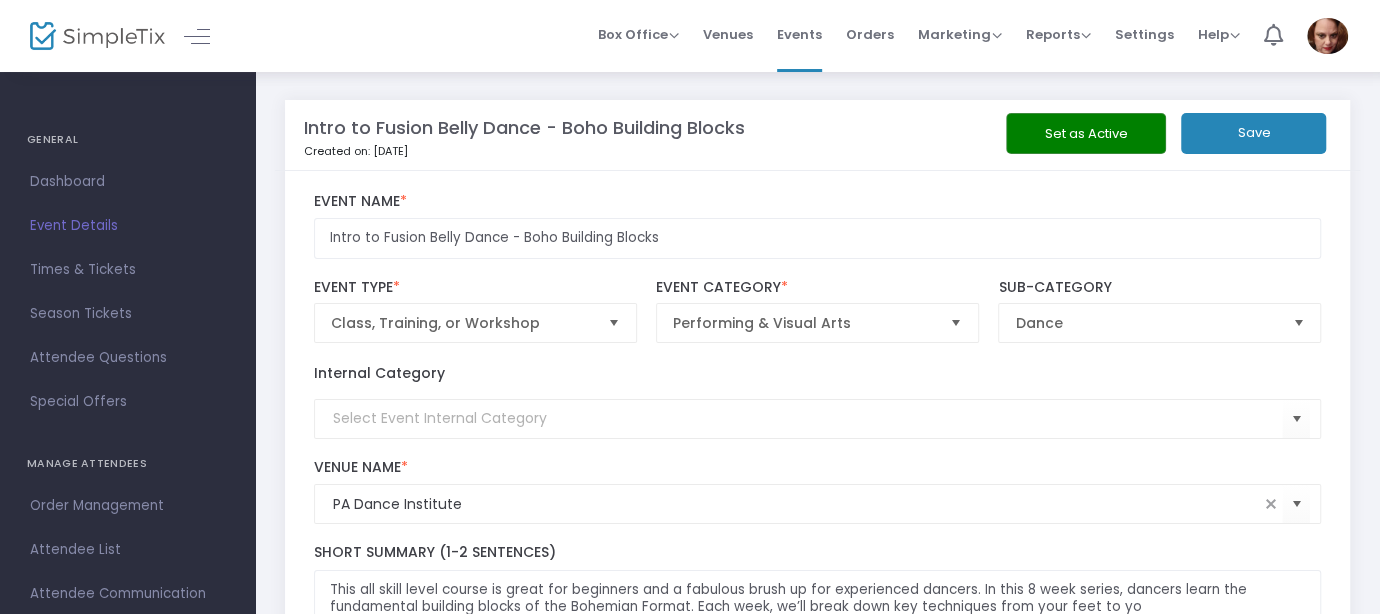 click on "Set as Active" 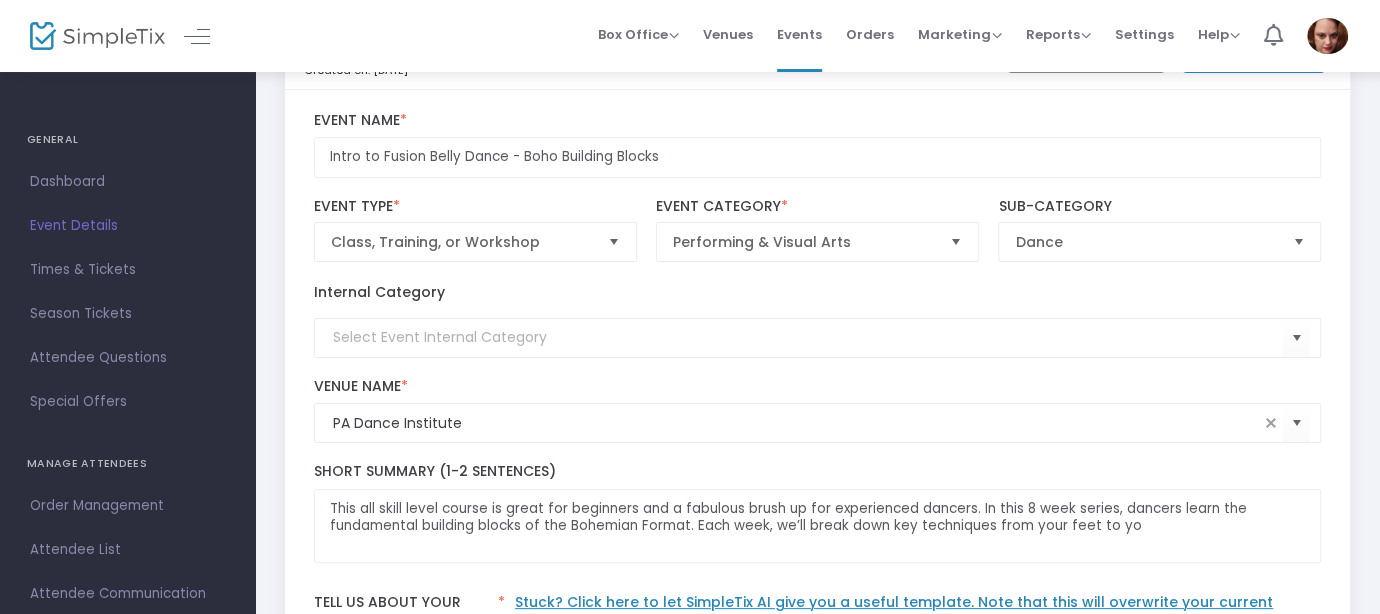 scroll, scrollTop: 0, scrollLeft: 0, axis: both 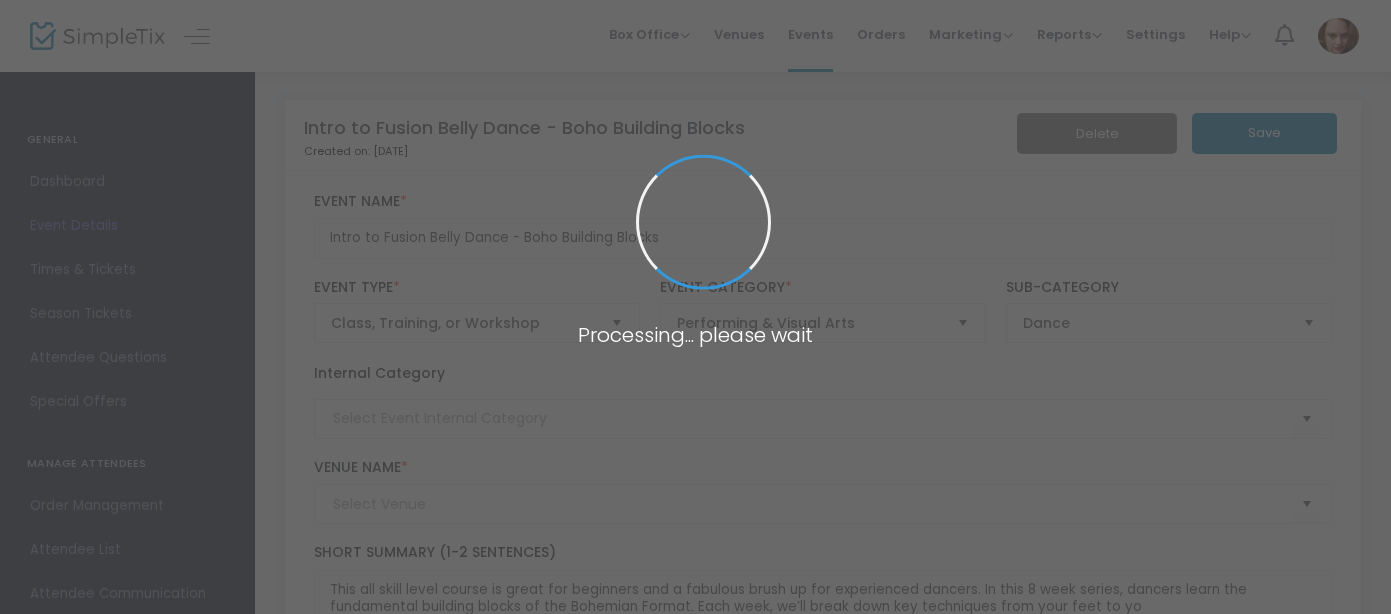 type on "PA Dance Institute" 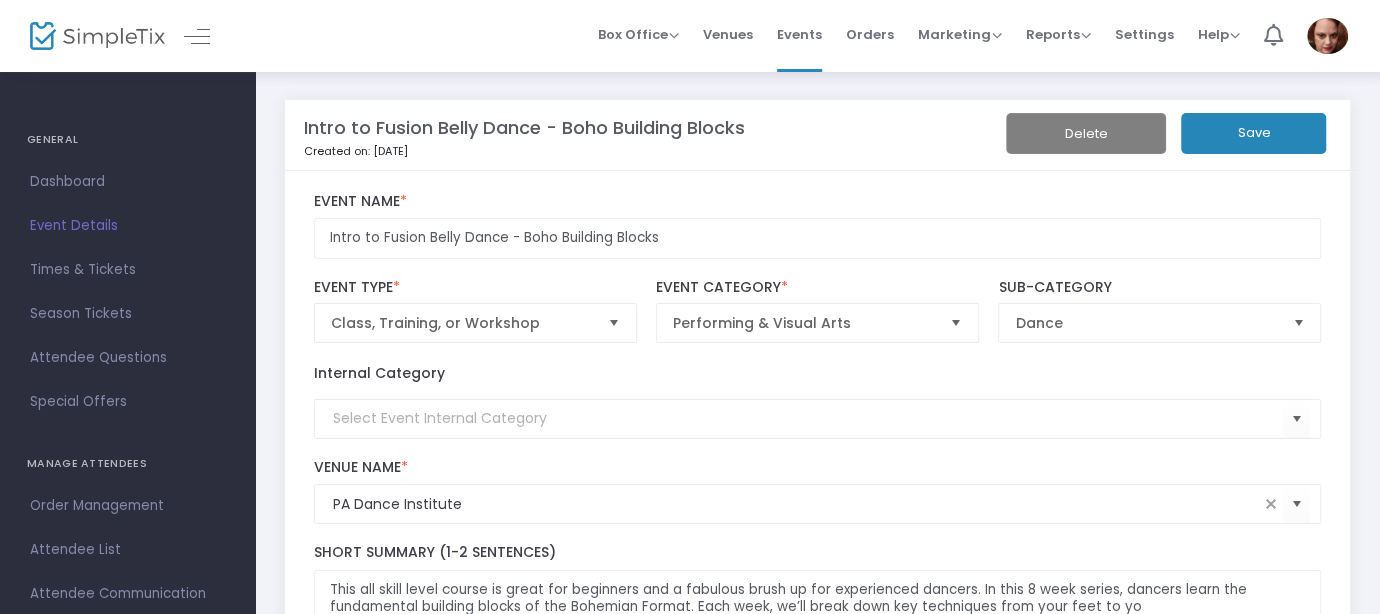 click on "Save" 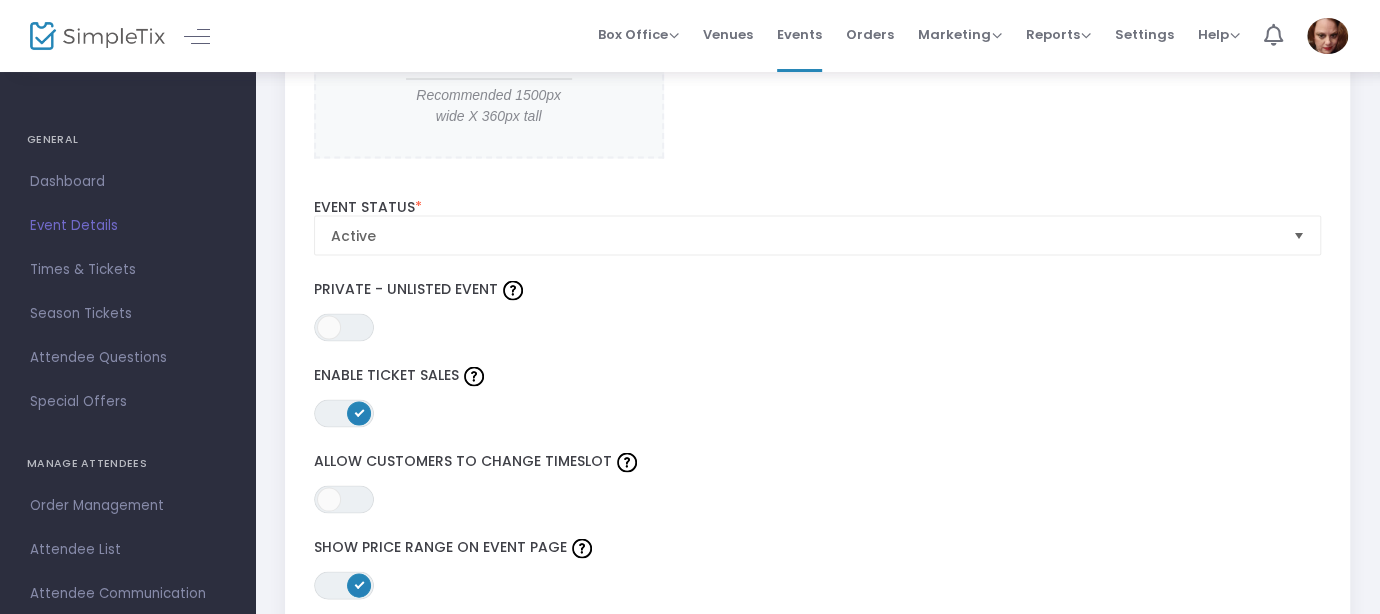 scroll, scrollTop: 2215, scrollLeft: 0, axis: vertical 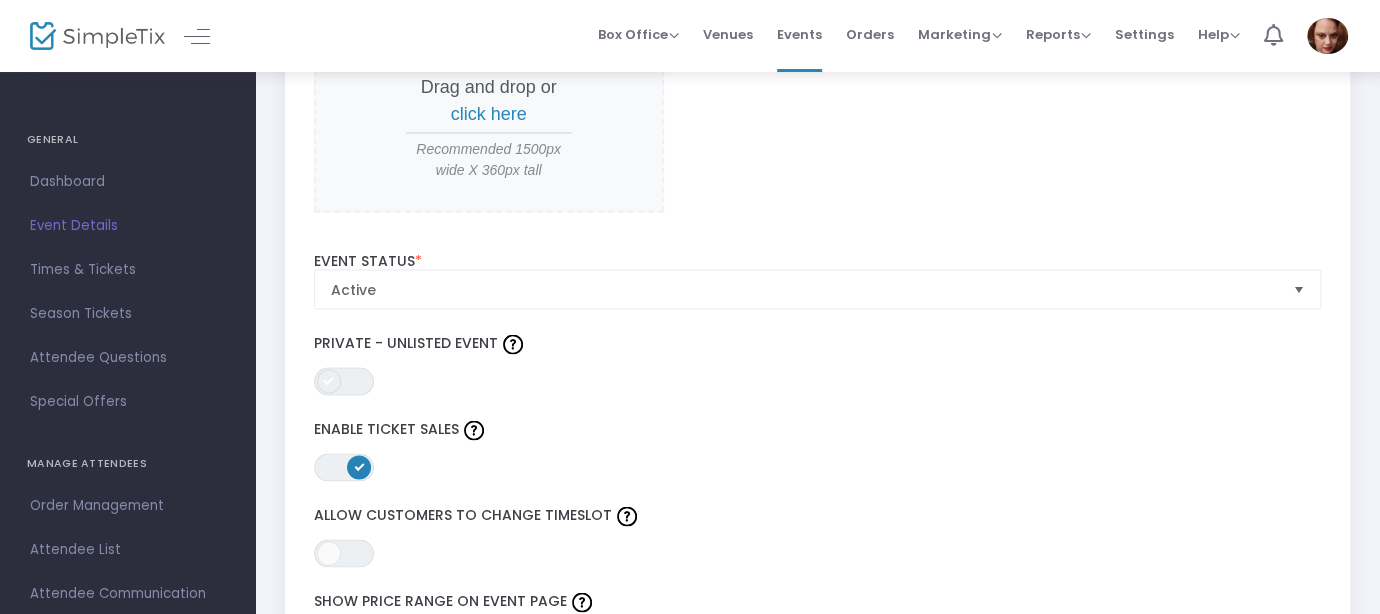 click 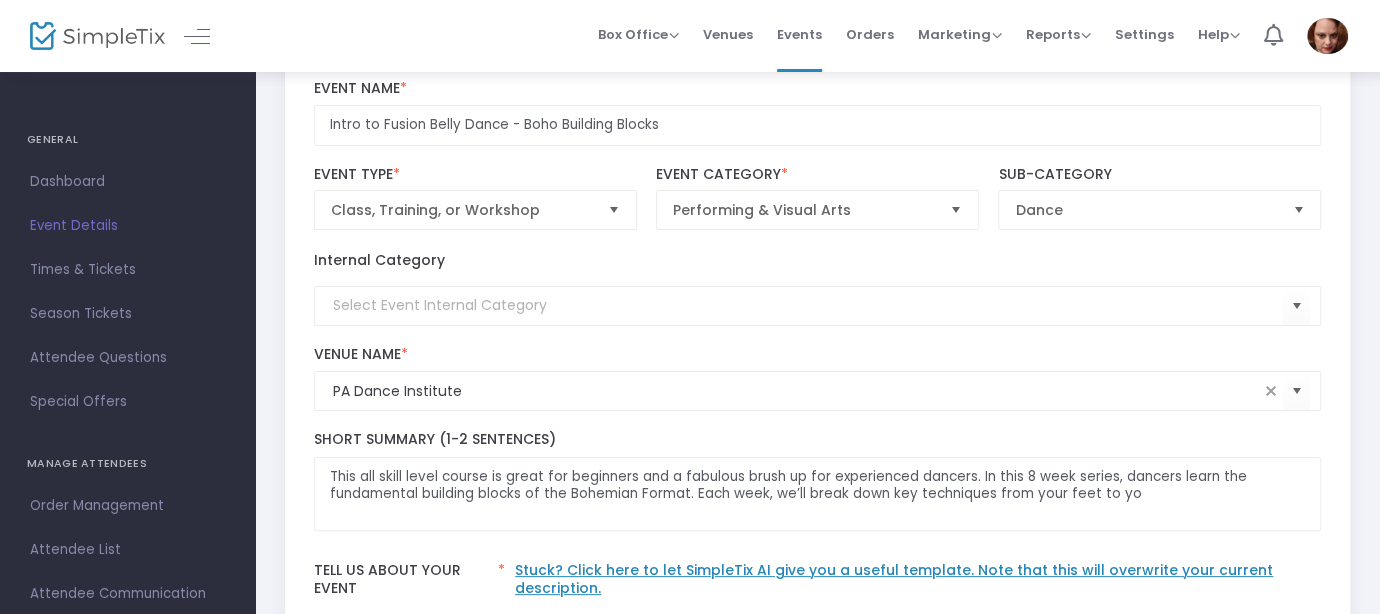 scroll, scrollTop: 0, scrollLeft: 0, axis: both 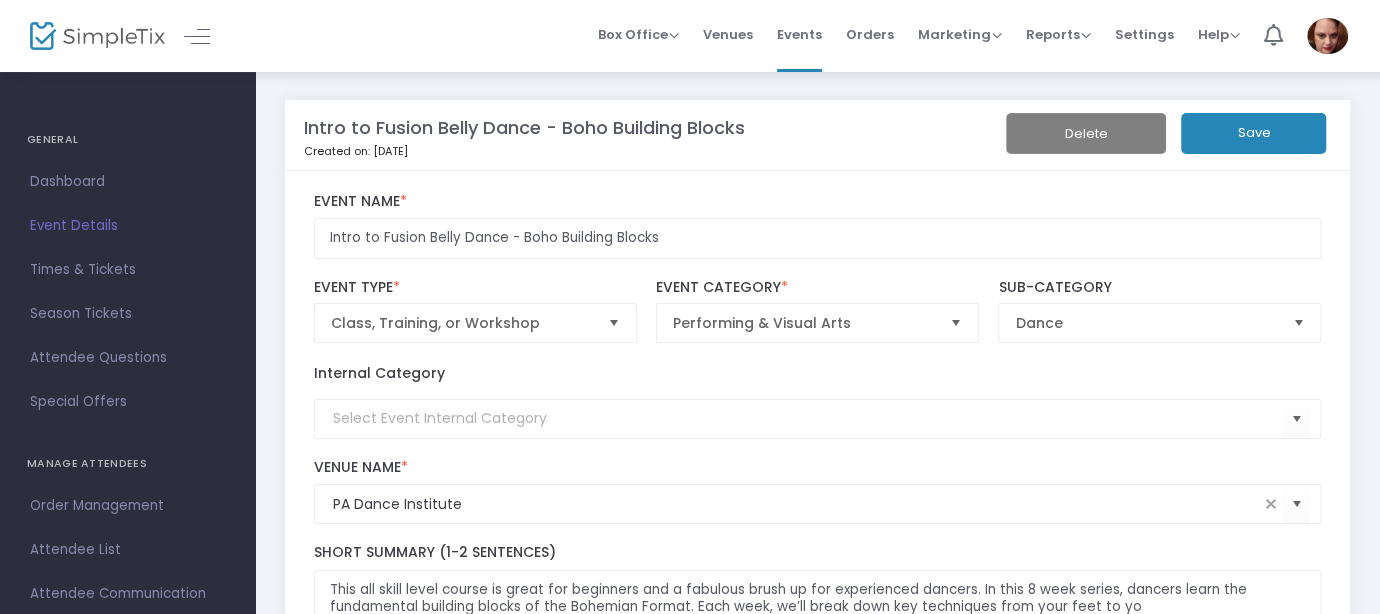 click on "Save" 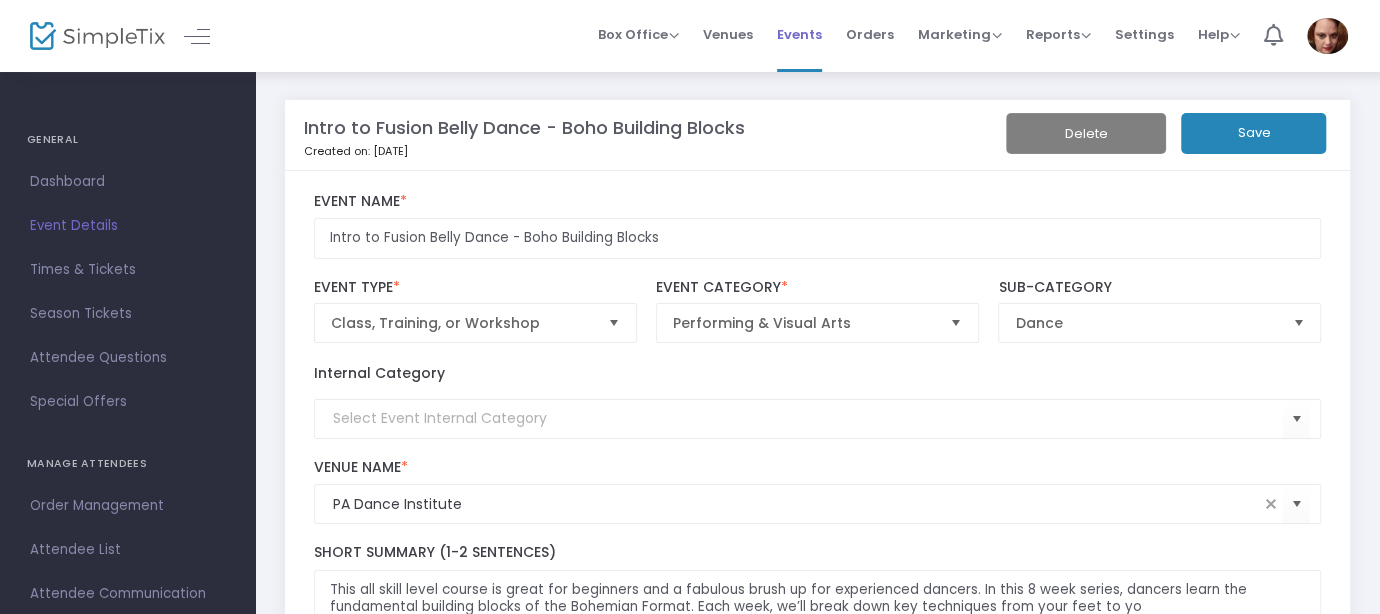 click on "Events" at bounding box center (799, 34) 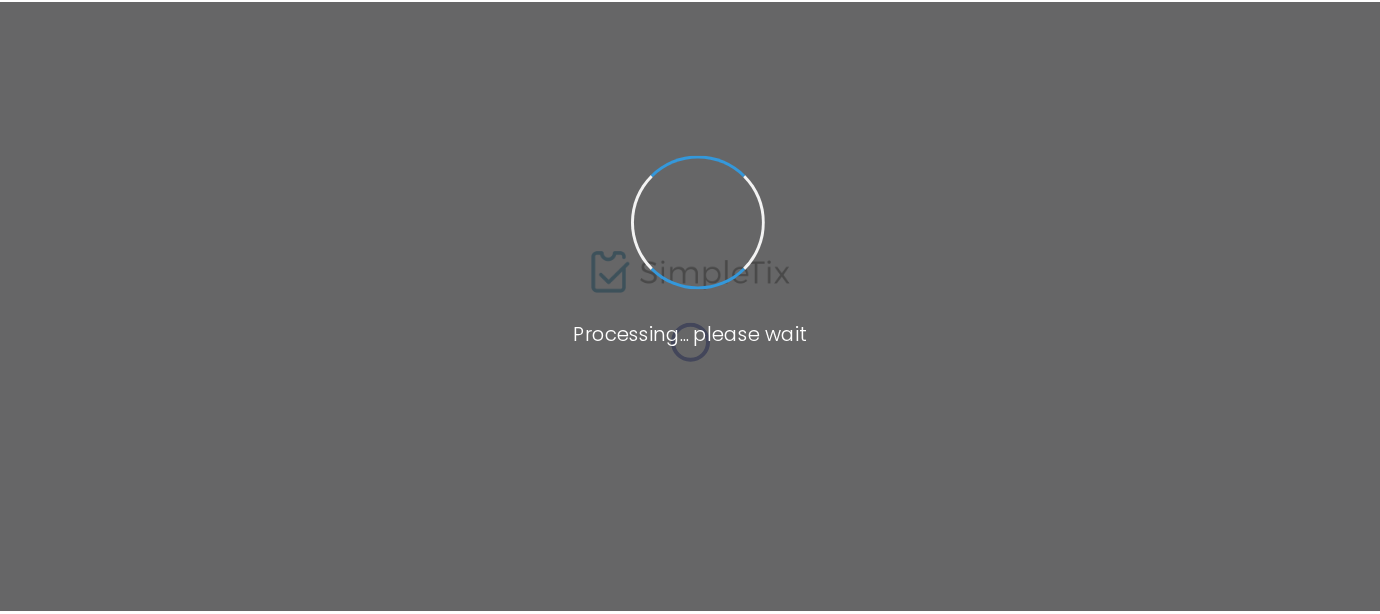 scroll, scrollTop: 0, scrollLeft: 0, axis: both 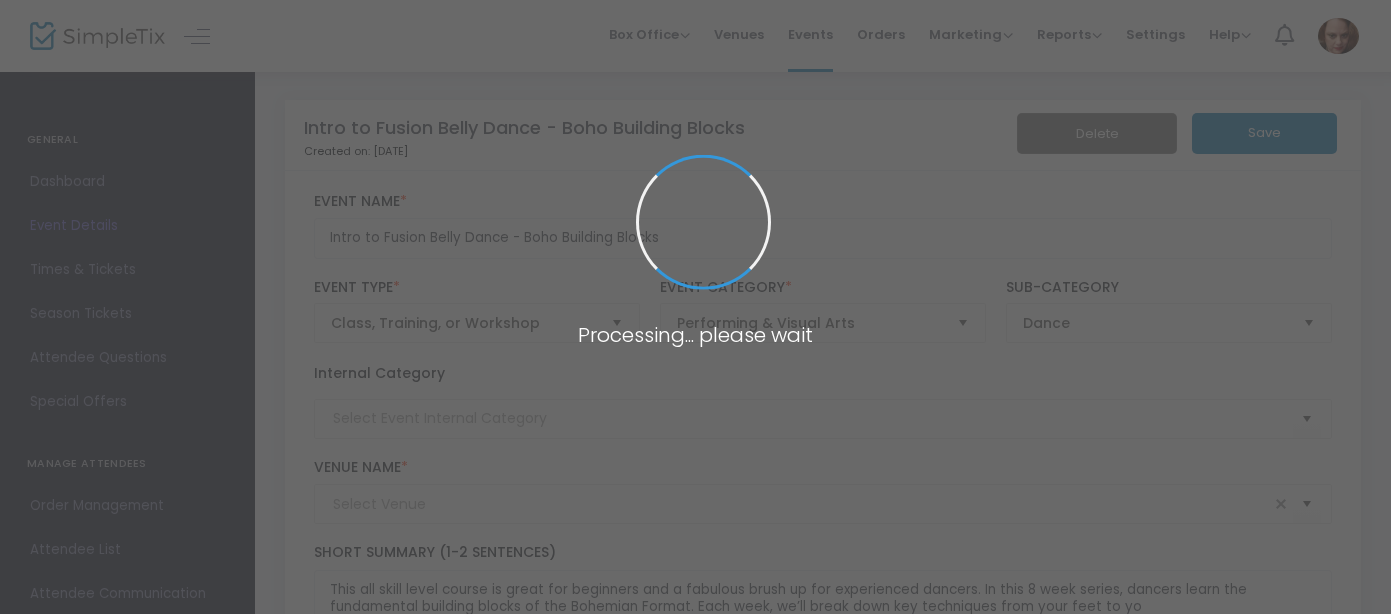 type on "PA Dance Institute" 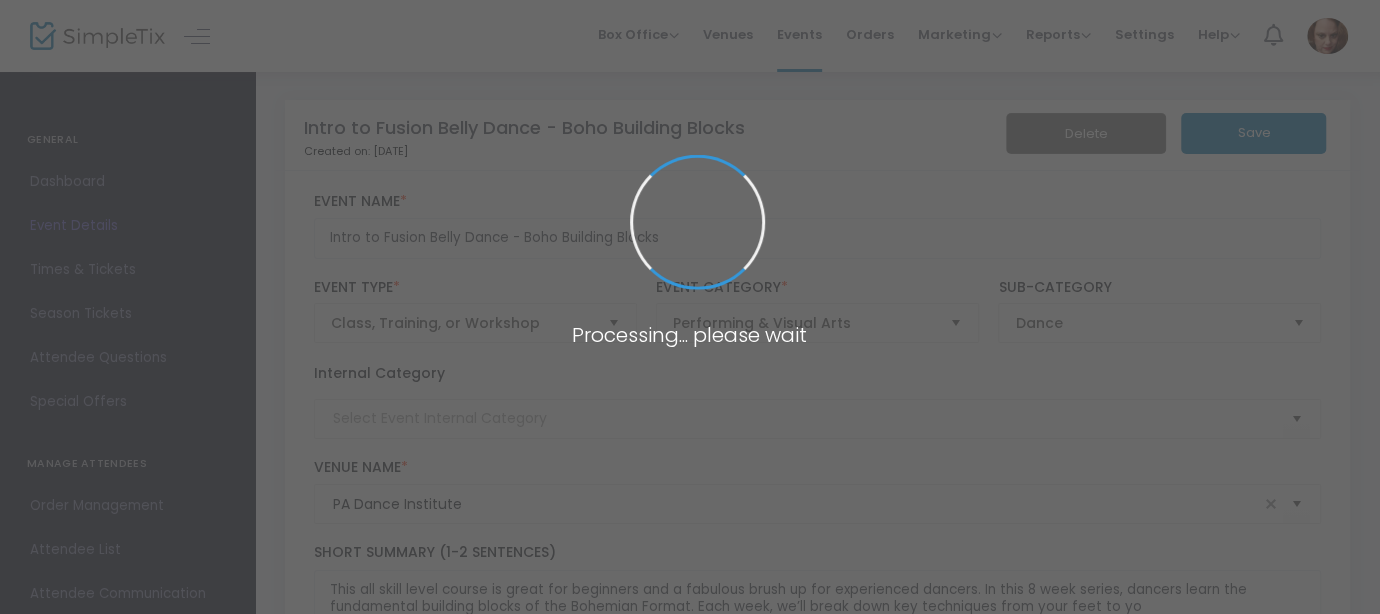 scroll, scrollTop: 0, scrollLeft: 0, axis: both 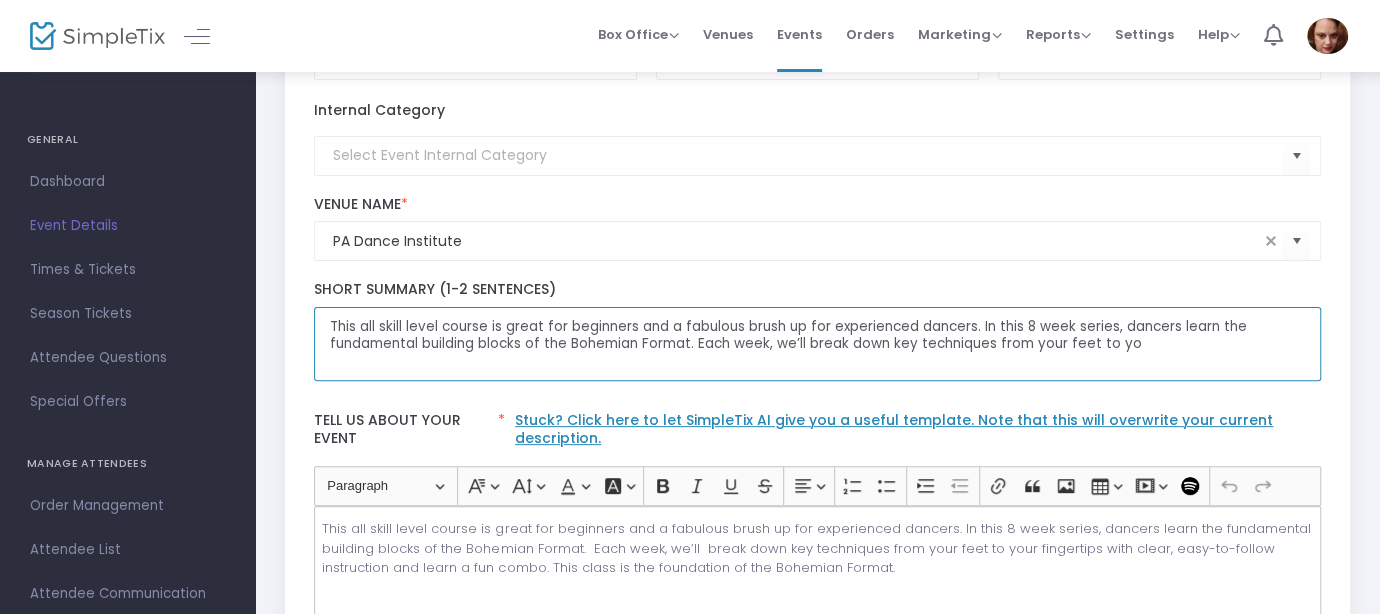click on "This all skill level course is great for beginners and a fabulous brush up for experienced dancers. In this 8 week series, dancers learn the fundamental building blocks of the Bohemian Format. Each week, we’ll break down key techniques from your feet to yo" 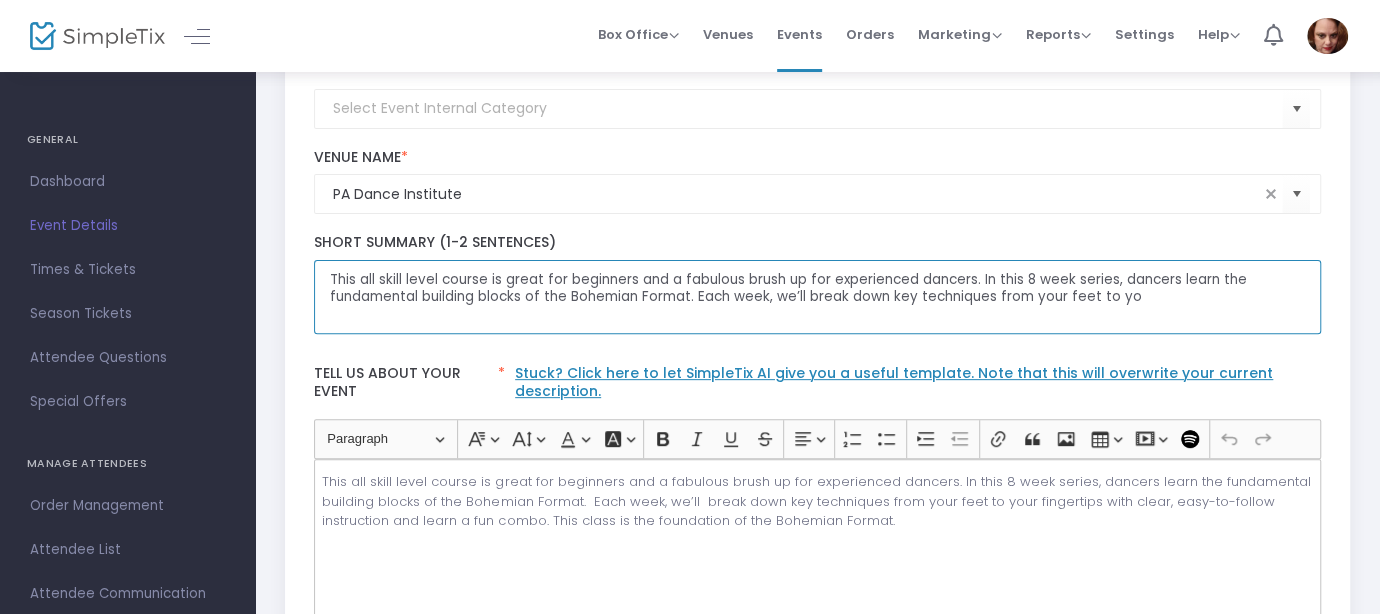 scroll, scrollTop: 346, scrollLeft: 0, axis: vertical 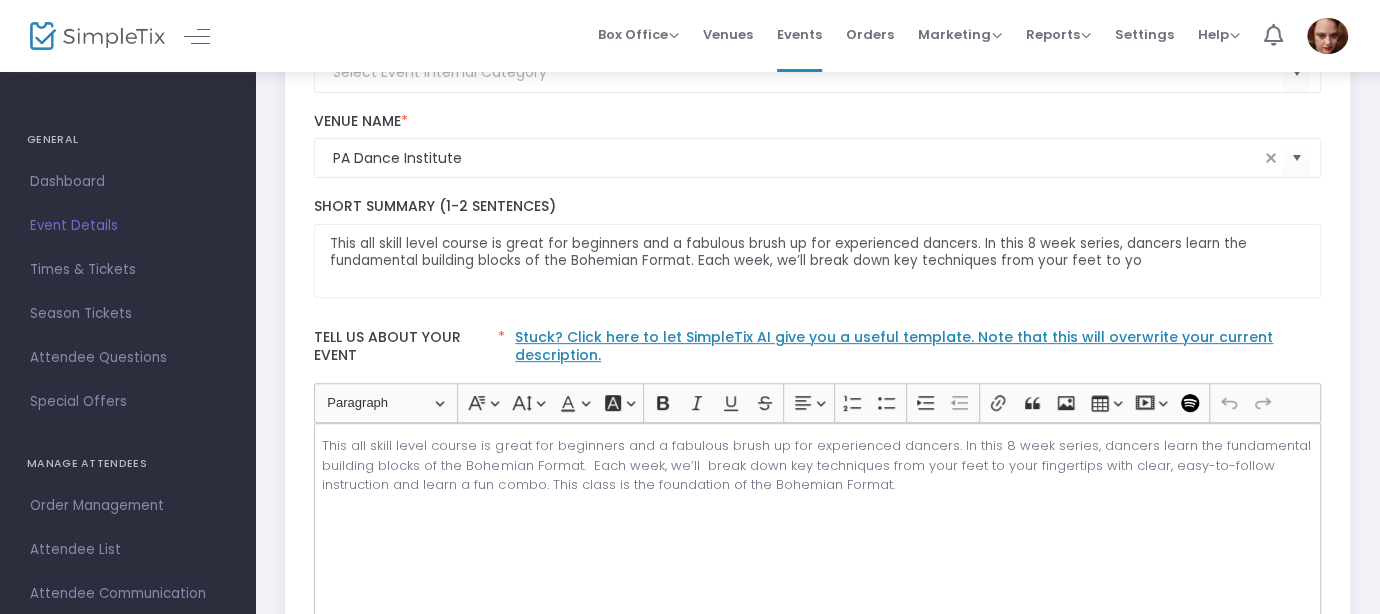 click on "This all skill level course is great for beginners and a fabulous brush up for experienced dancers. In this 8 week series, dancers learn the fundamental building blocks of the Bohemian Format.  Each week, we’ll  break down key techniques from your feet to your fingertips with clear, easy-to-follow instruction and learn a fun combo. This class is the foundation of the Bohemian Format." 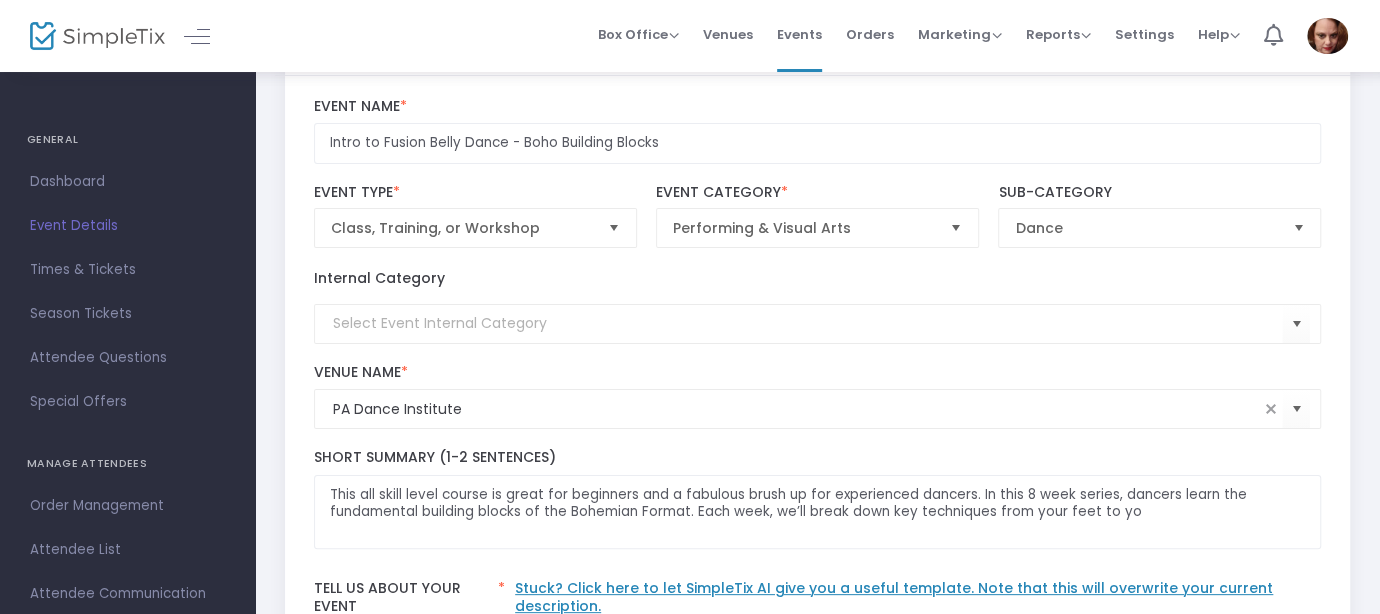 scroll, scrollTop: 0, scrollLeft: 0, axis: both 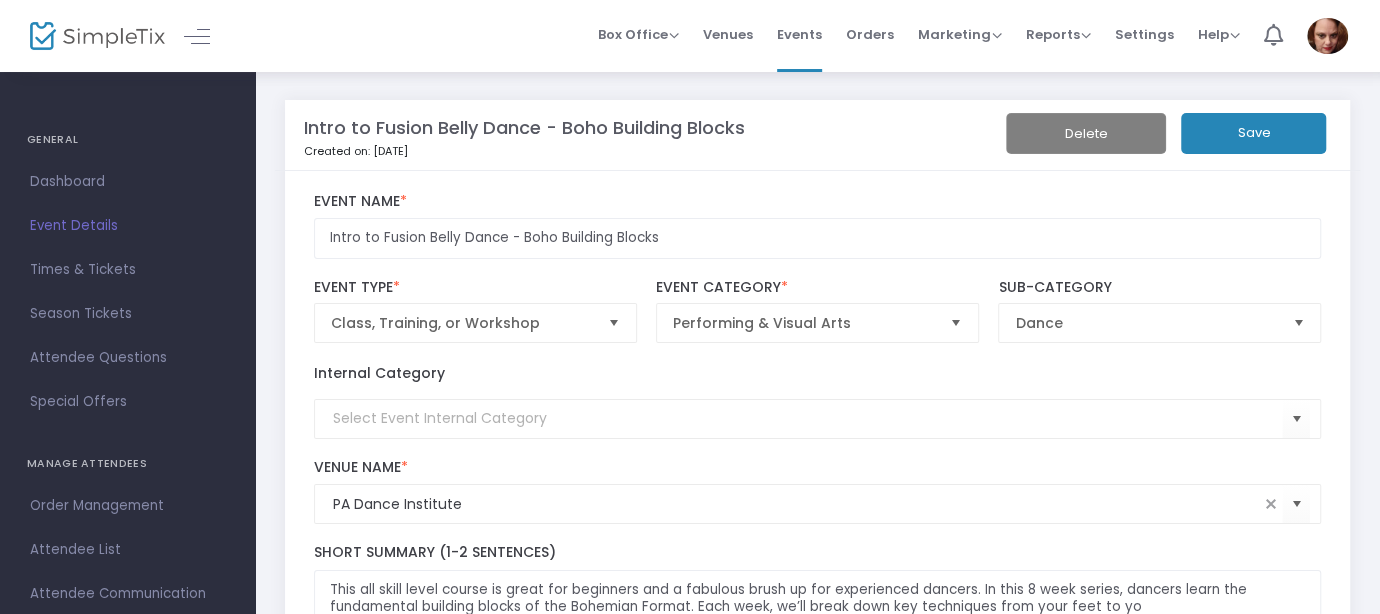 click on "Save" 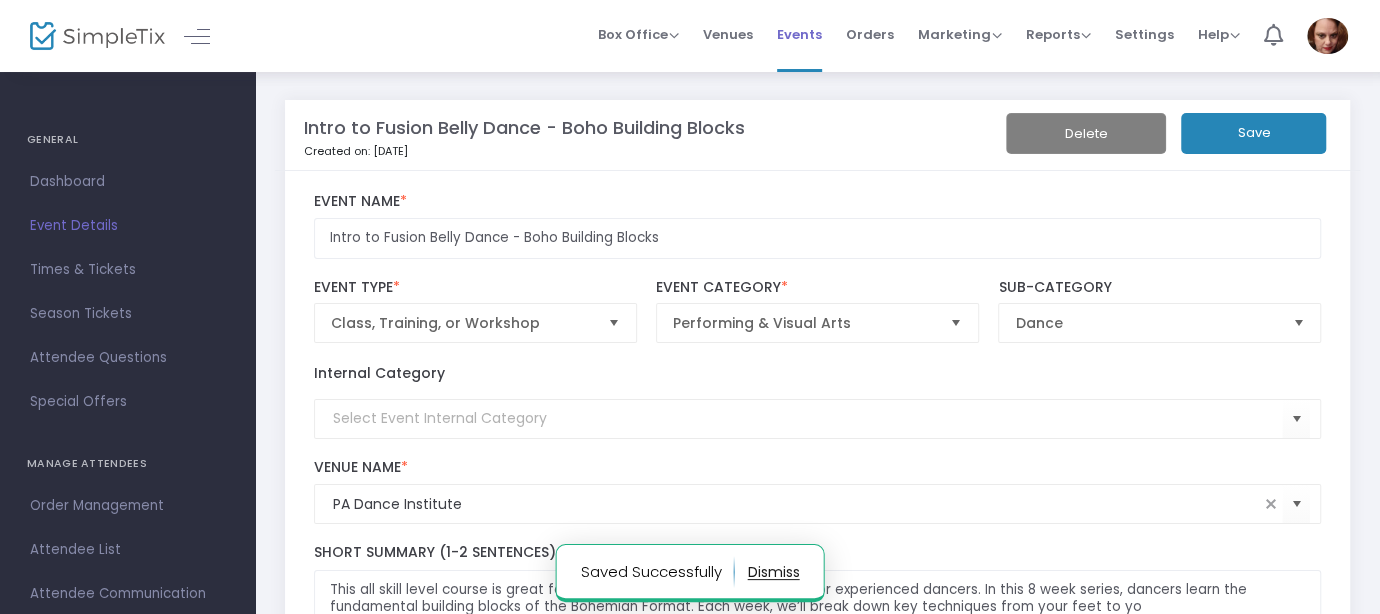 click on "Events" at bounding box center [799, 36] 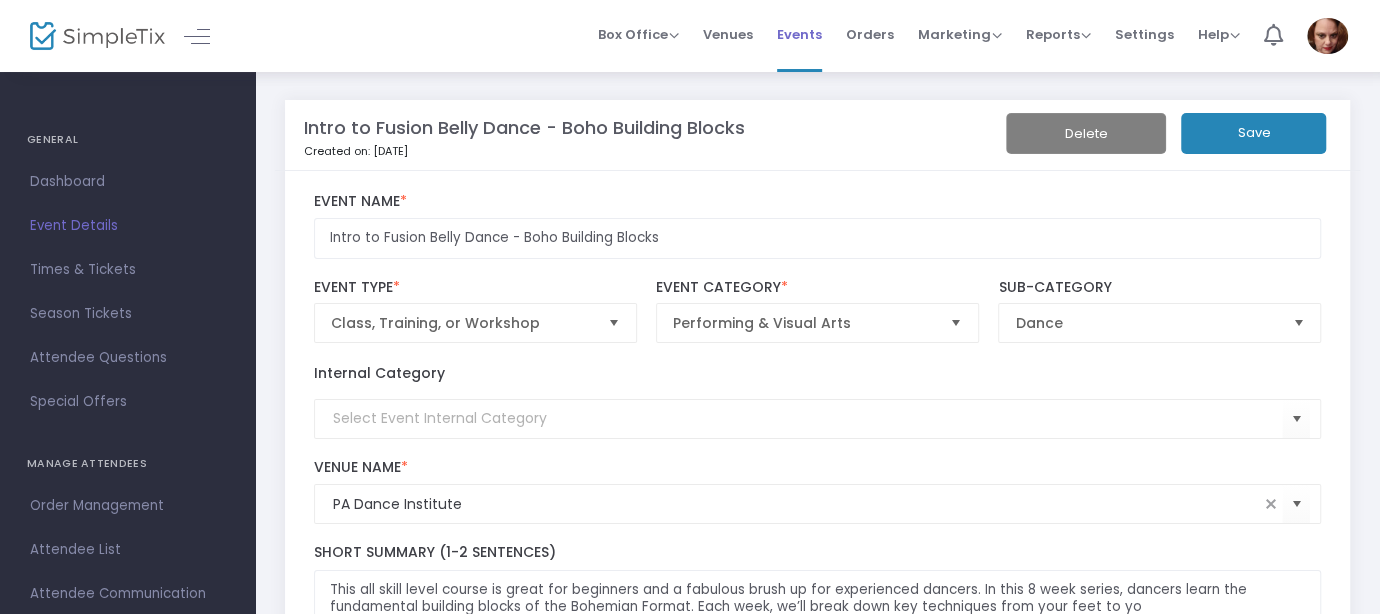 click on "Events" at bounding box center [799, 34] 